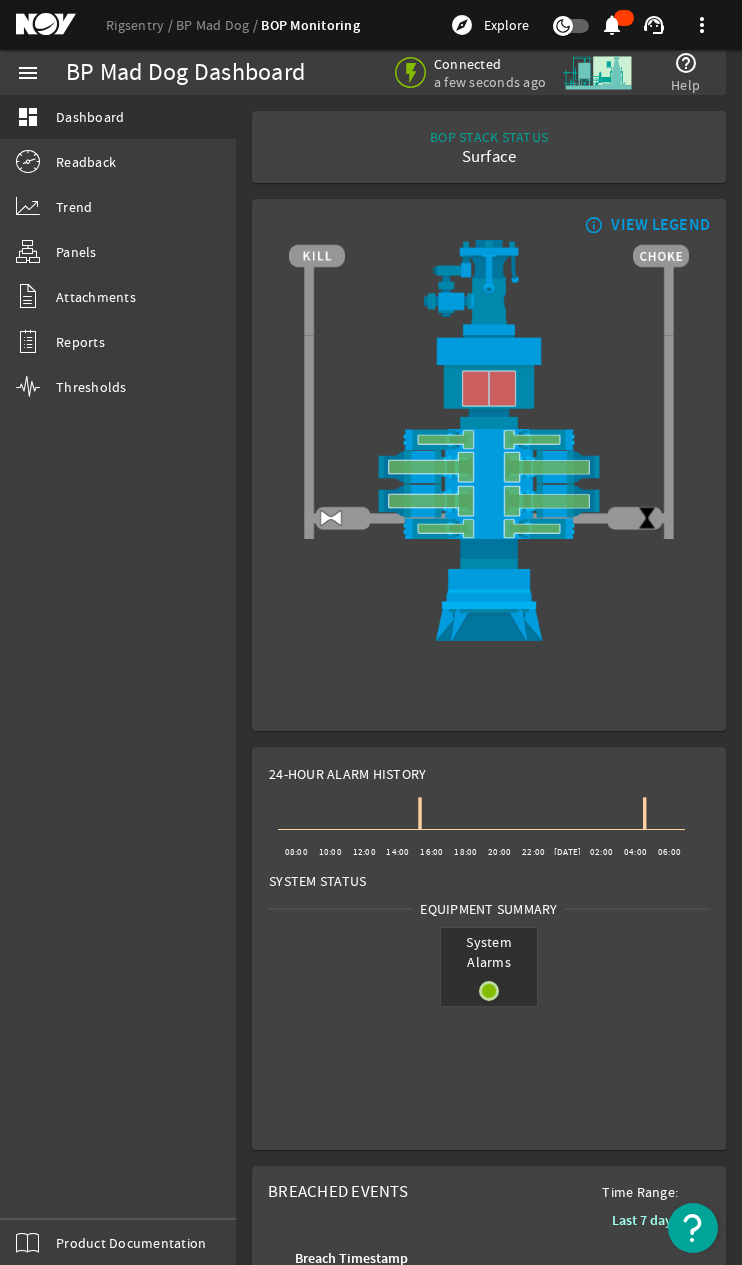 scroll, scrollTop: 0, scrollLeft: 0, axis: both 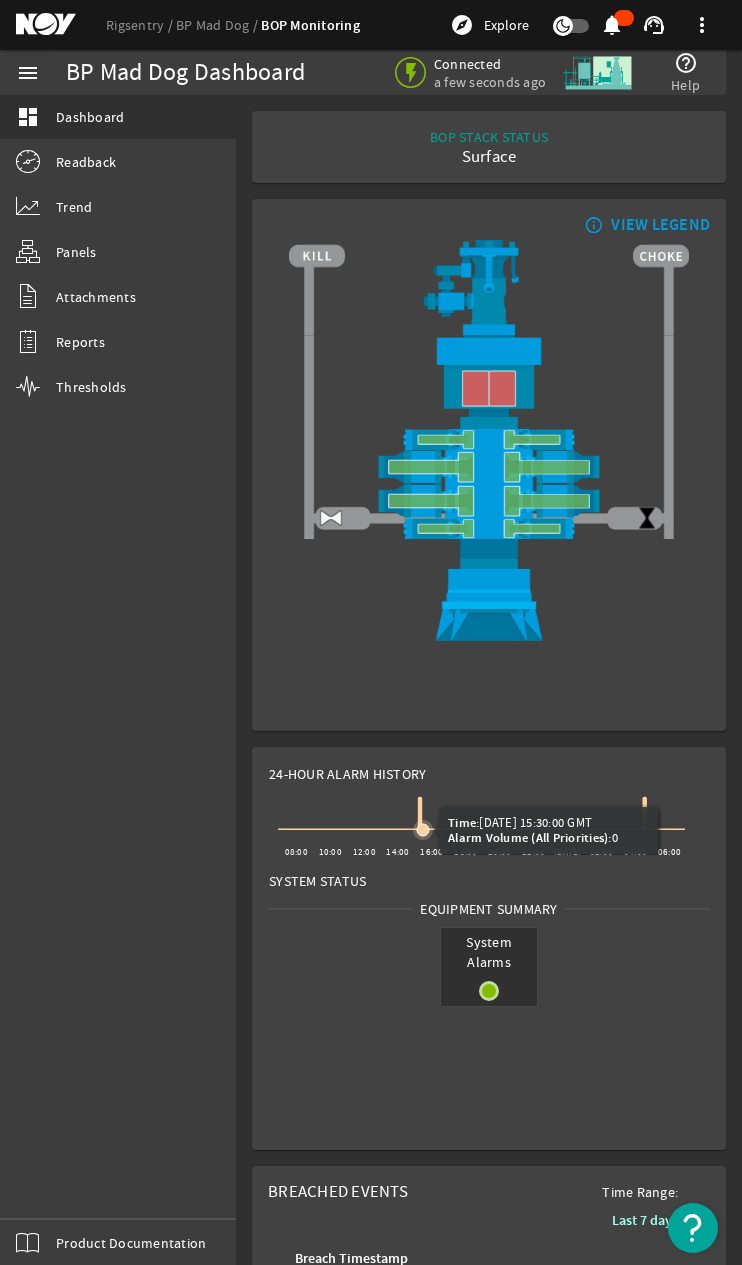 click 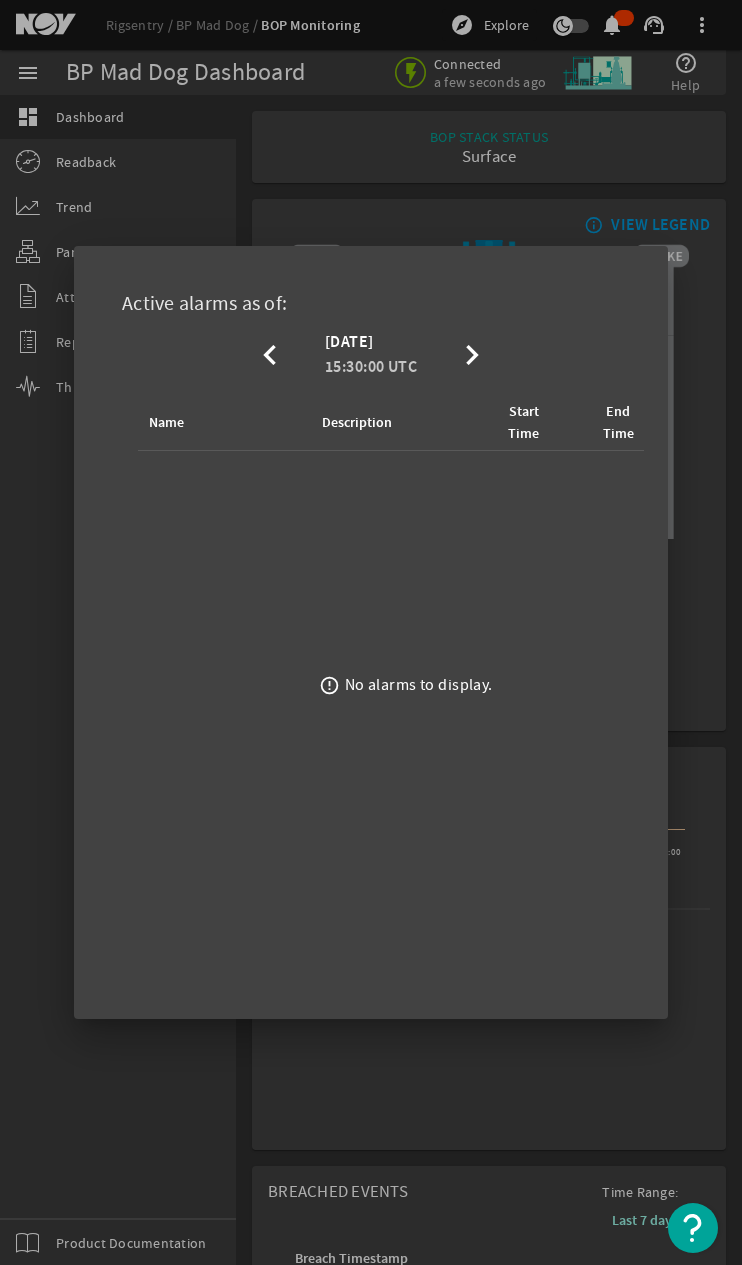 click at bounding box center [371, 632] 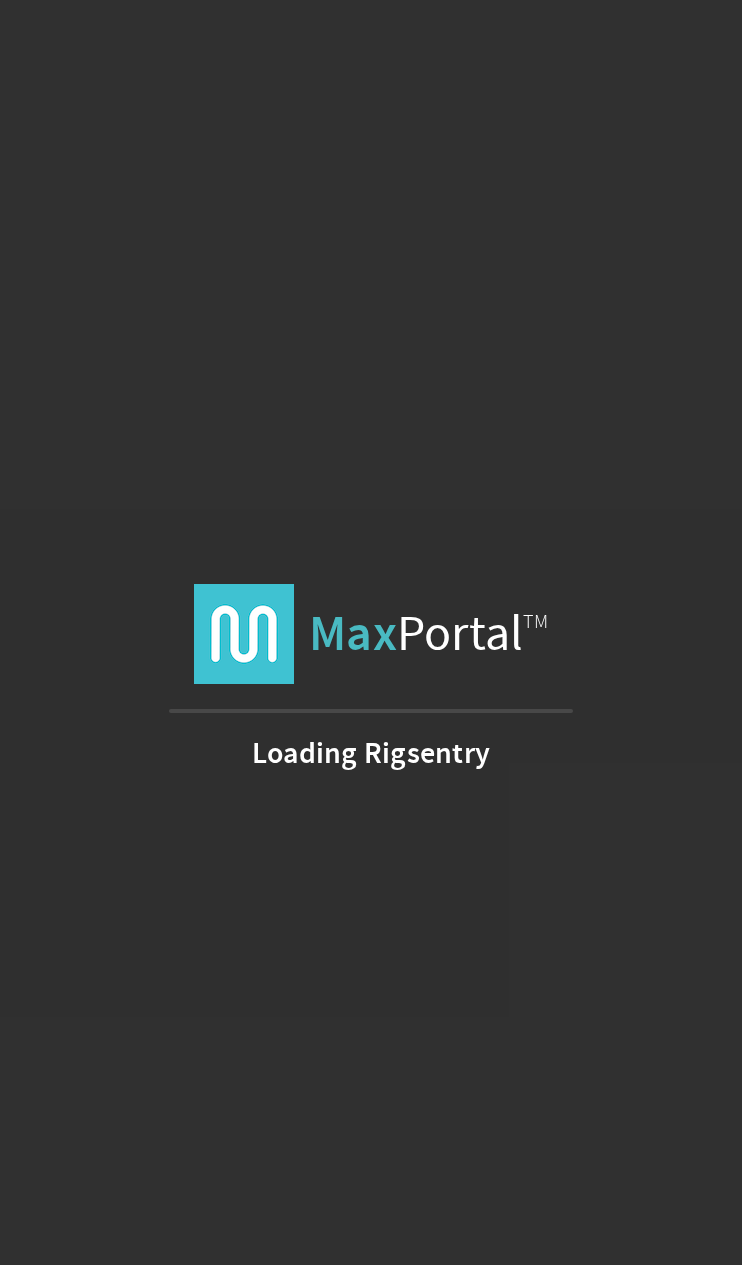 scroll, scrollTop: 0, scrollLeft: 0, axis: both 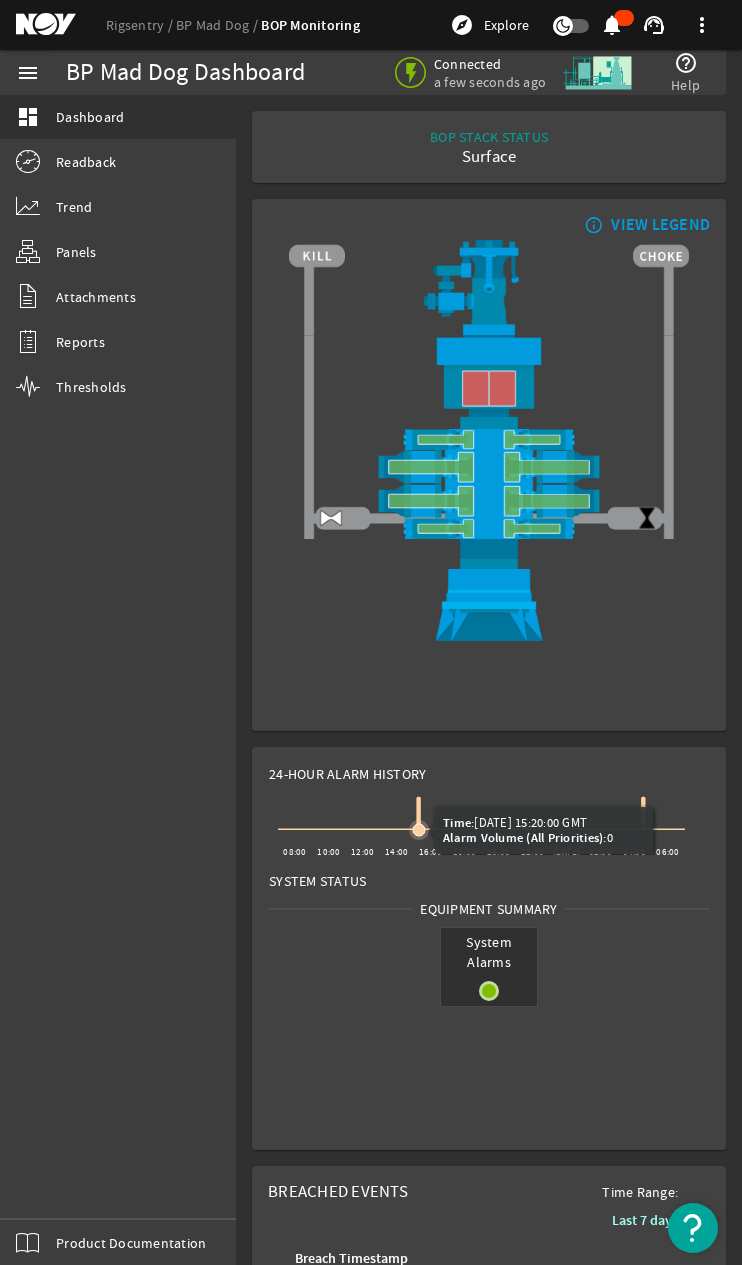 click 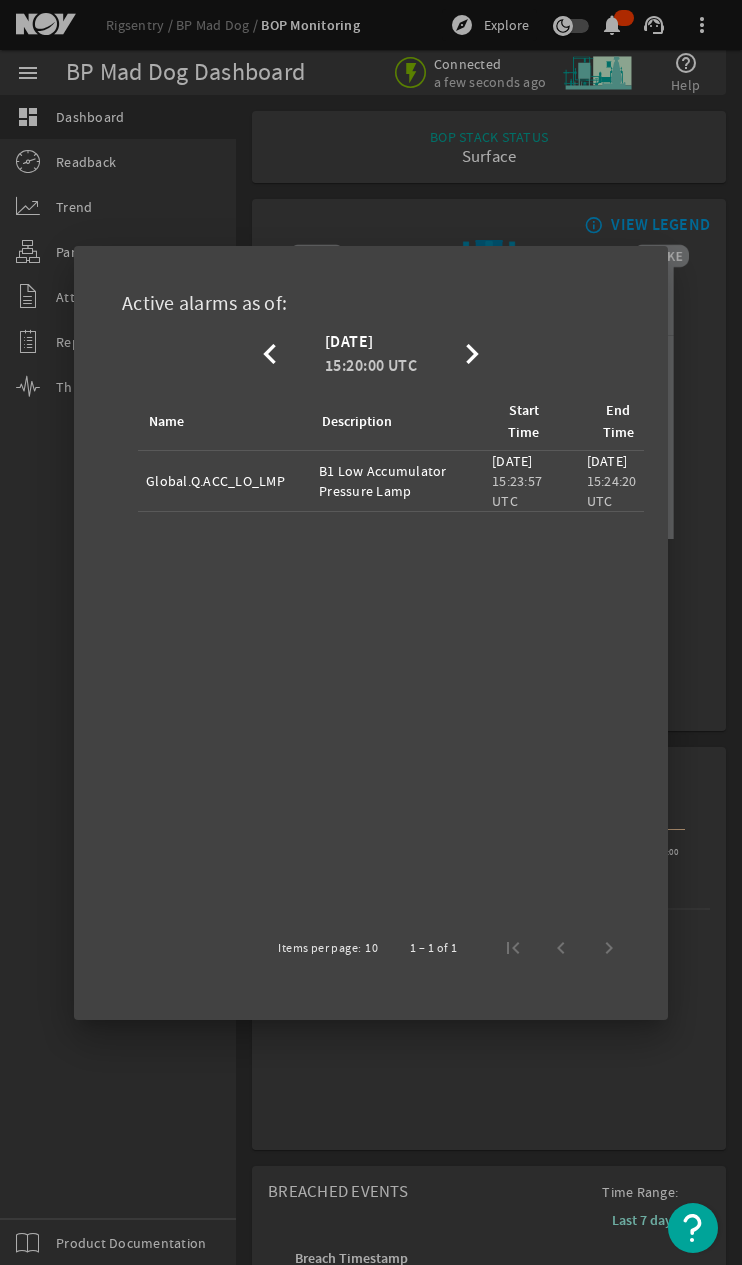click at bounding box center [371, 632] 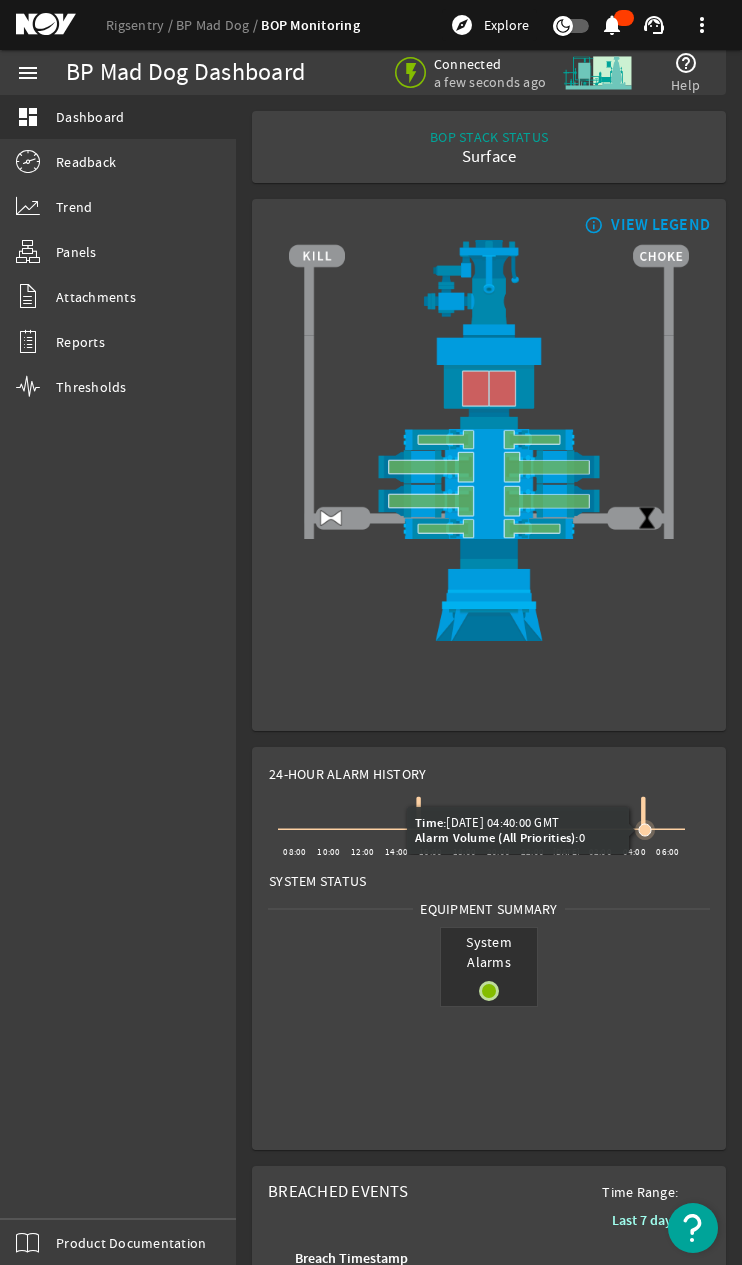 click 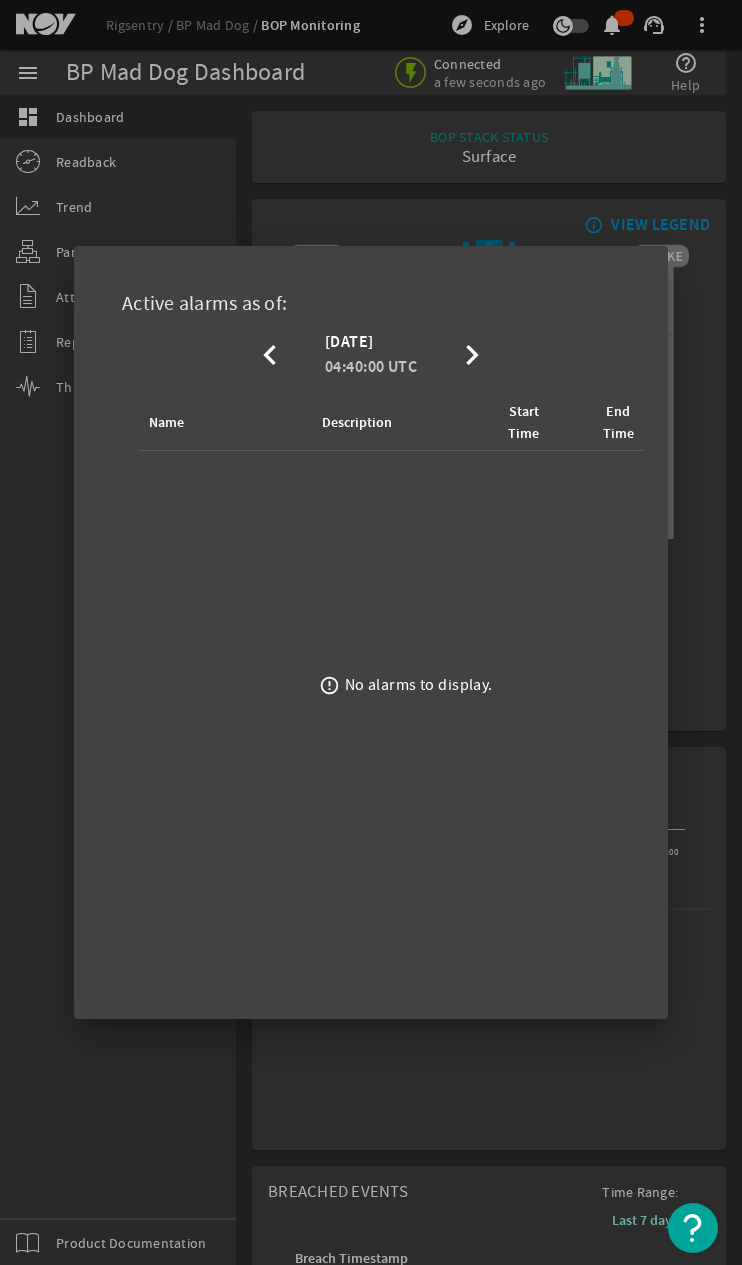 click at bounding box center (371, 632) 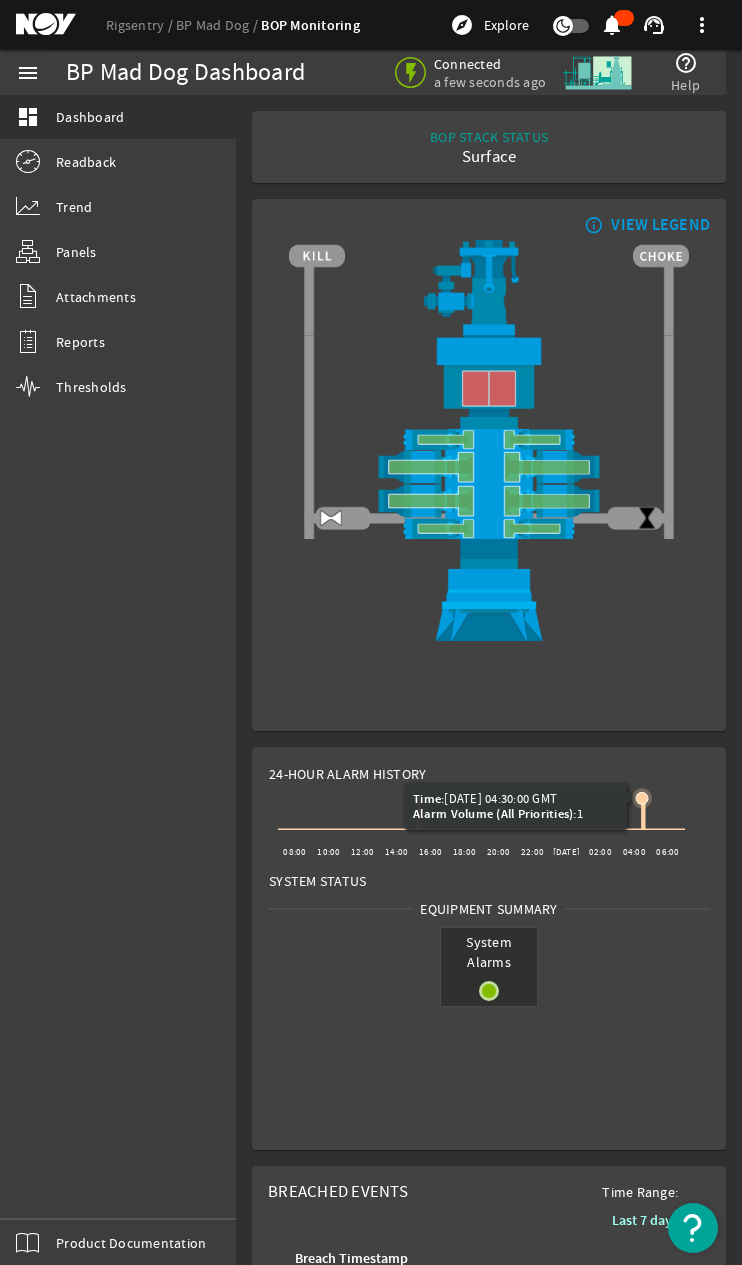click 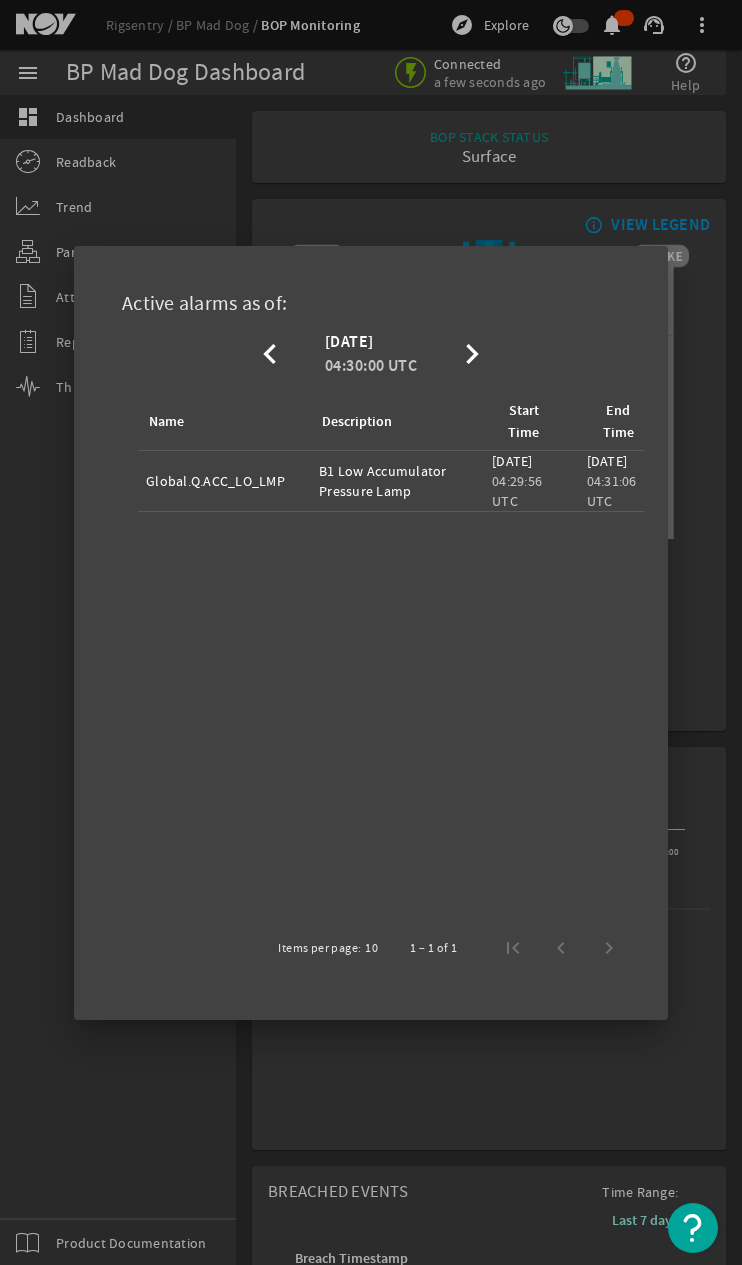 click at bounding box center (371, 632) 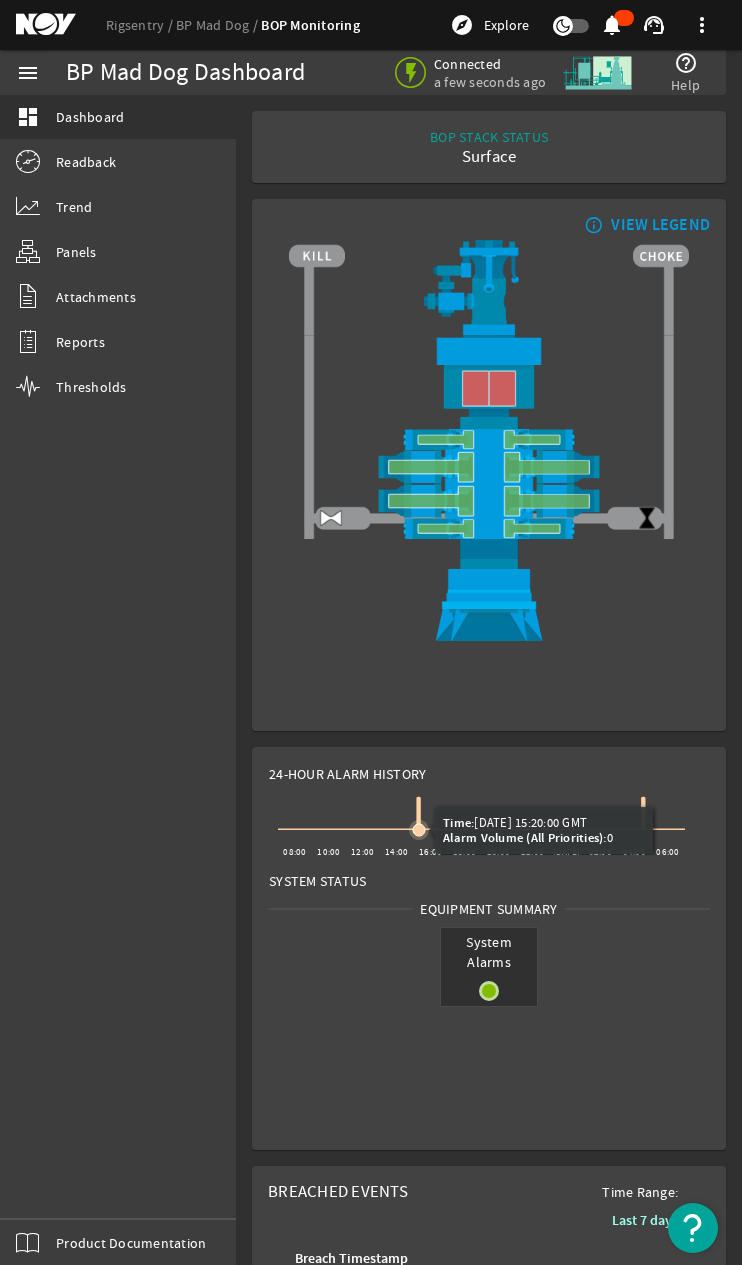 click 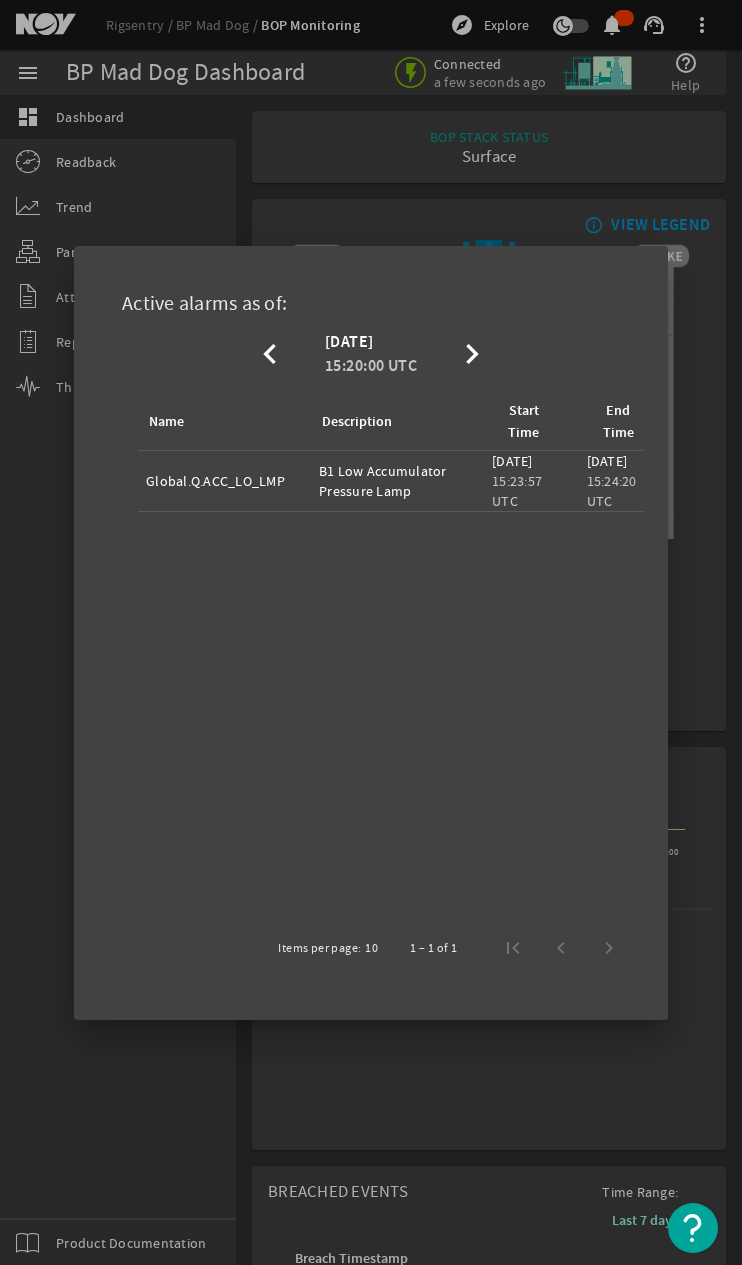 click at bounding box center (371, 632) 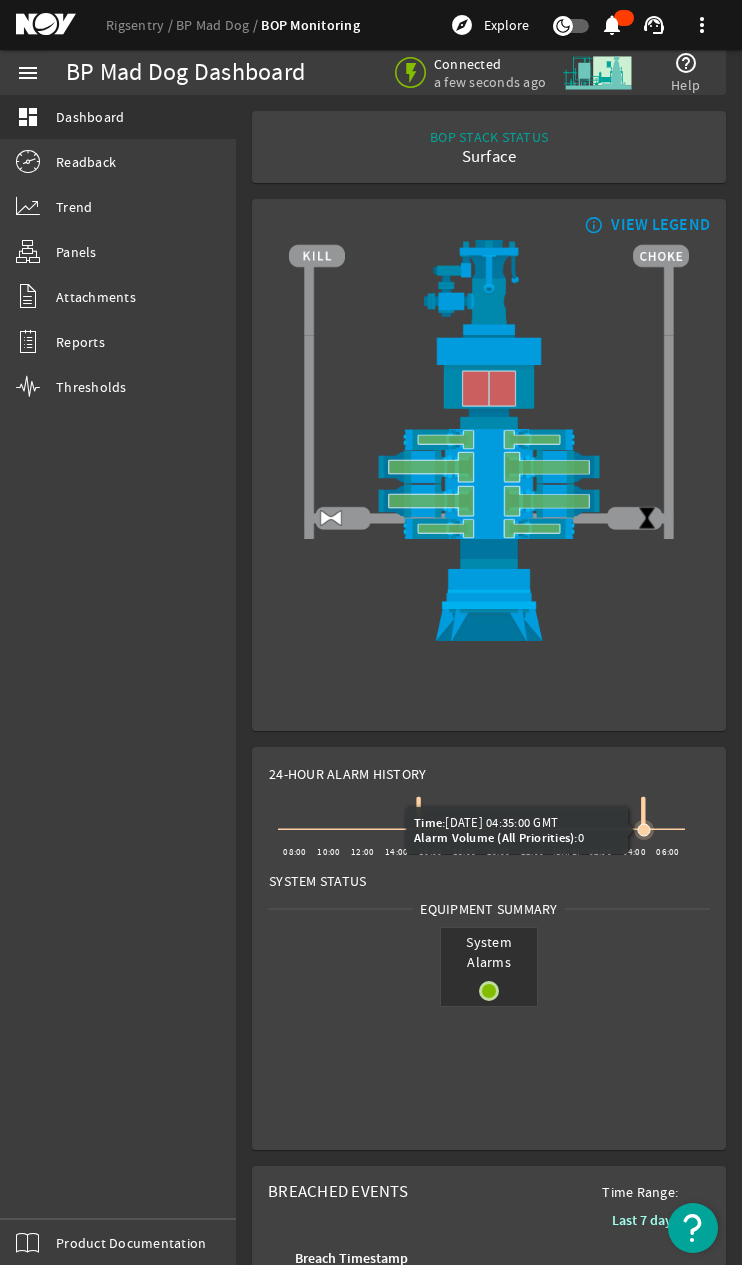 click 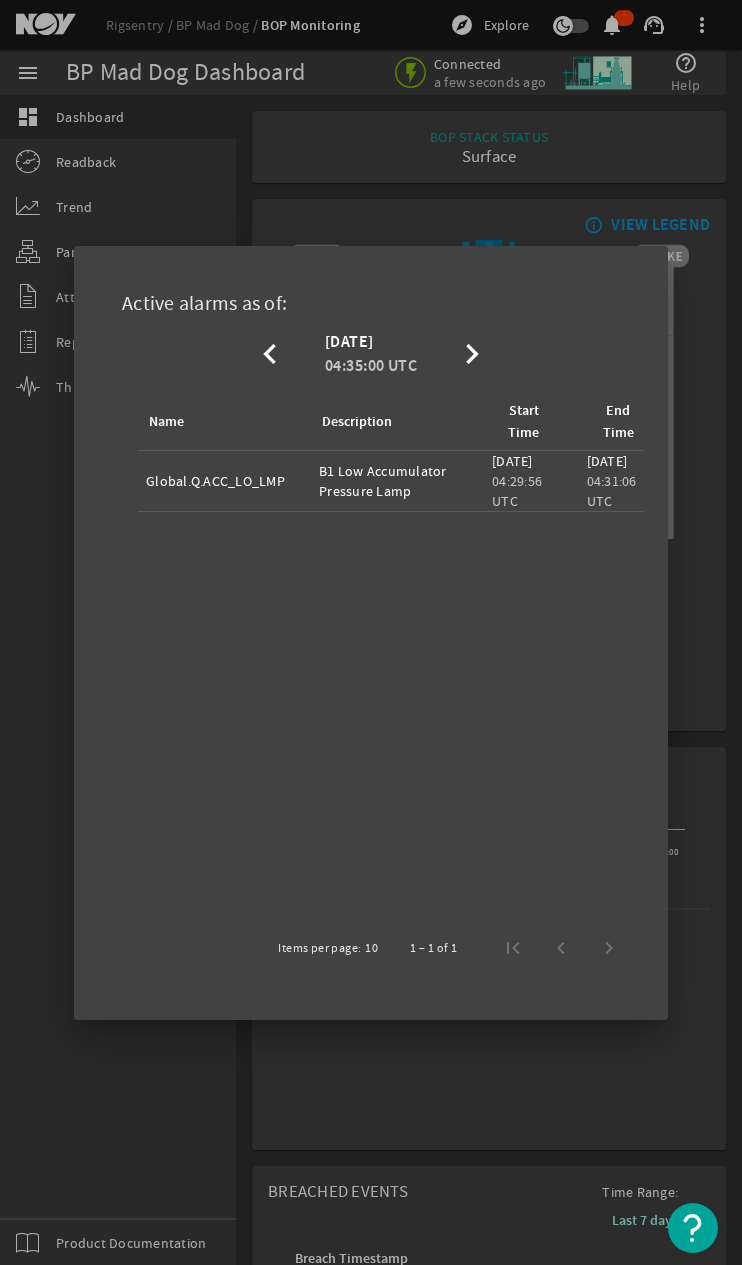 click at bounding box center [371, 632] 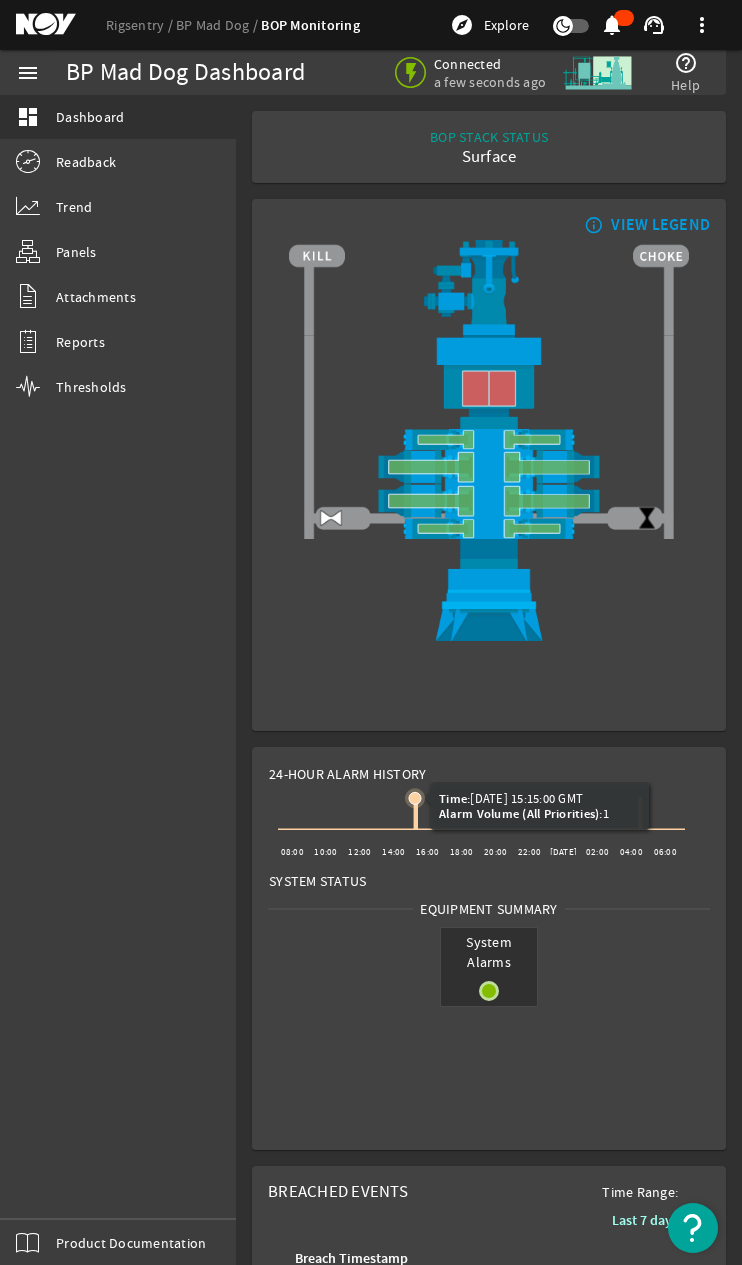 click 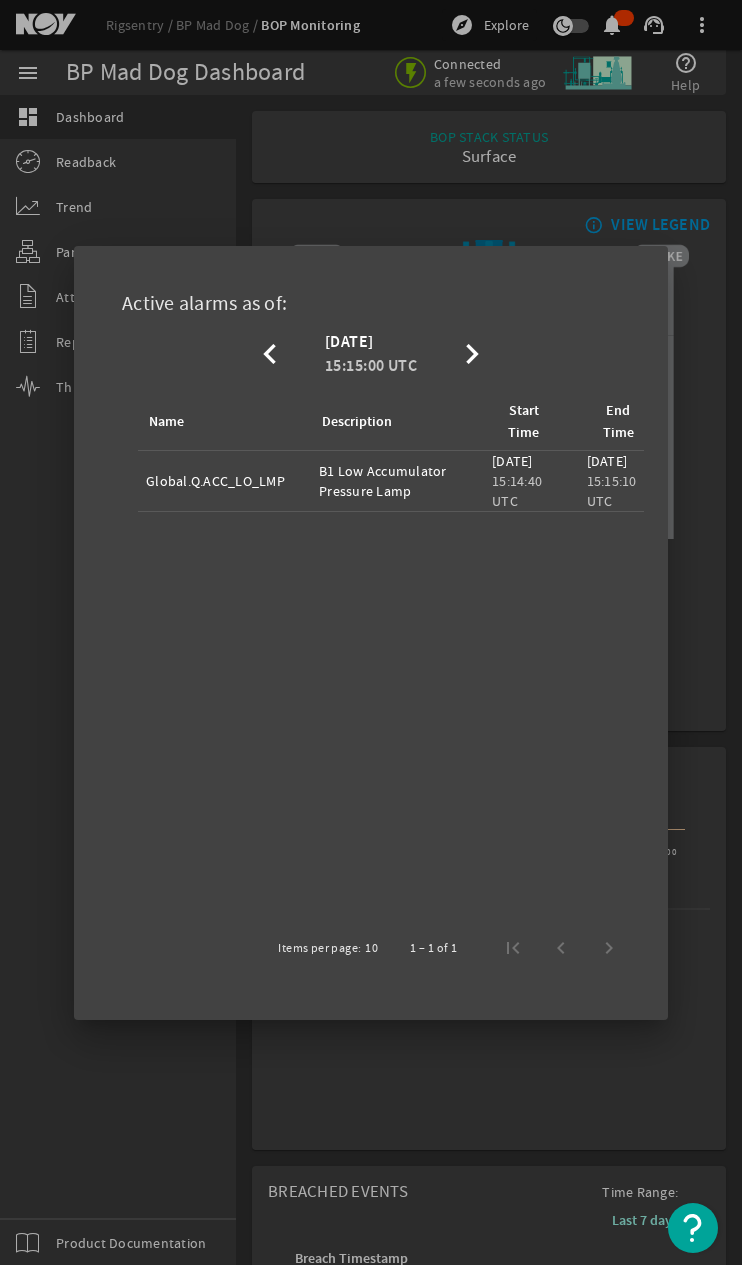 click at bounding box center [371, 632] 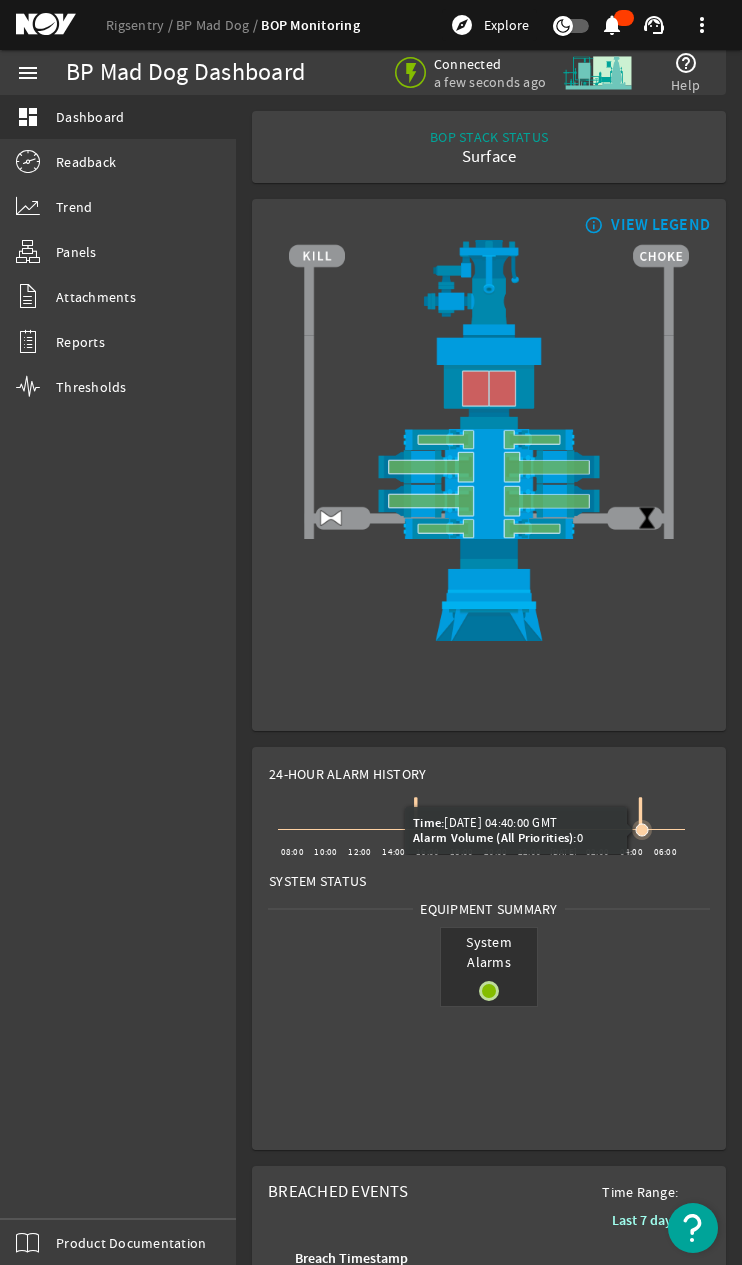 click 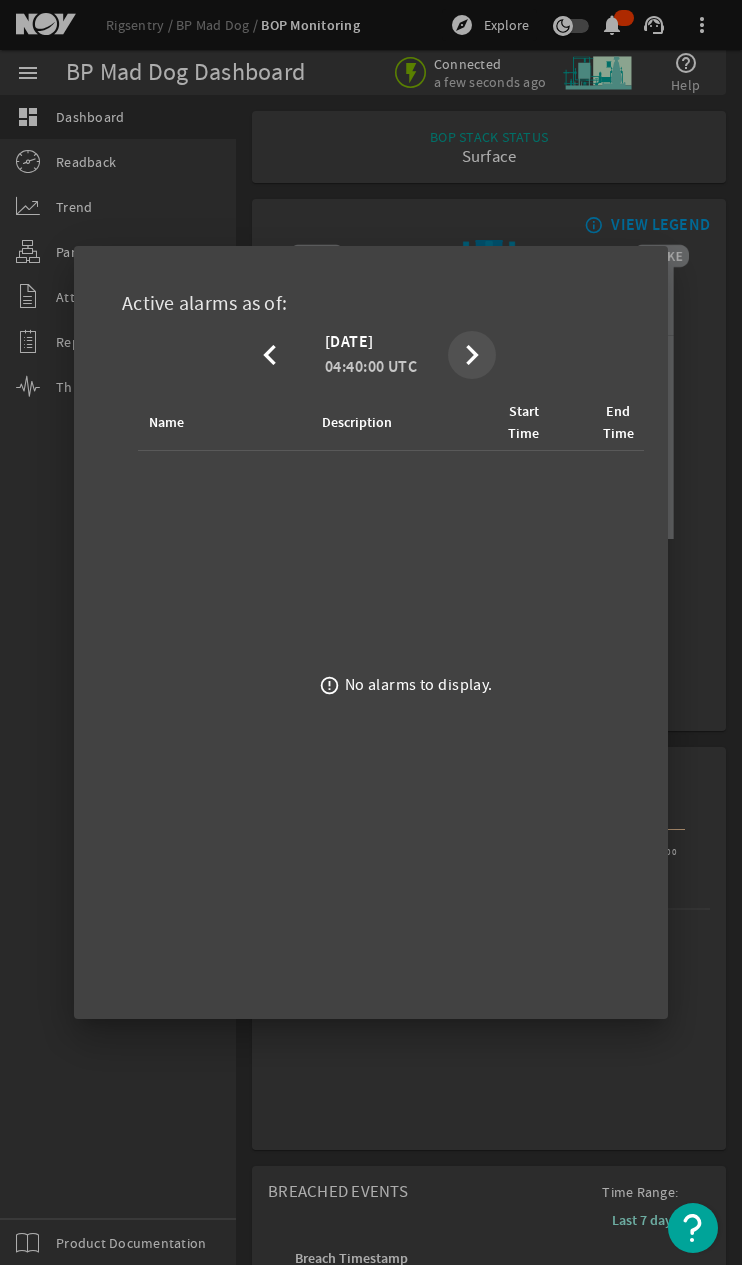 click on "chevron_right" at bounding box center (472, 355) 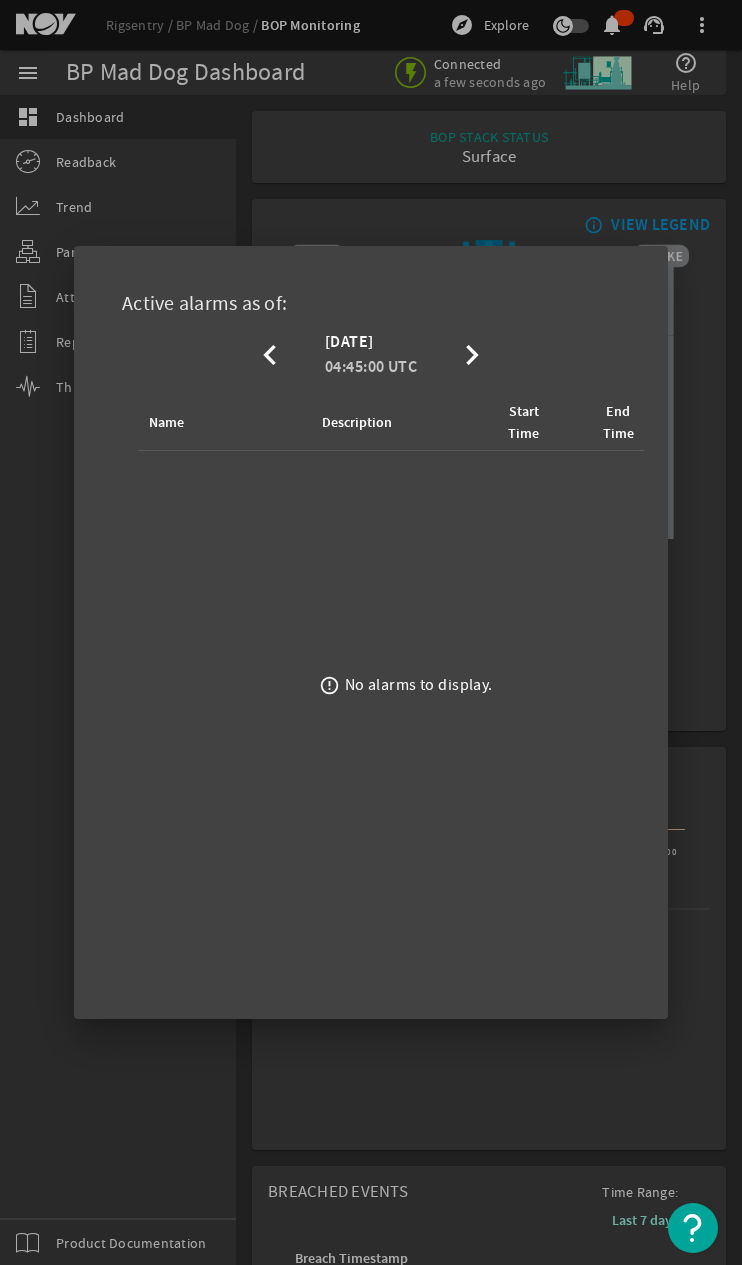 click at bounding box center [371, 632] 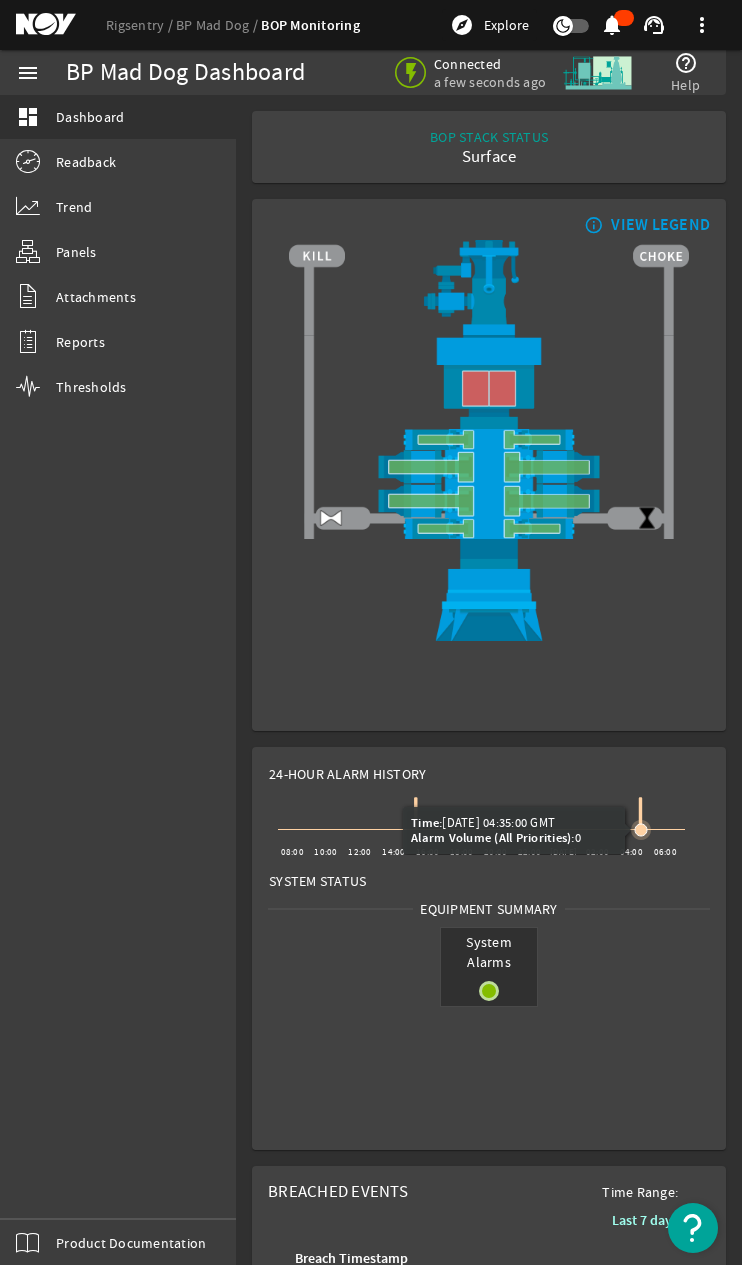click 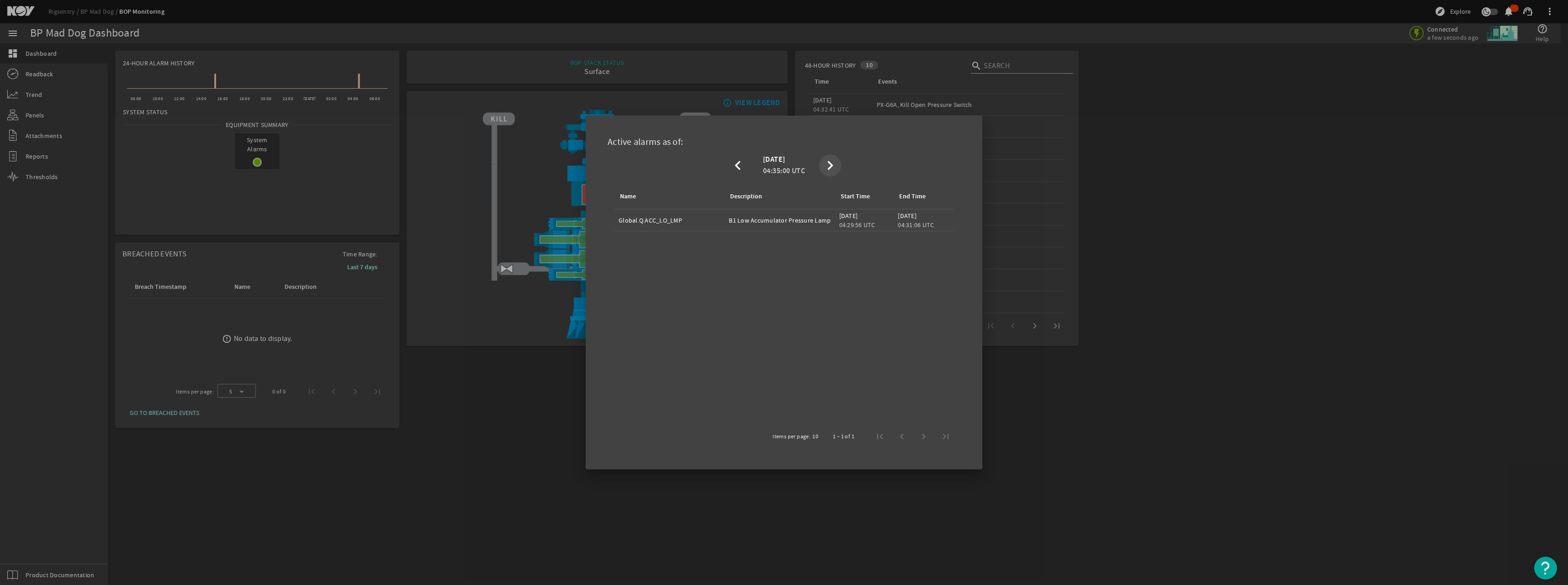 drag, startPoint x: 828, startPoint y: 124, endPoint x: 841, endPoint y: 160, distance: 38.2753 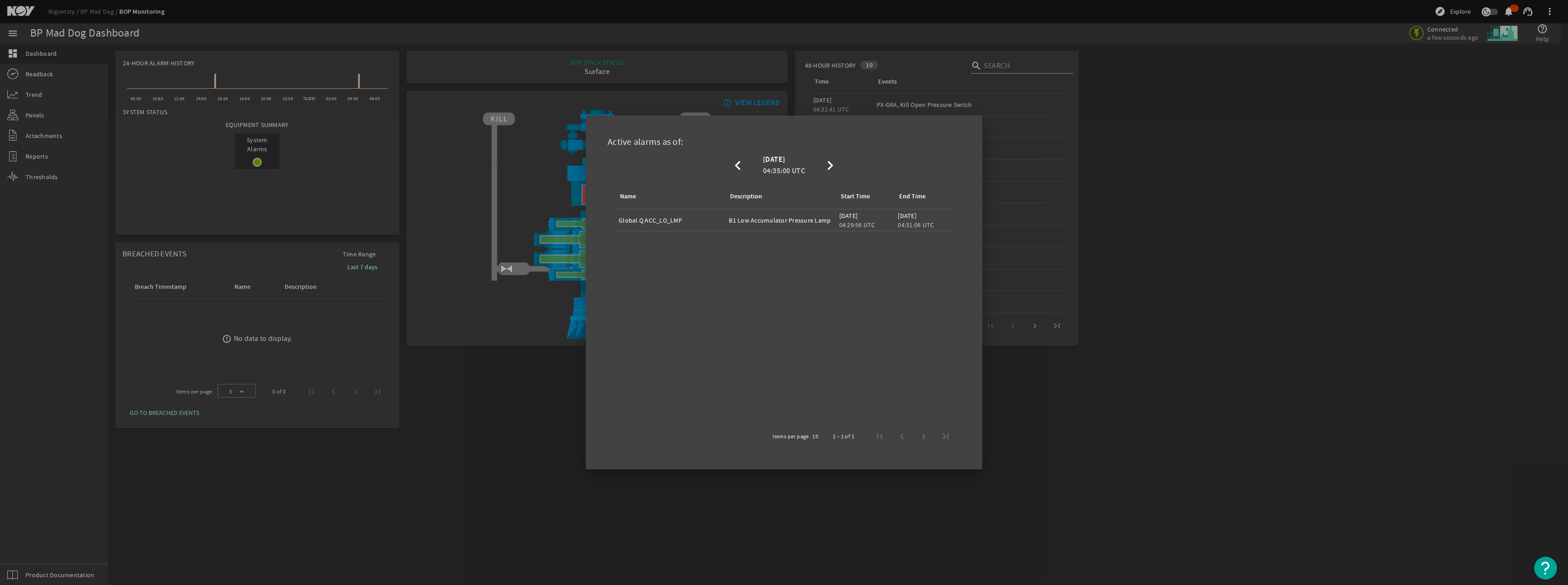 click on "Name   Description   Start Time   End Time  Global.Q.ACC_LO_LMP B1 Low Accumulator Pressure Lamp [DATE]
04:29:56 UTC
[DATE]
04:31:06 UTC" at bounding box center (784, 303) 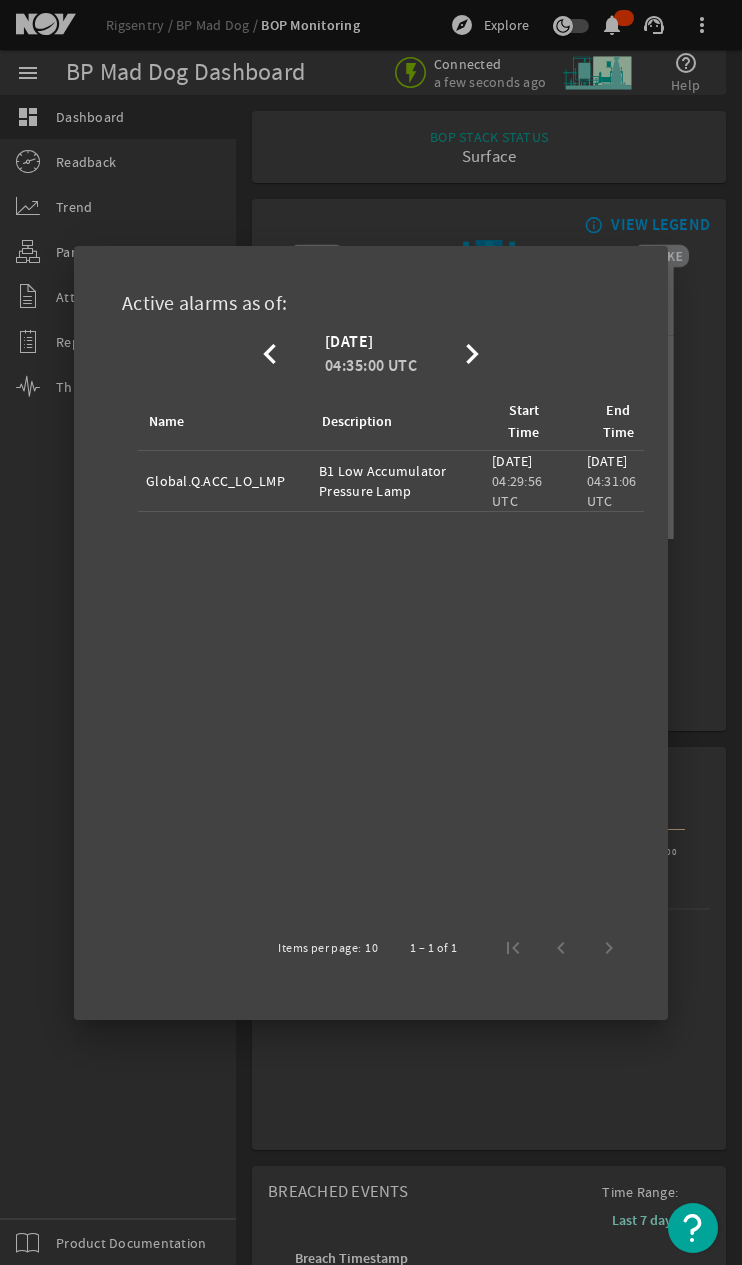 click at bounding box center [371, 632] 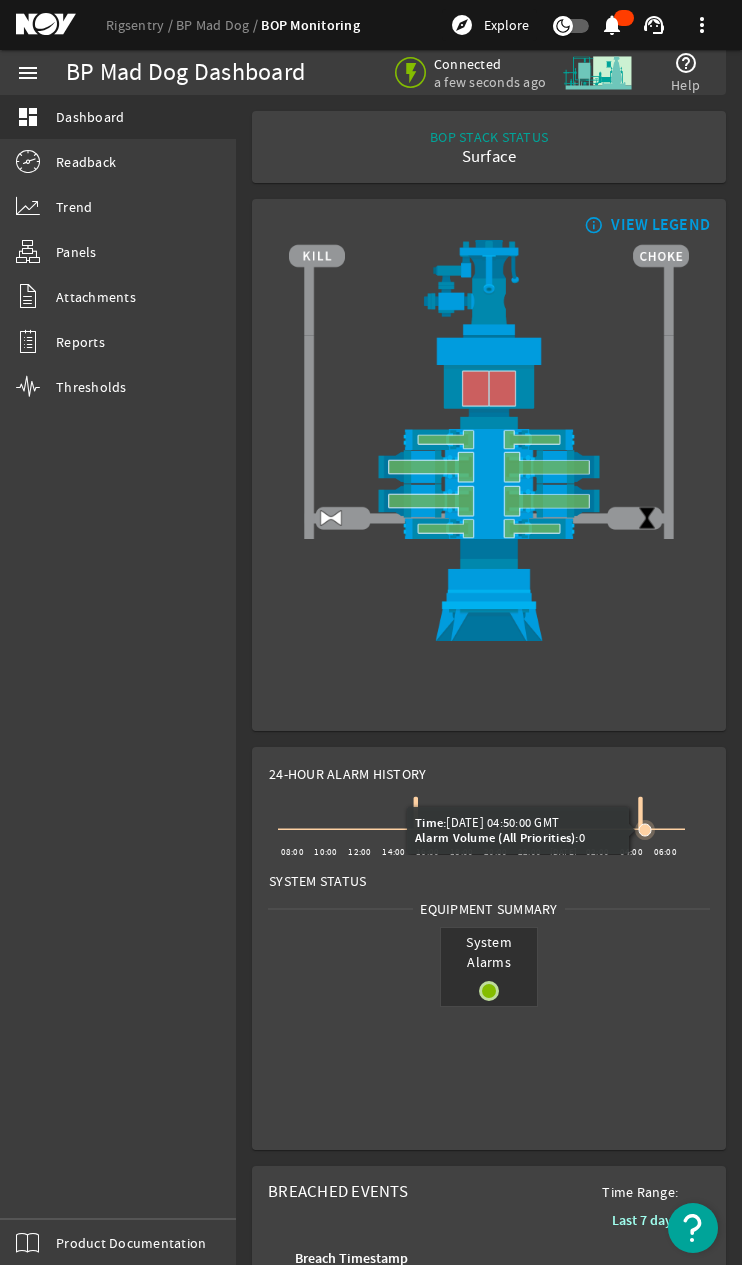 click 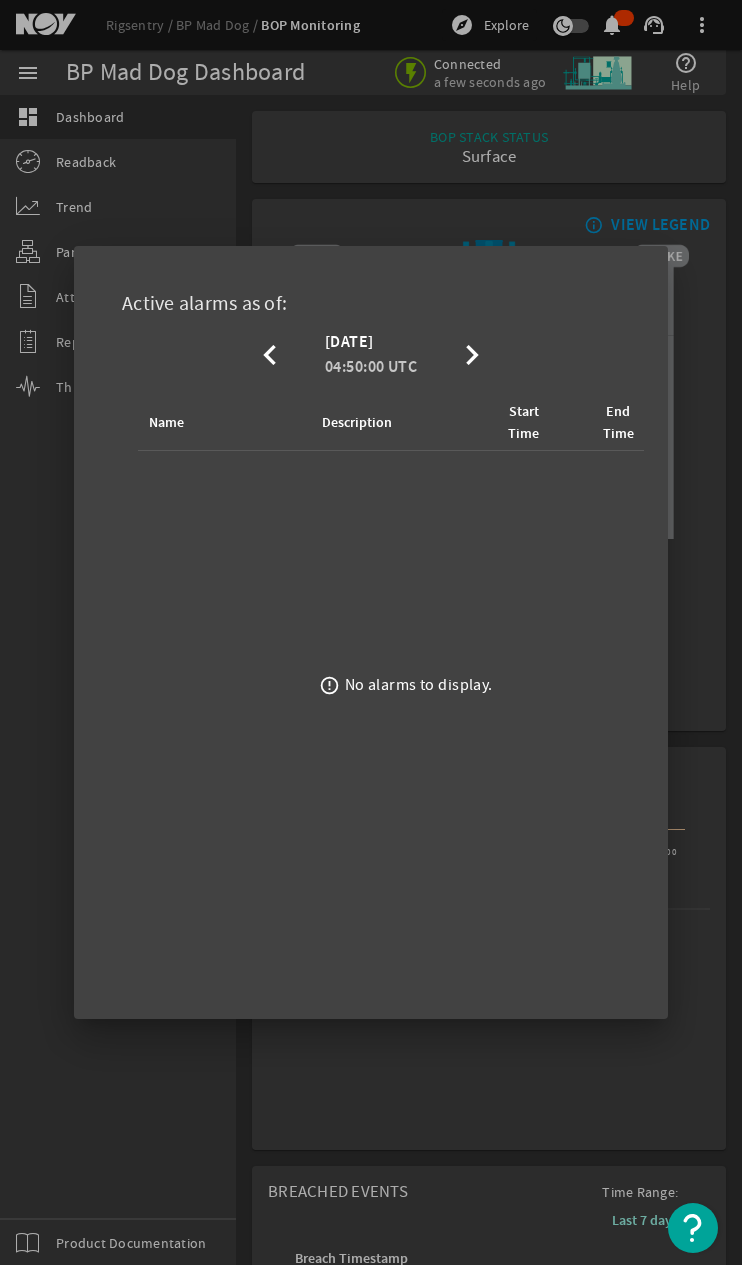 click at bounding box center [371, 632] 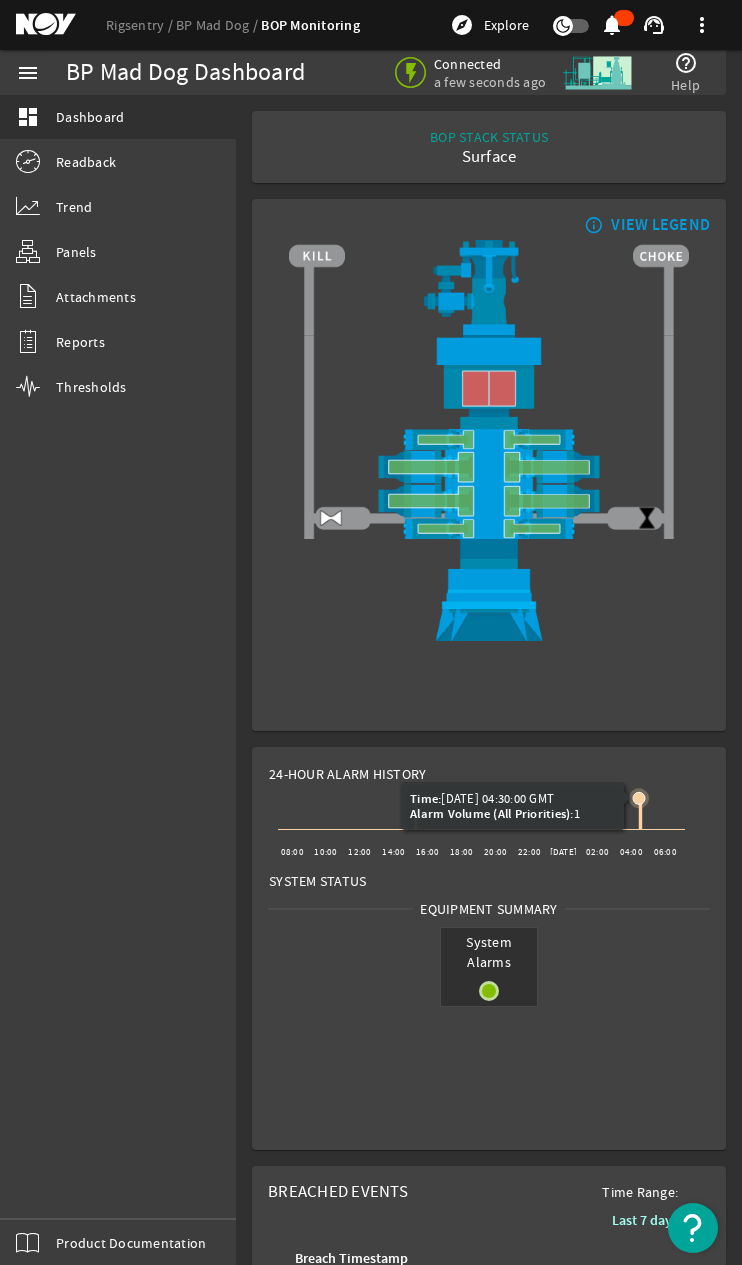click 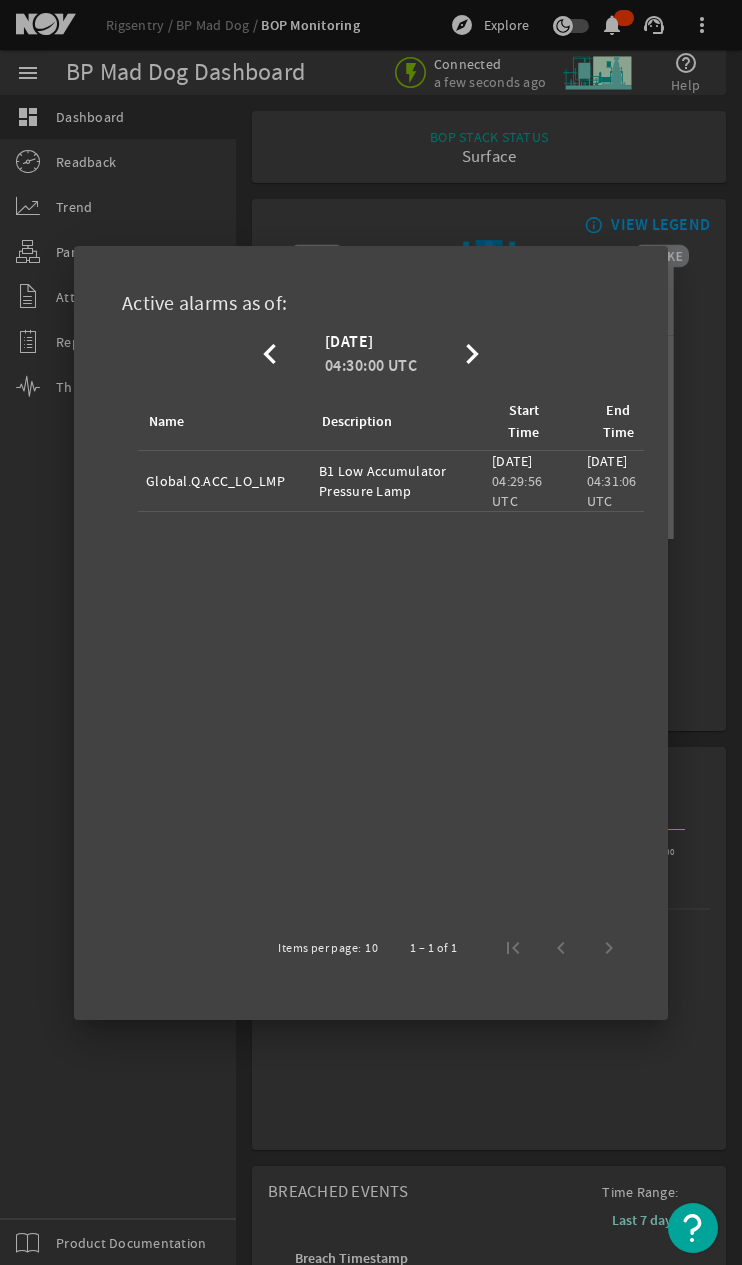 click at bounding box center (371, 632) 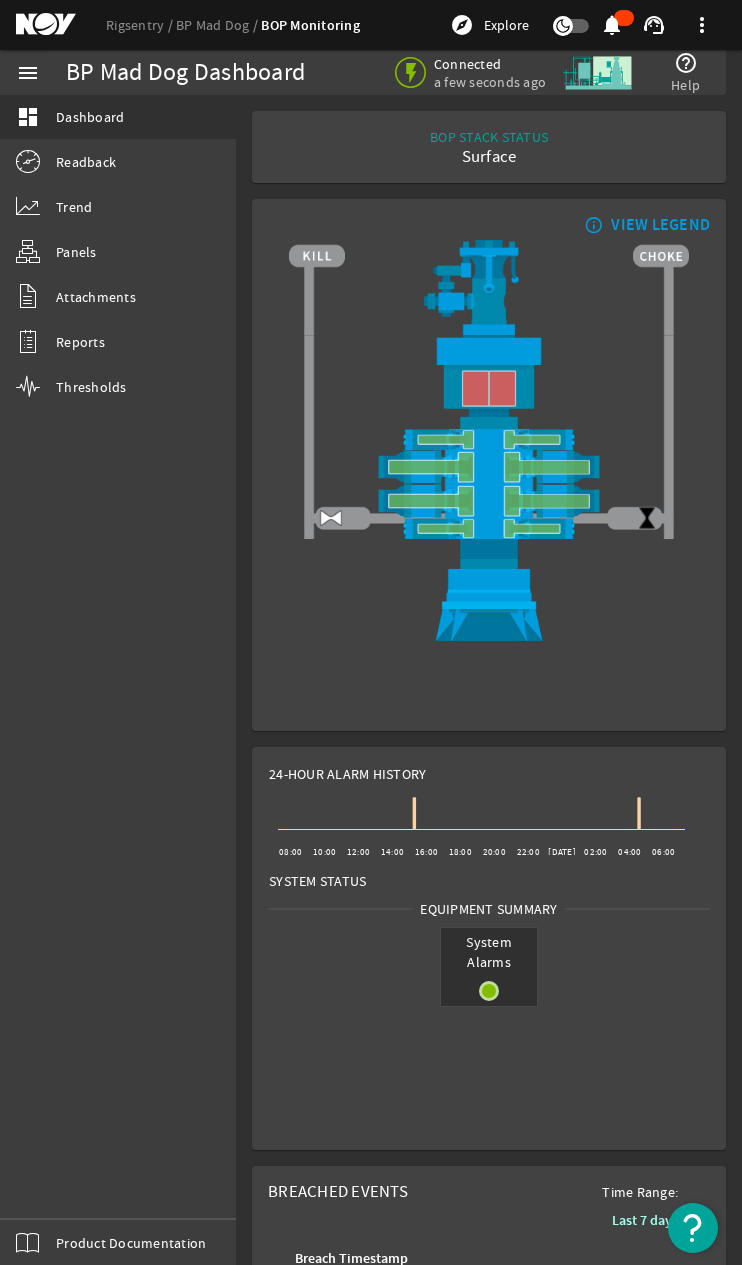 click on "menu" 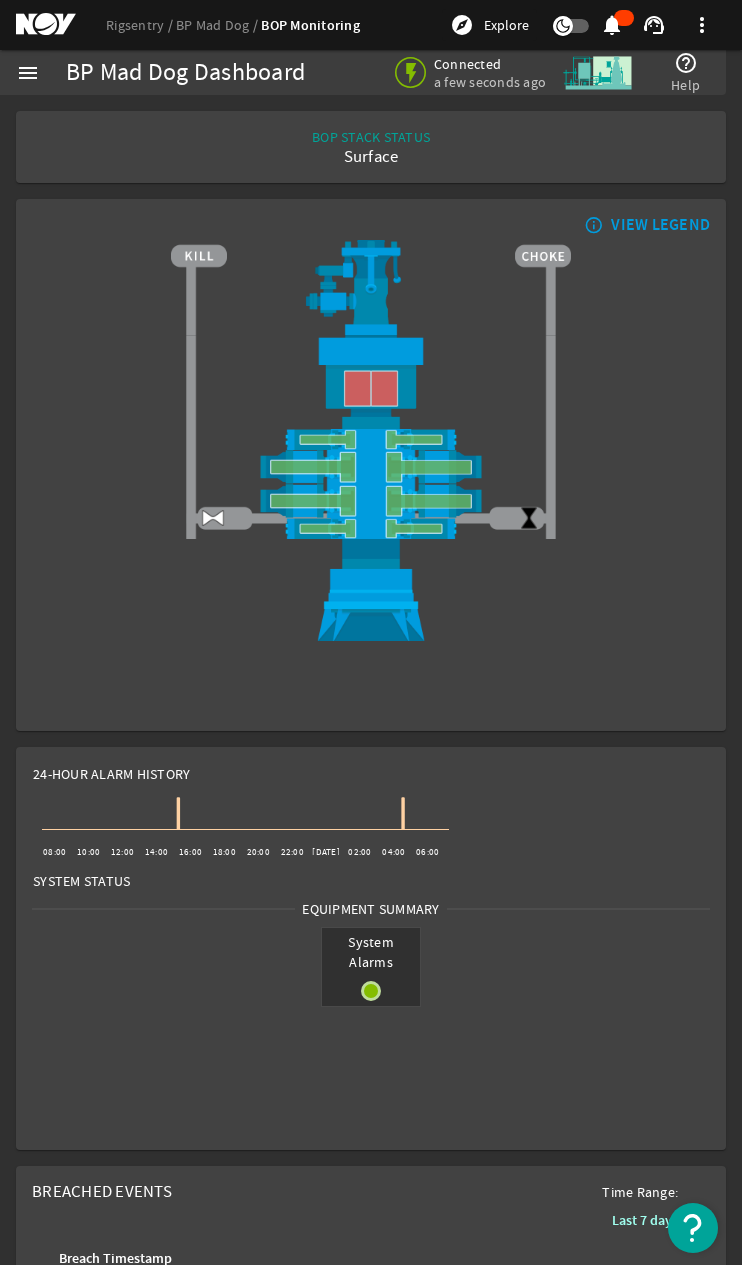click on "menu" 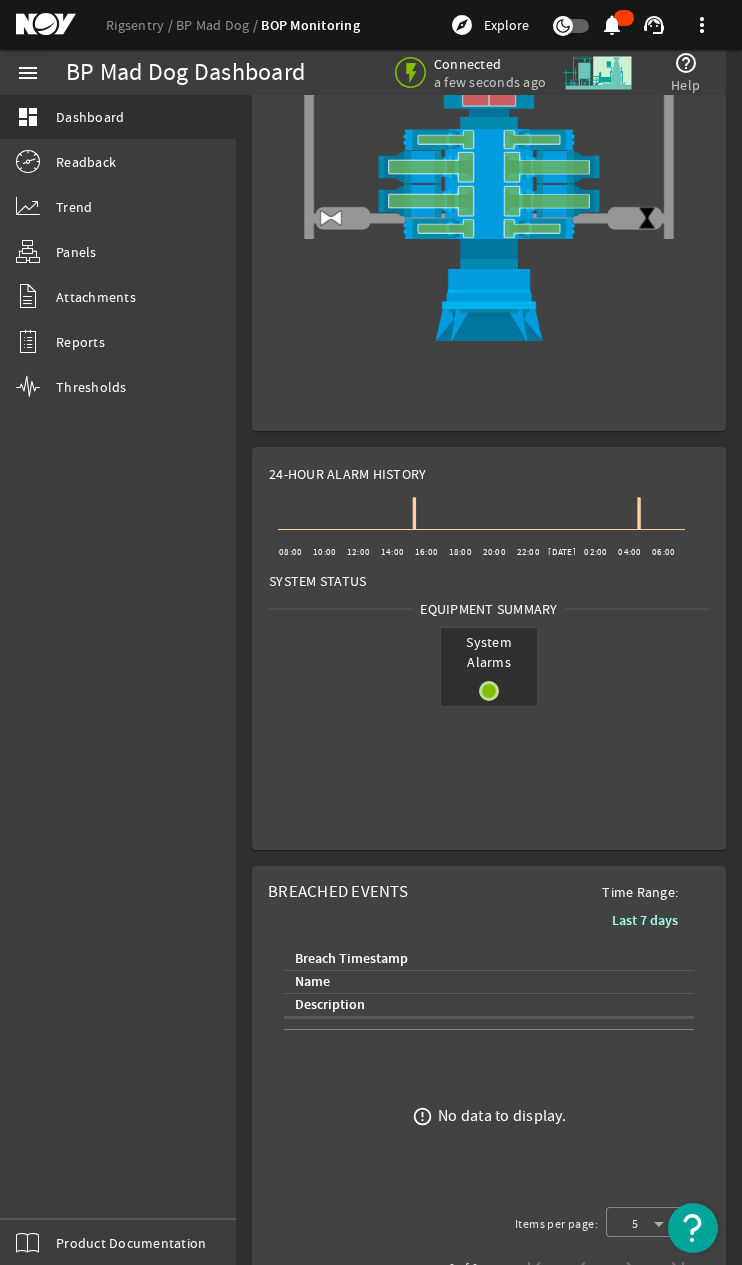 scroll, scrollTop: 0, scrollLeft: 0, axis: both 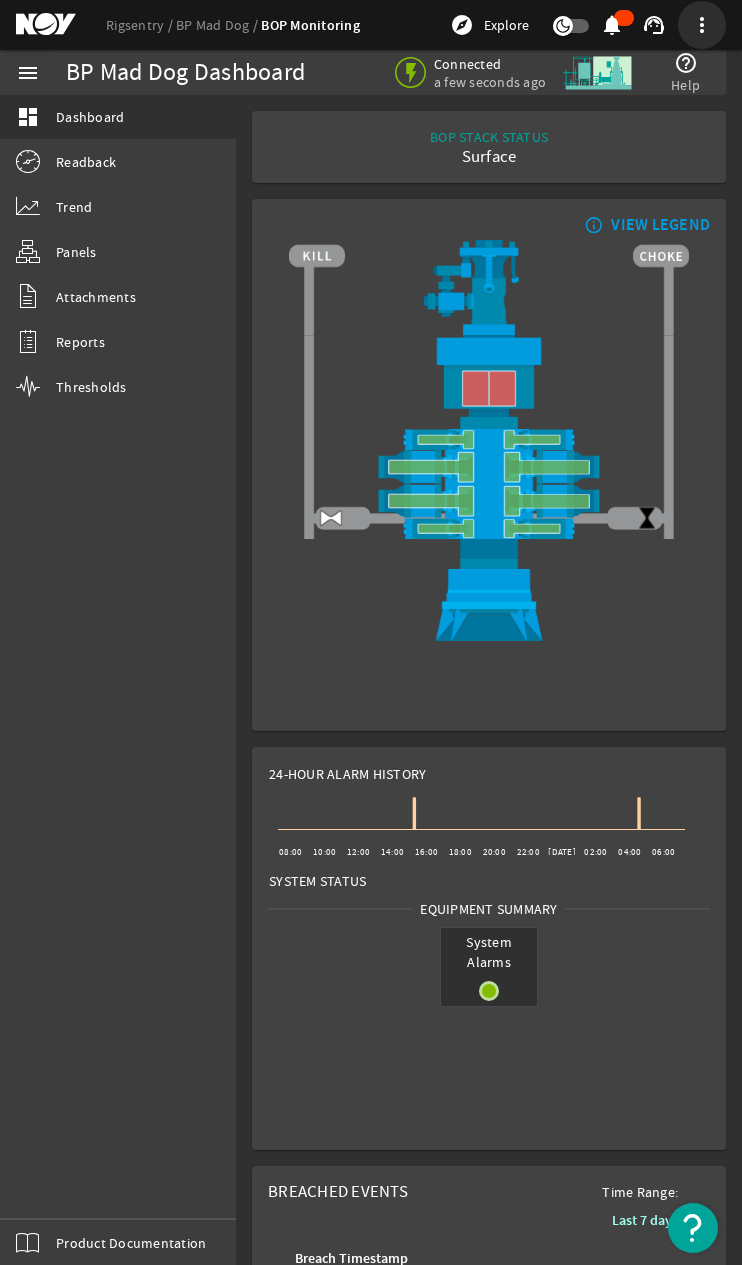 click 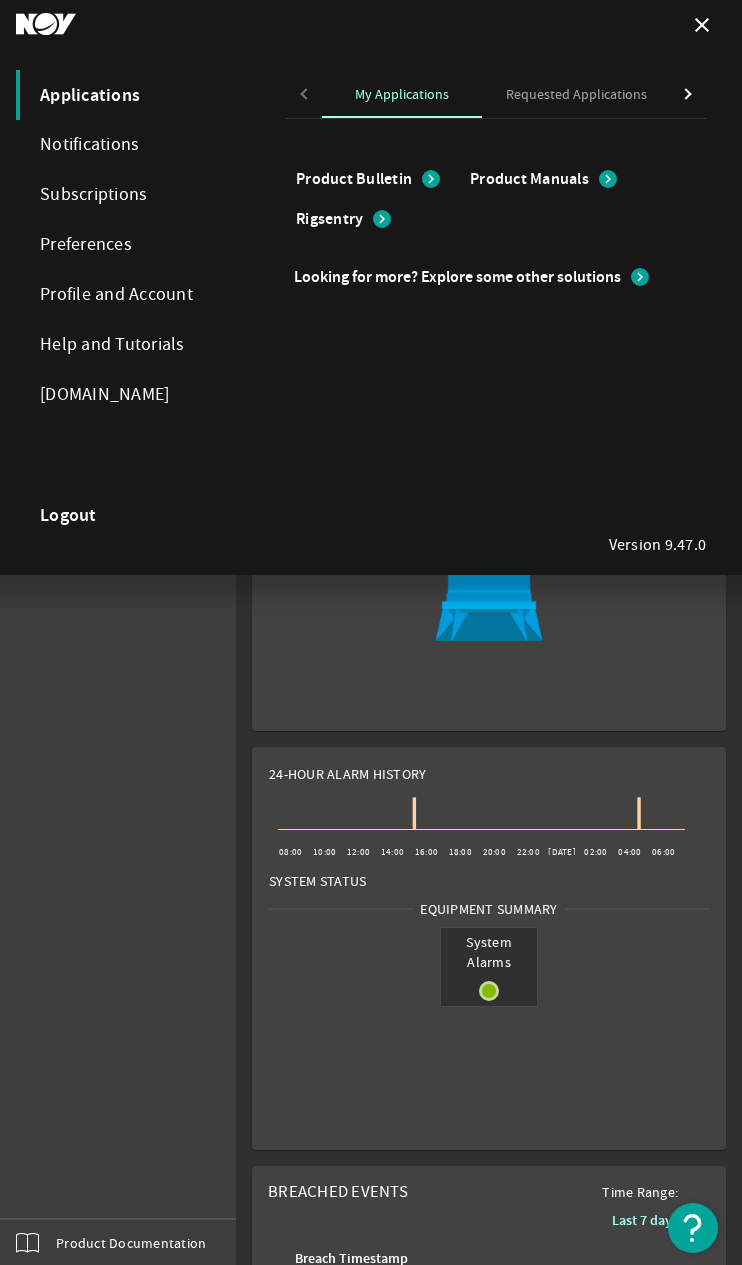 click on "Preferences" at bounding box center (131, 245) 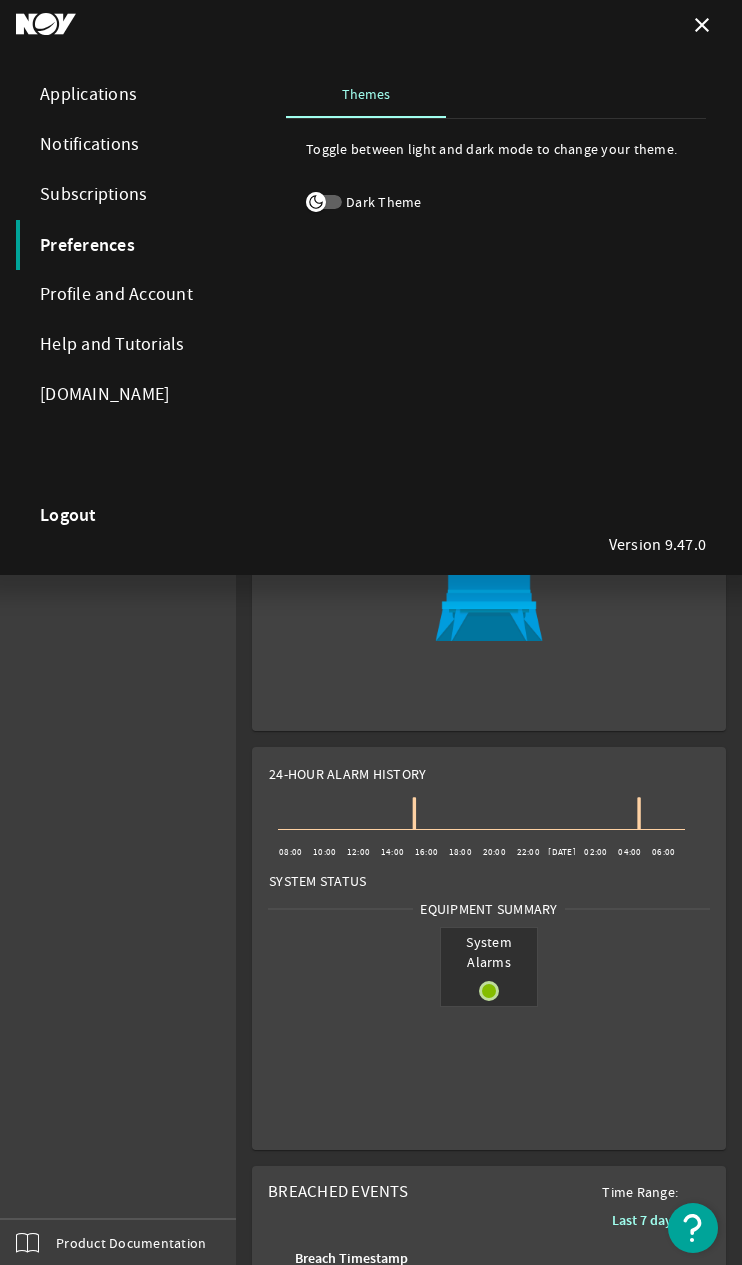 click on "Profile and Account" at bounding box center [131, 295] 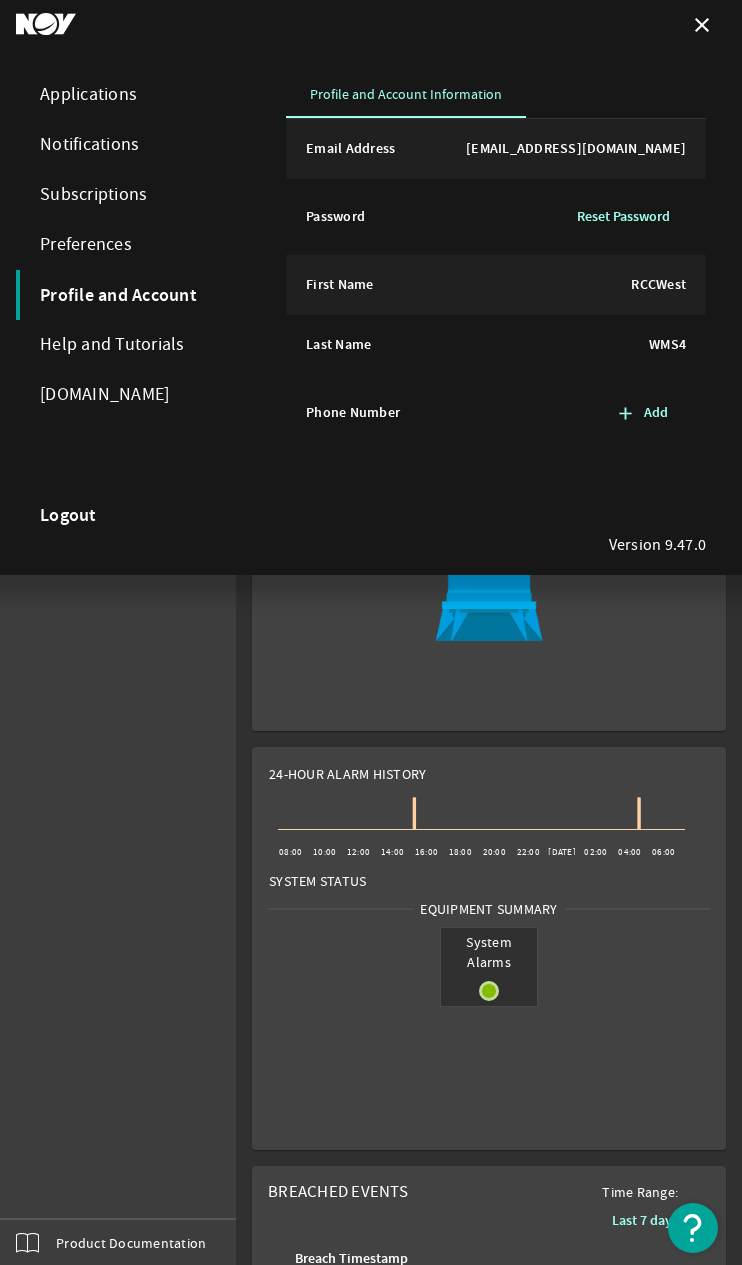 click on "Applications" at bounding box center [131, 95] 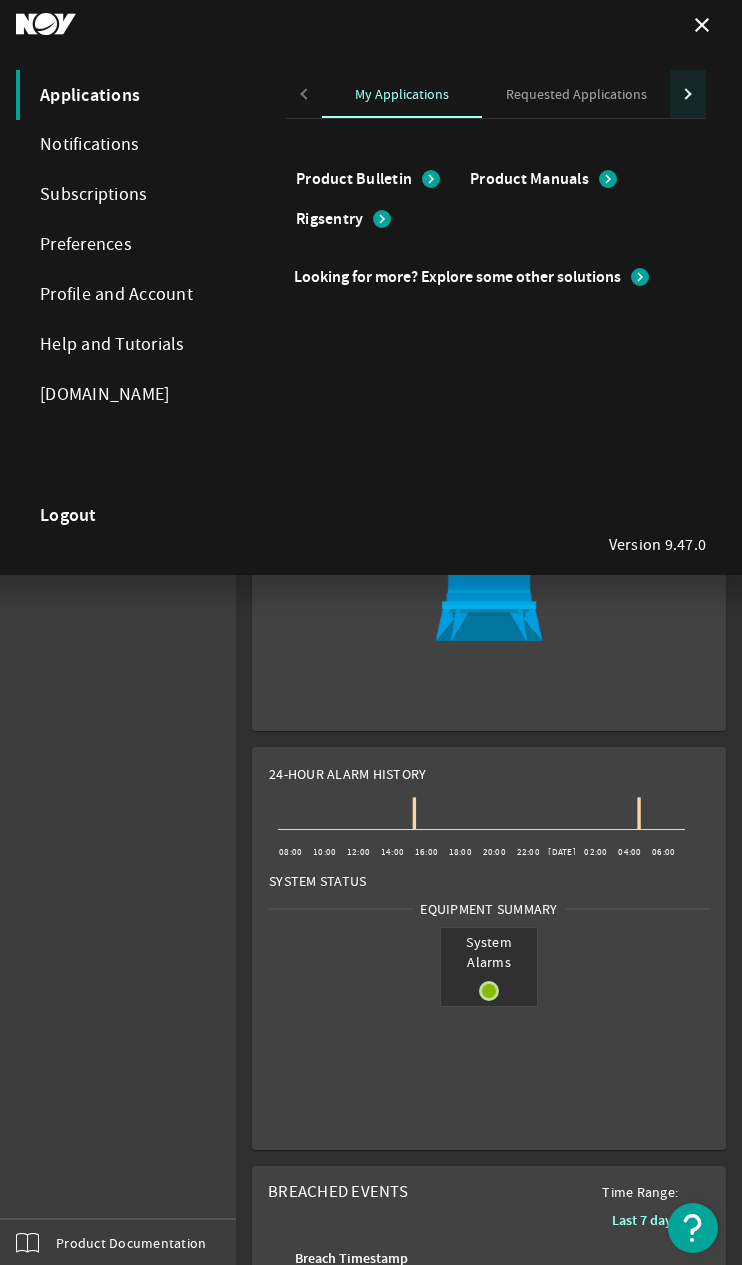 click at bounding box center (685, 93) 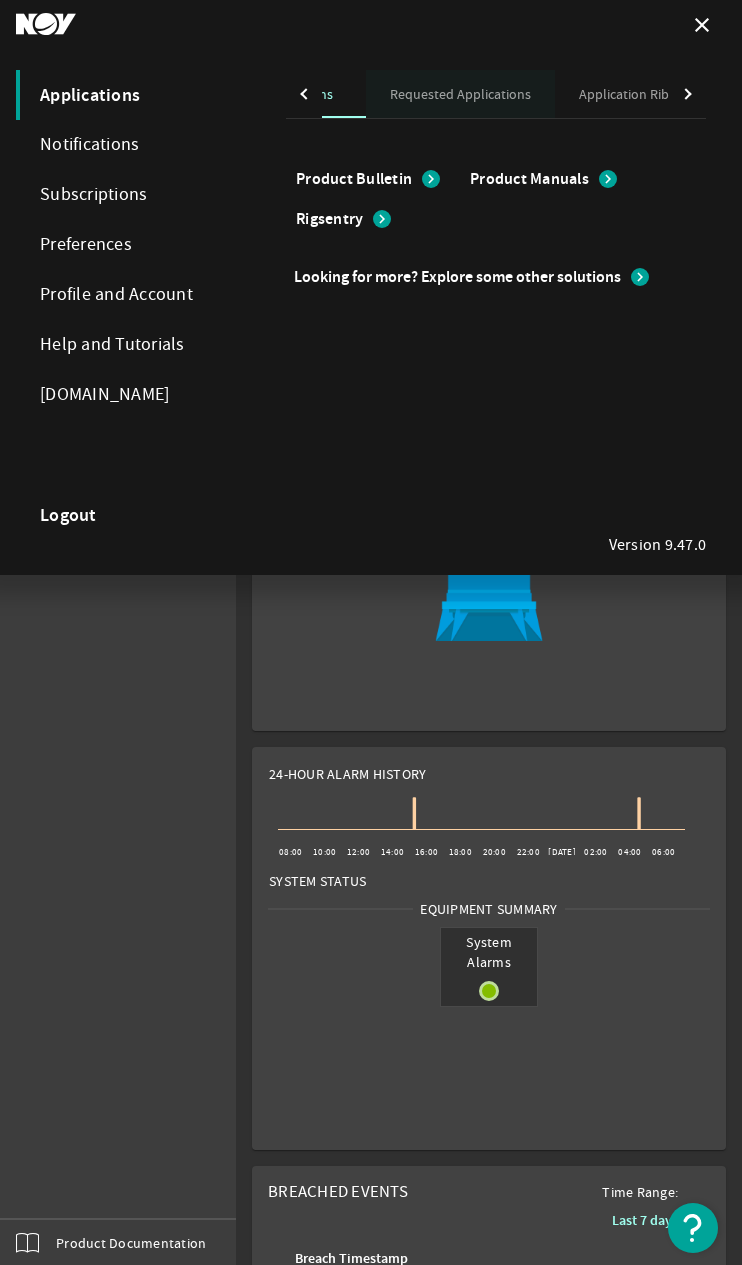 click on "Requested Applications" at bounding box center [460, 94] 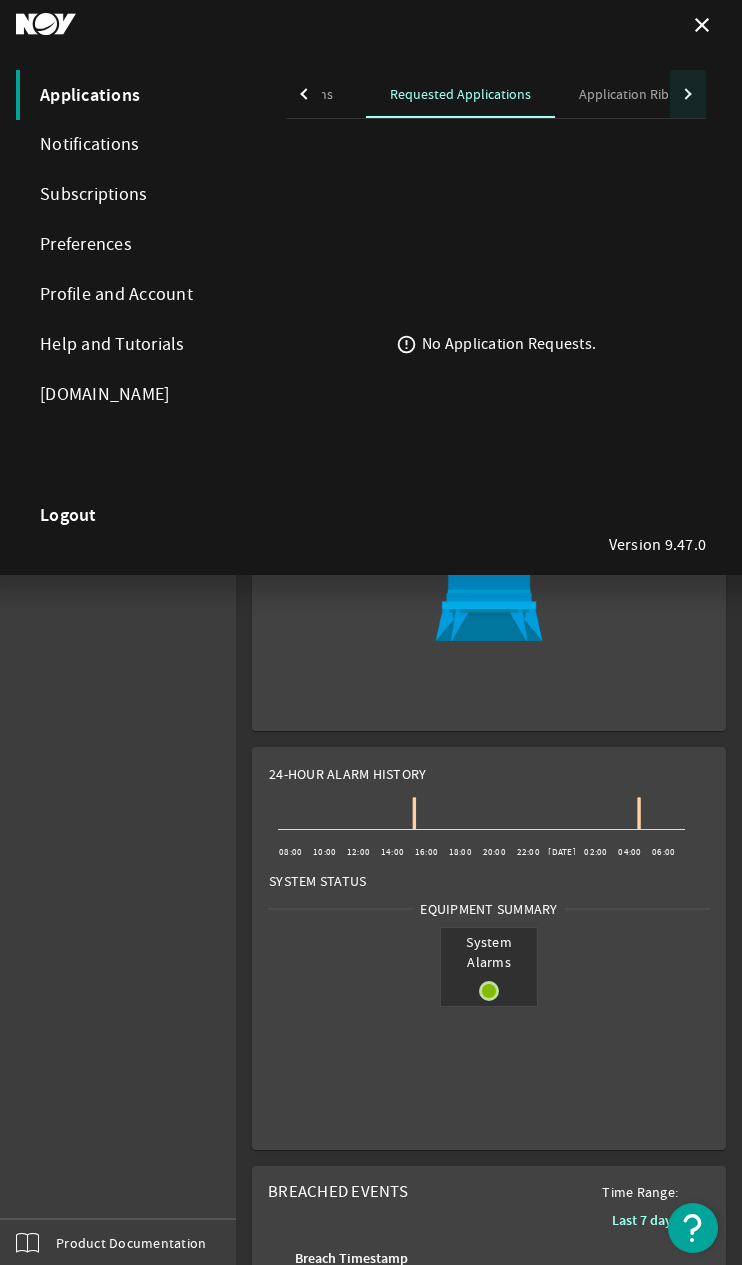 click at bounding box center [688, 94] 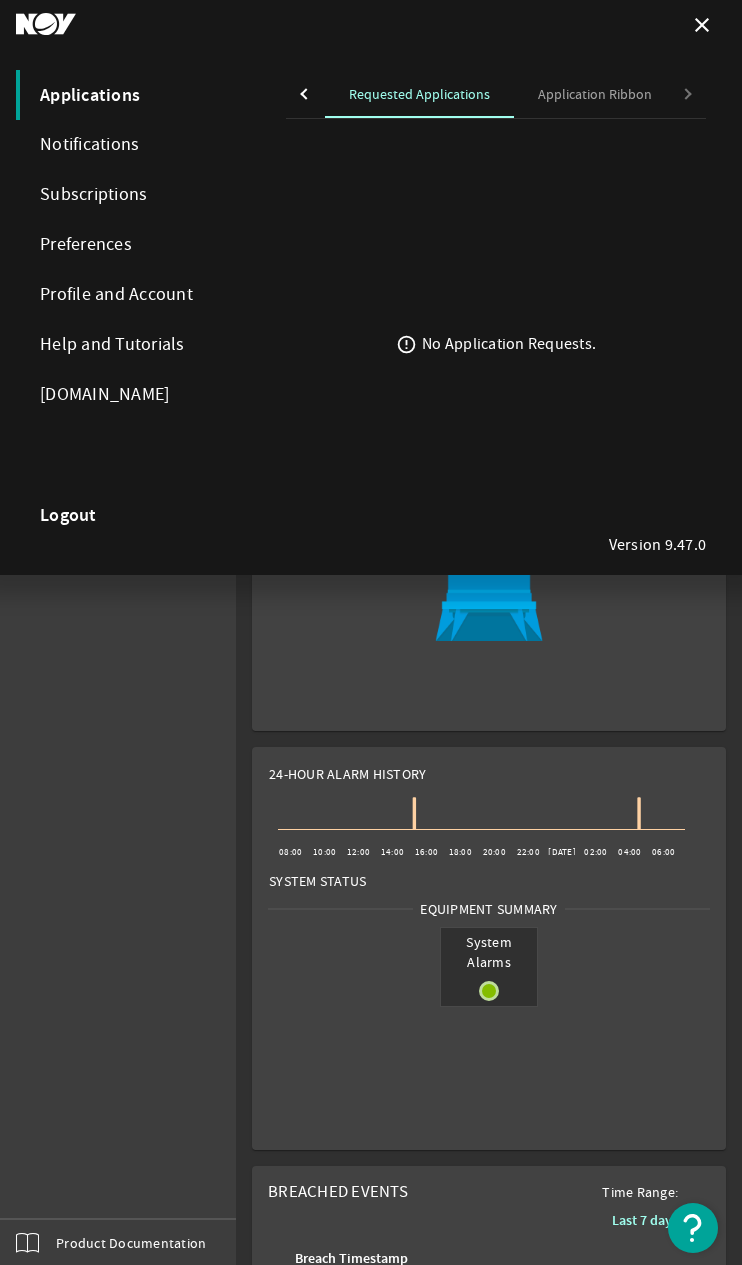 click on "My Applications Requested Applications Application Ribbon" at bounding box center [496, 94] 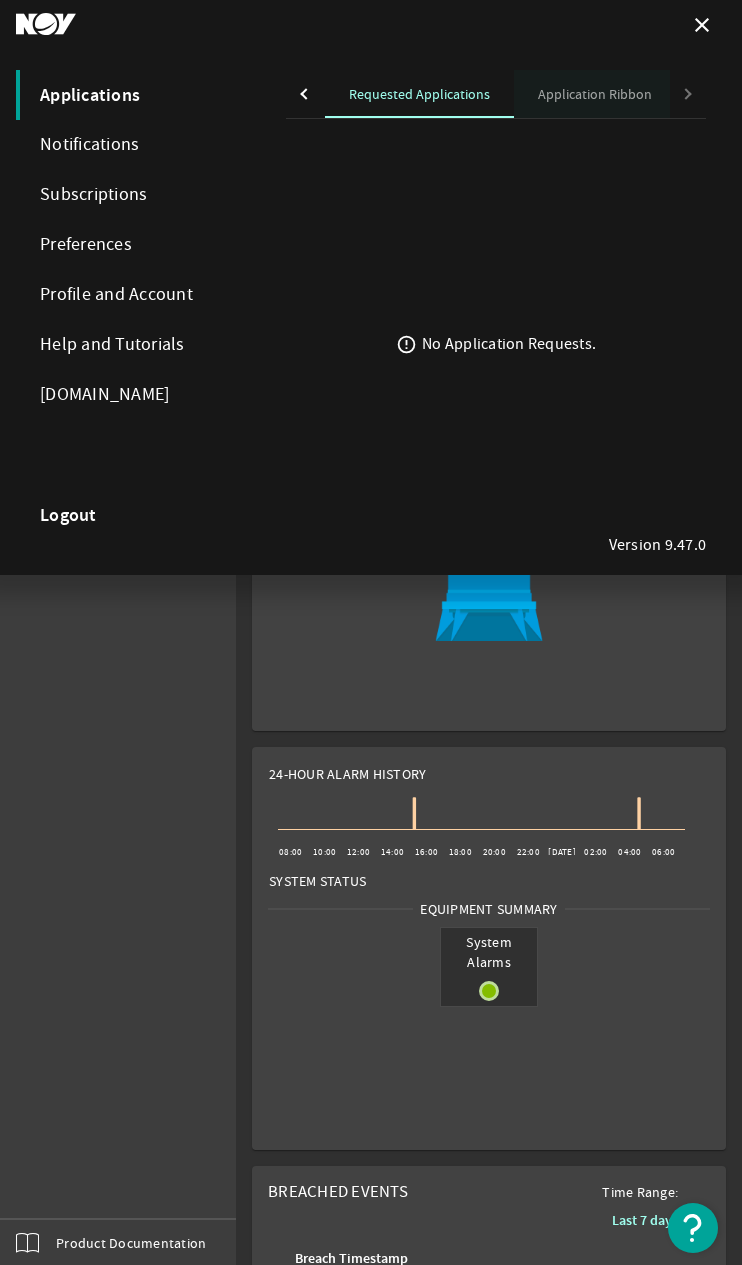 click on "Application Ribbon" at bounding box center (595, 94) 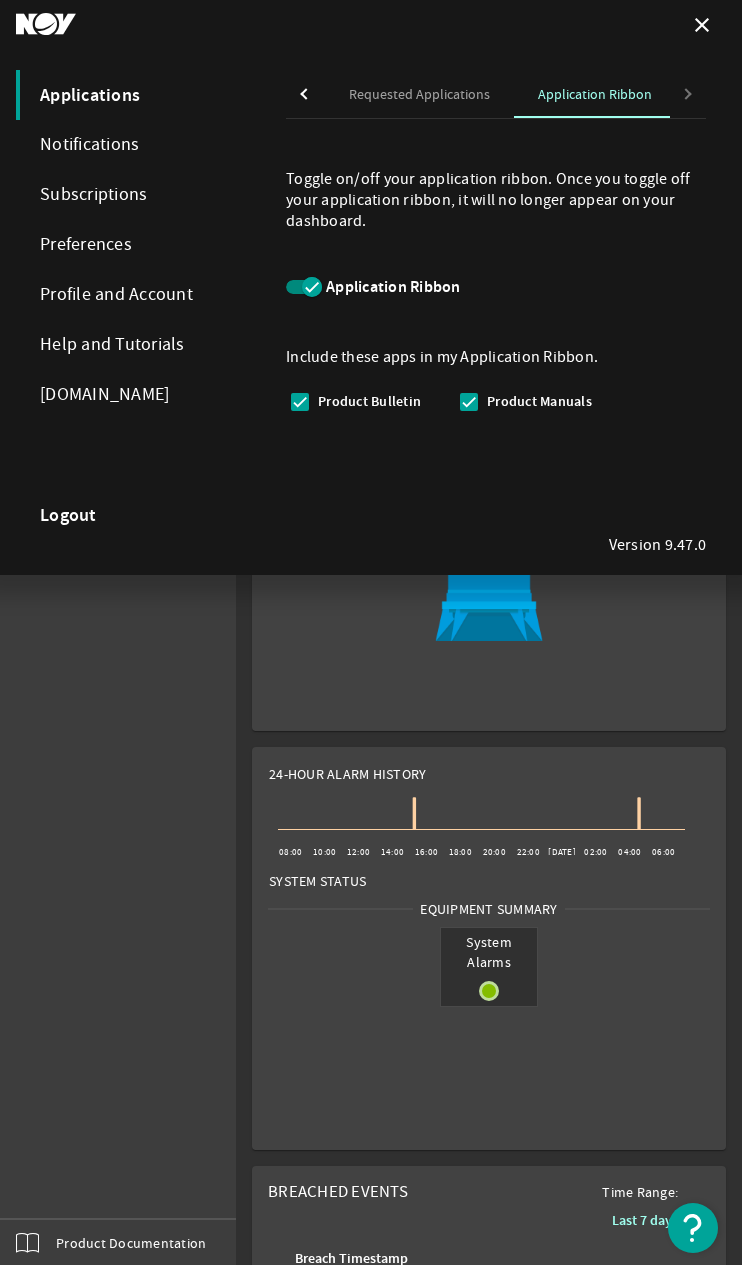 click on "Notifications" at bounding box center [131, 145] 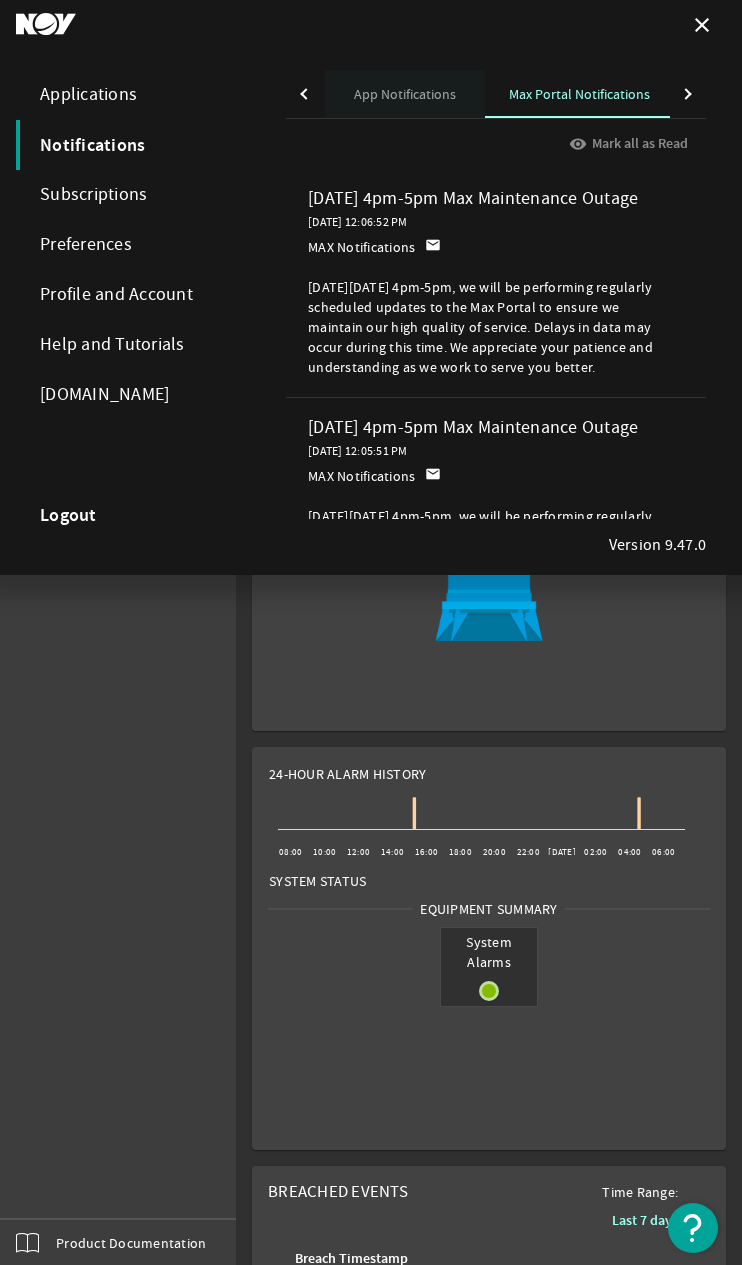 click on "App Notifications" at bounding box center (405, 94) 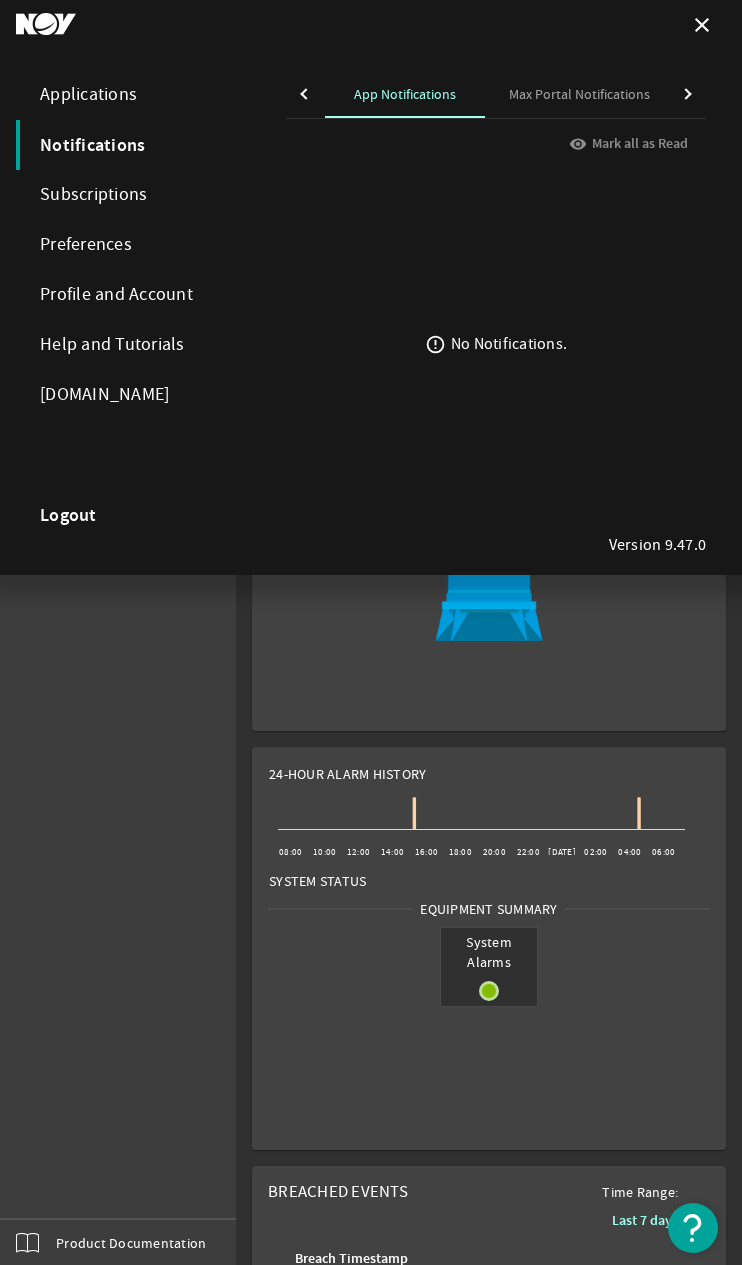click on "Subscriptions" at bounding box center [131, 195] 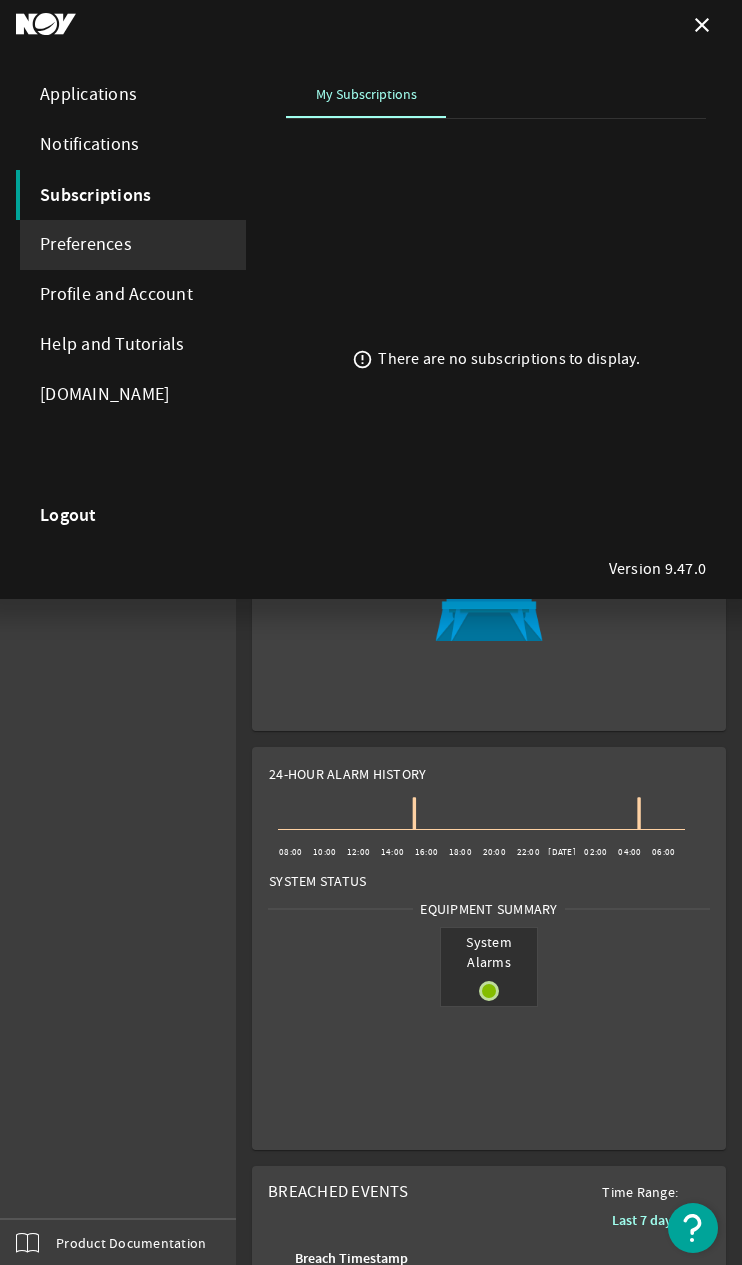 click on "Preferences" at bounding box center [131, 245] 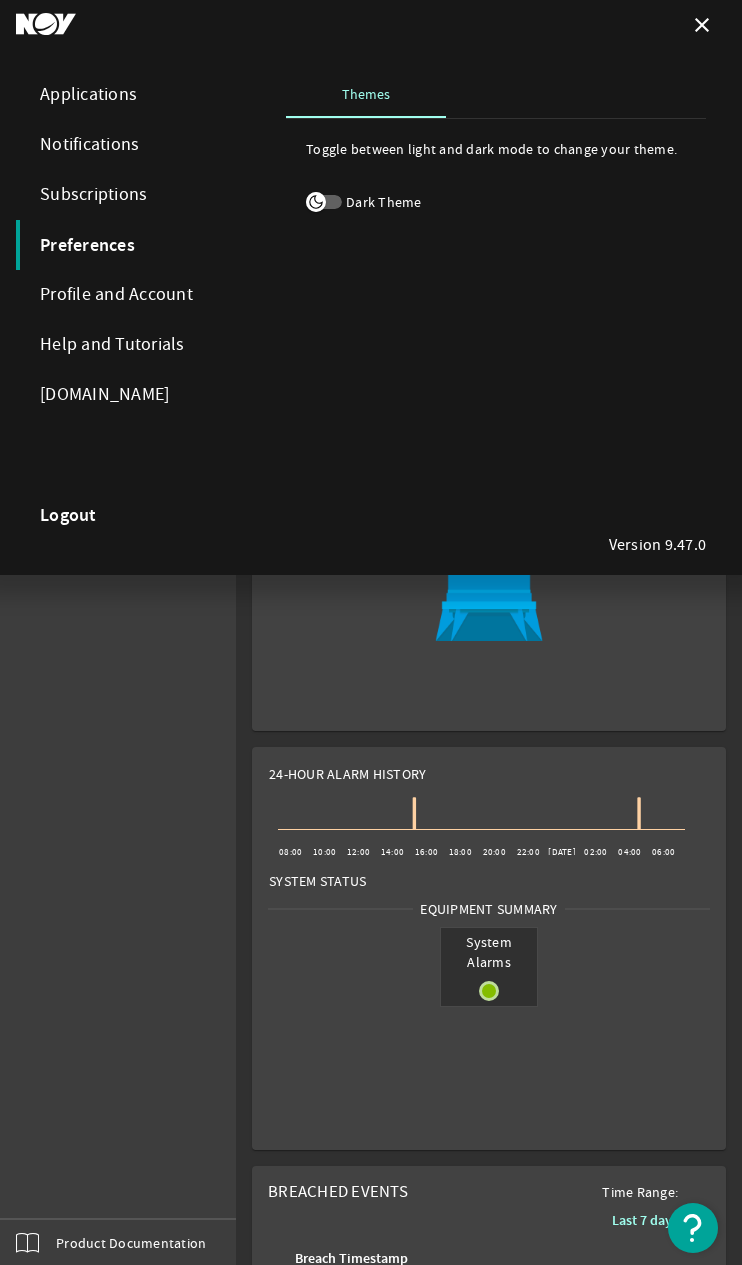 click on "Profile and Account" at bounding box center (131, 295) 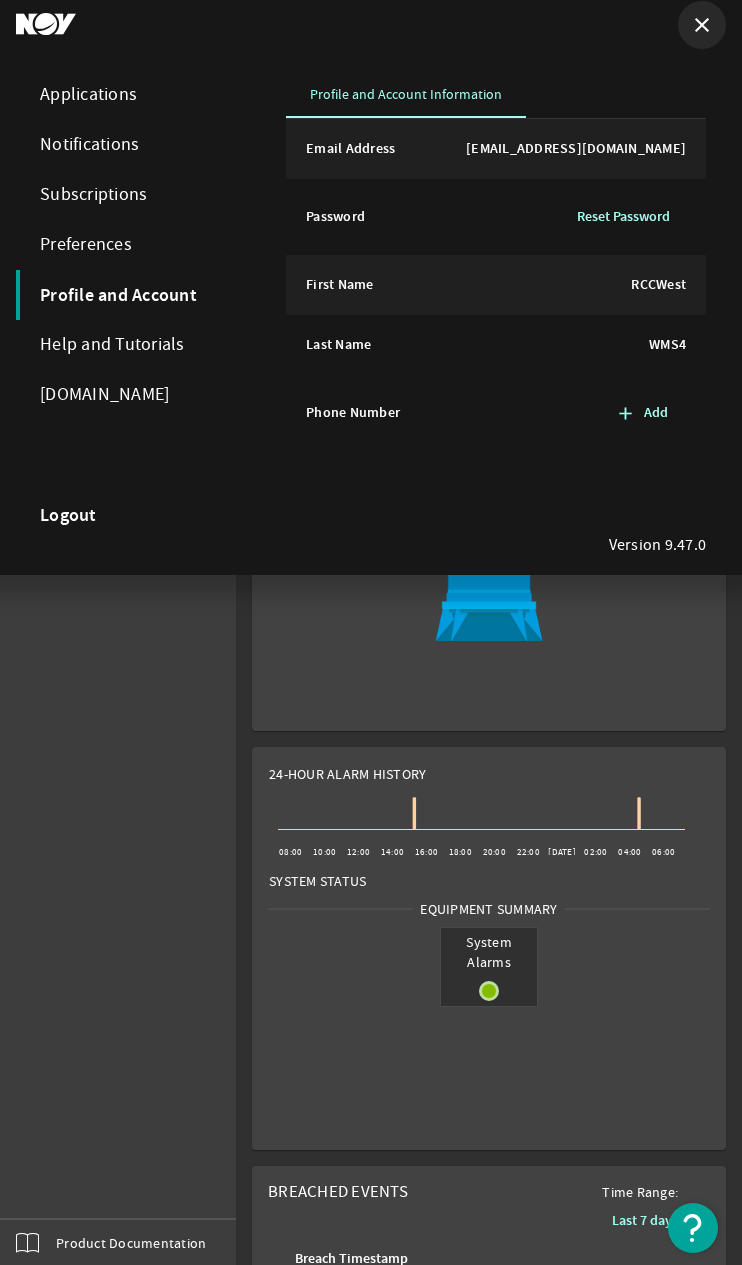 click on "close" at bounding box center [702, 25] 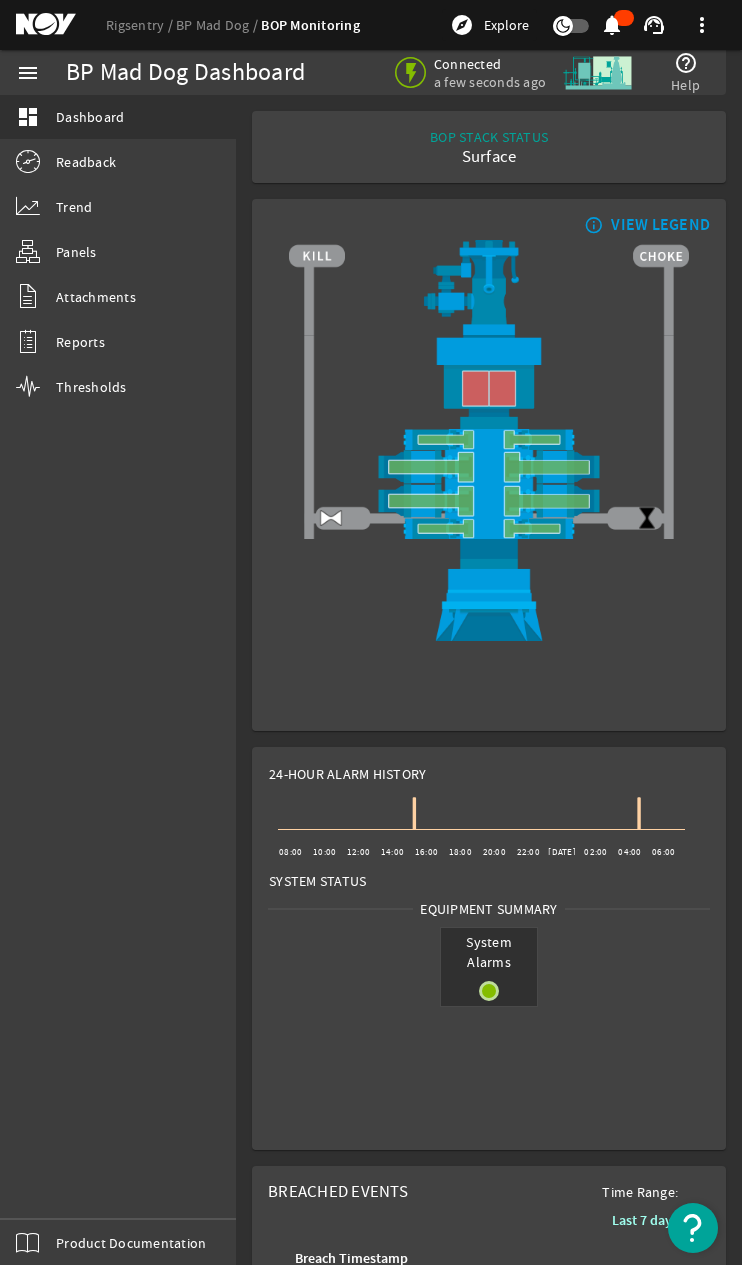 click 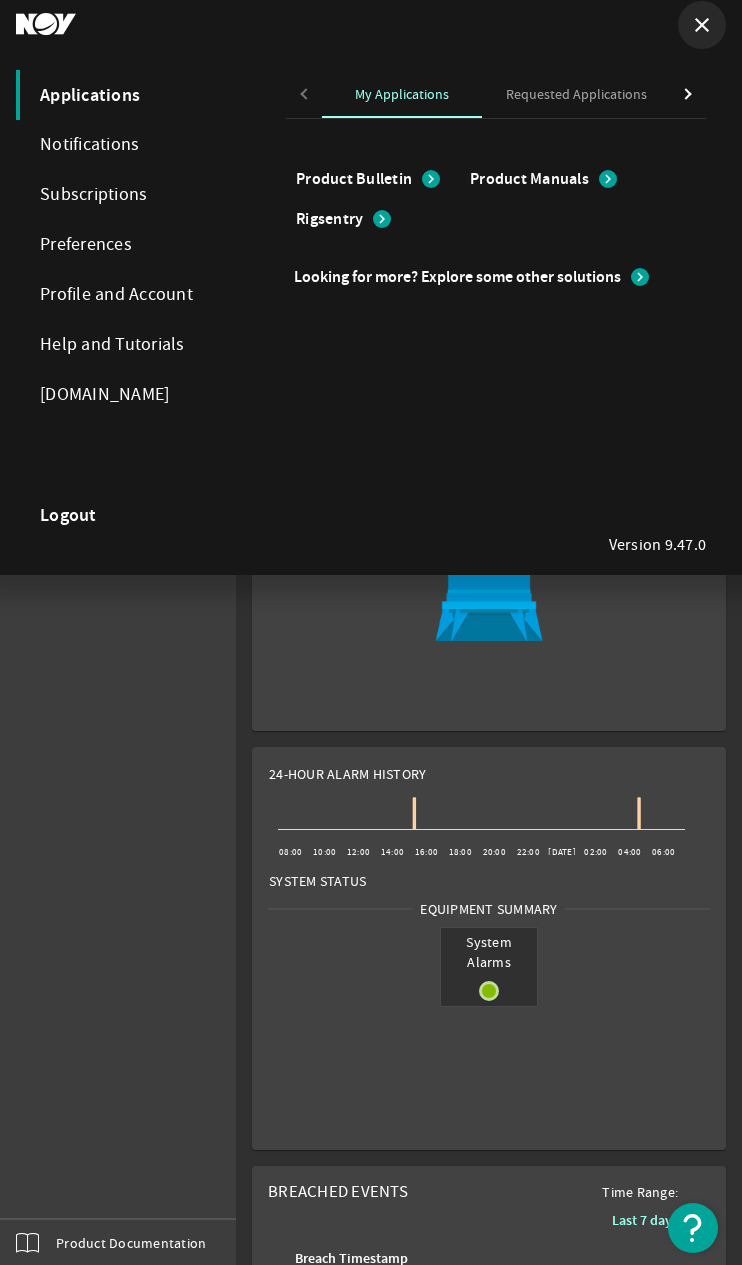click on "close" at bounding box center [702, 25] 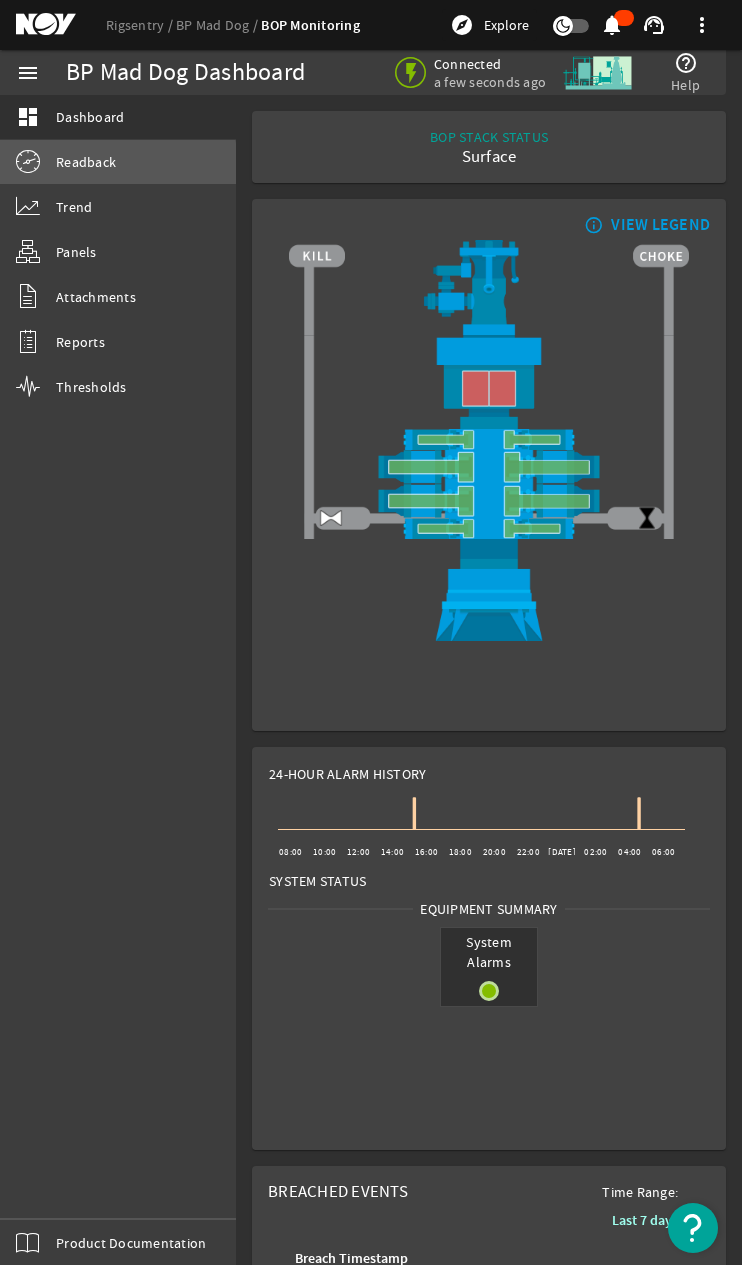 click on "Readback" 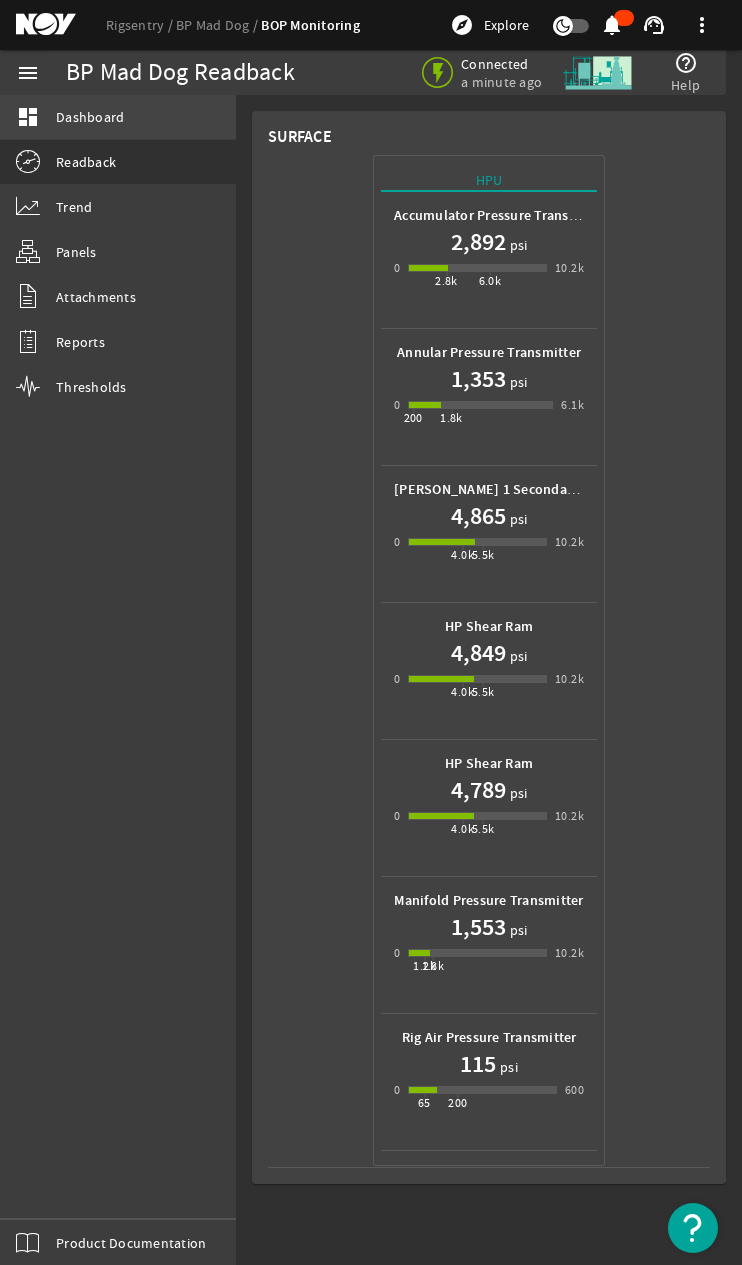 click on "Dashboard" 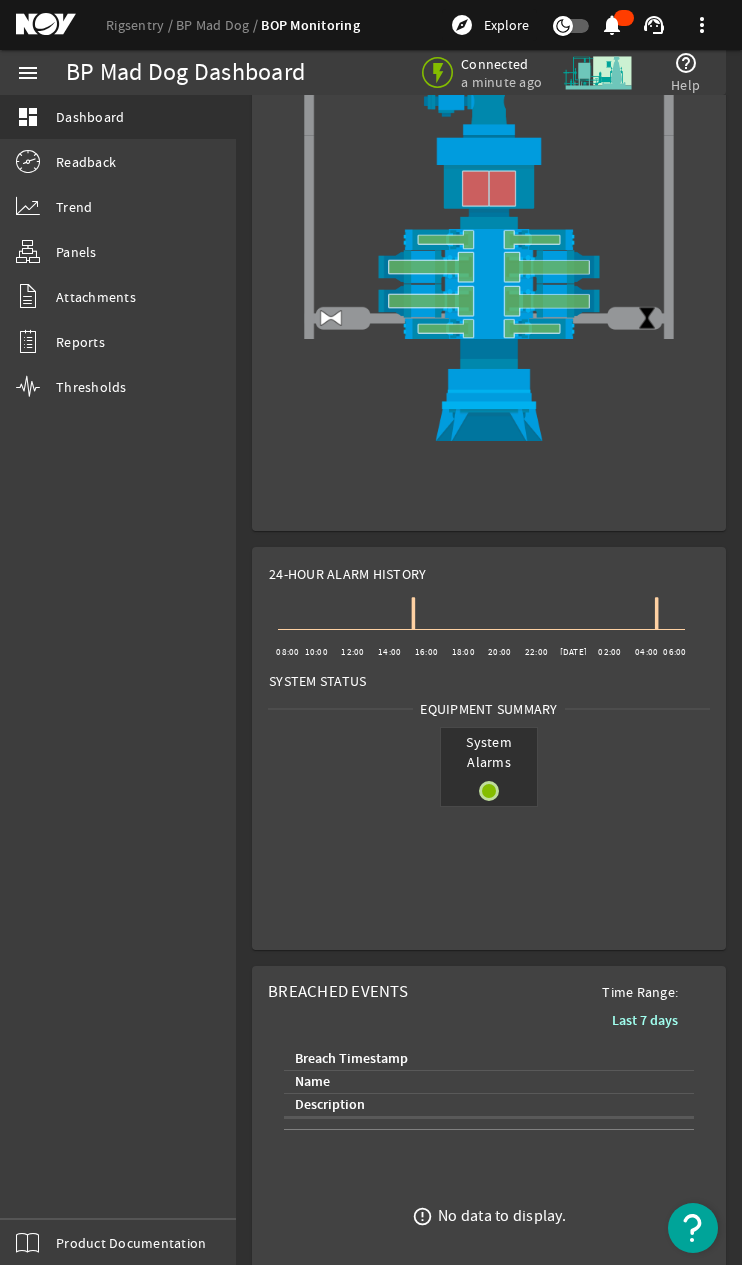 scroll, scrollTop: 100, scrollLeft: 0, axis: vertical 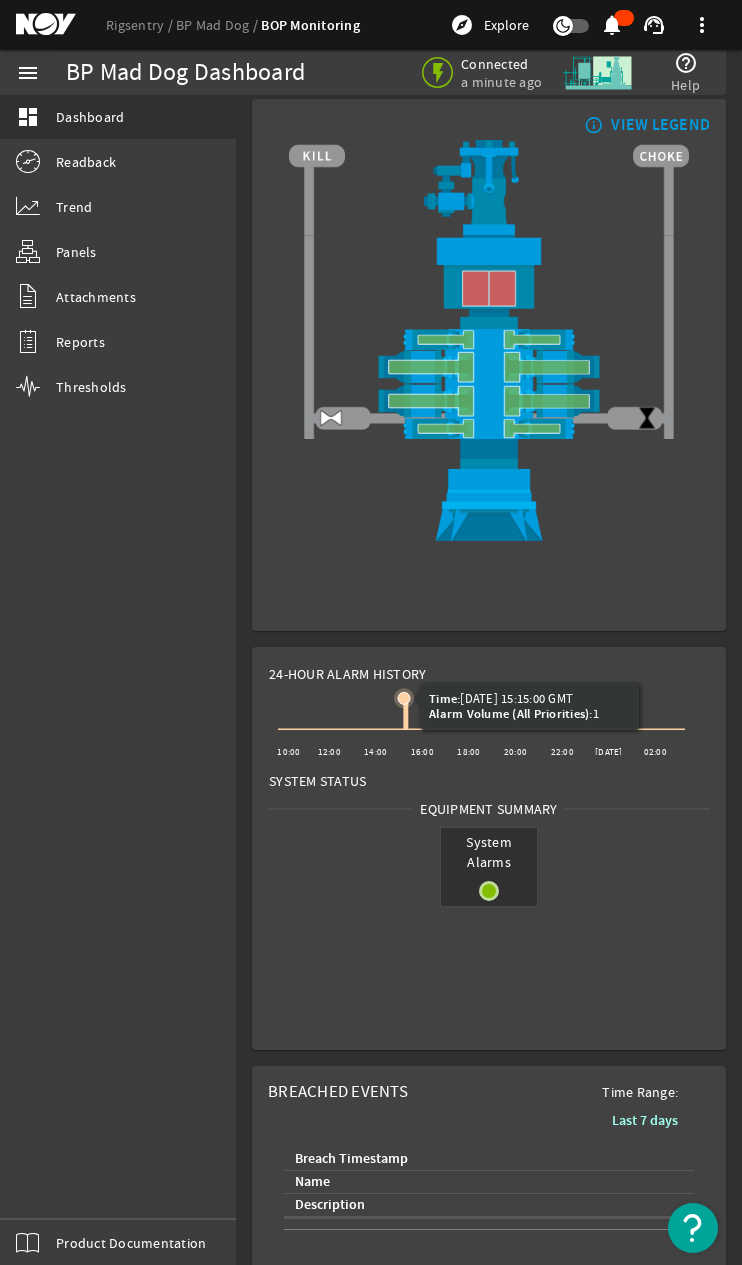 click 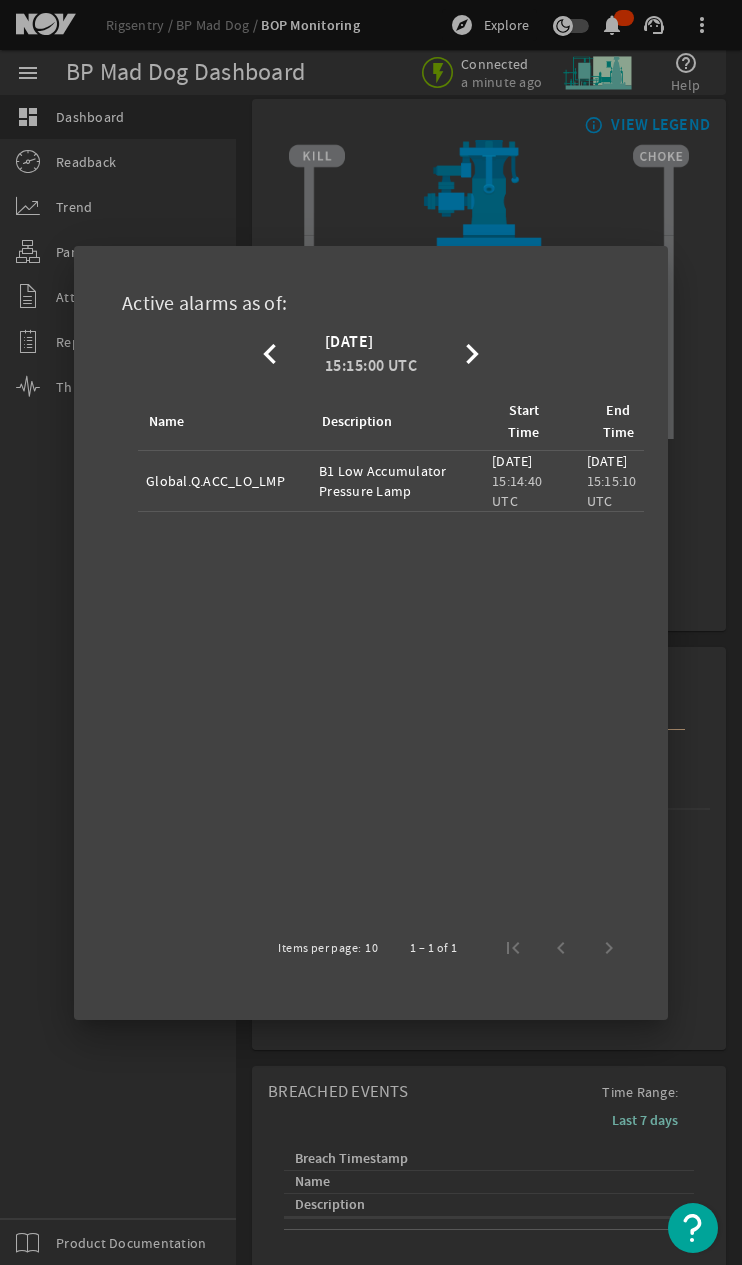 click at bounding box center [371, 632] 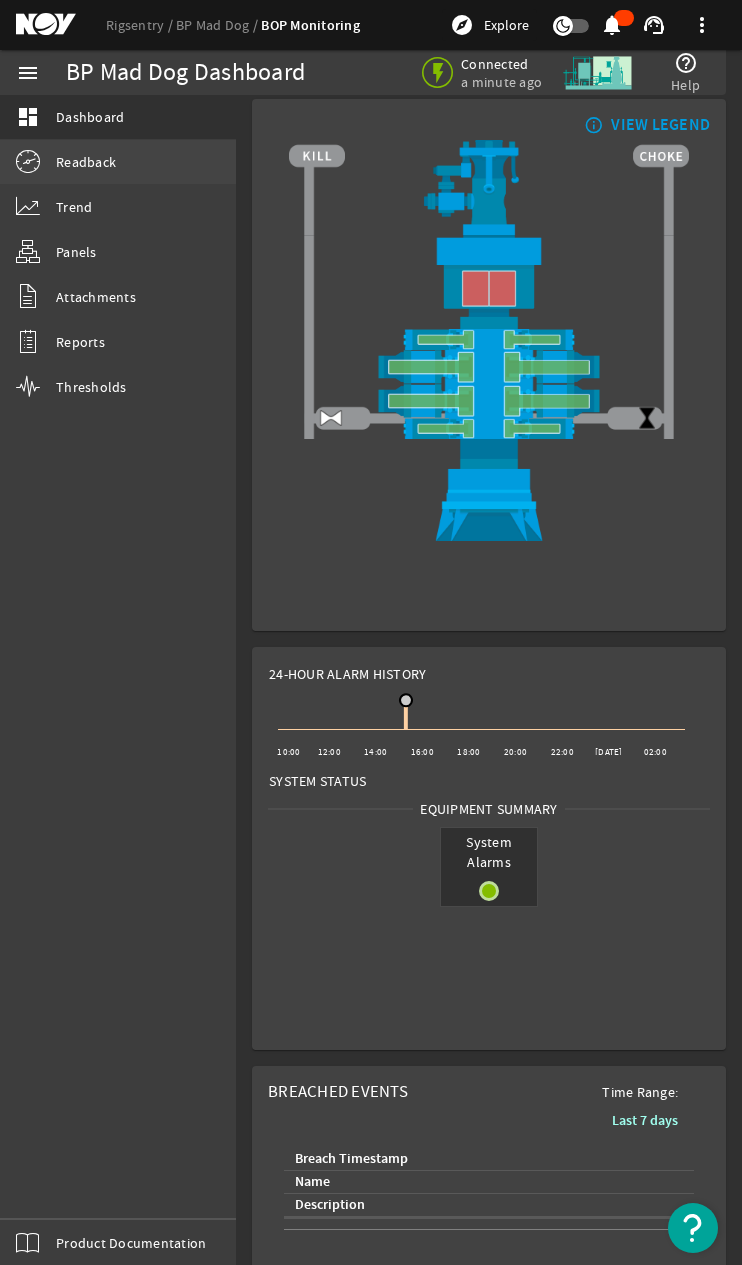 click on "Readback" 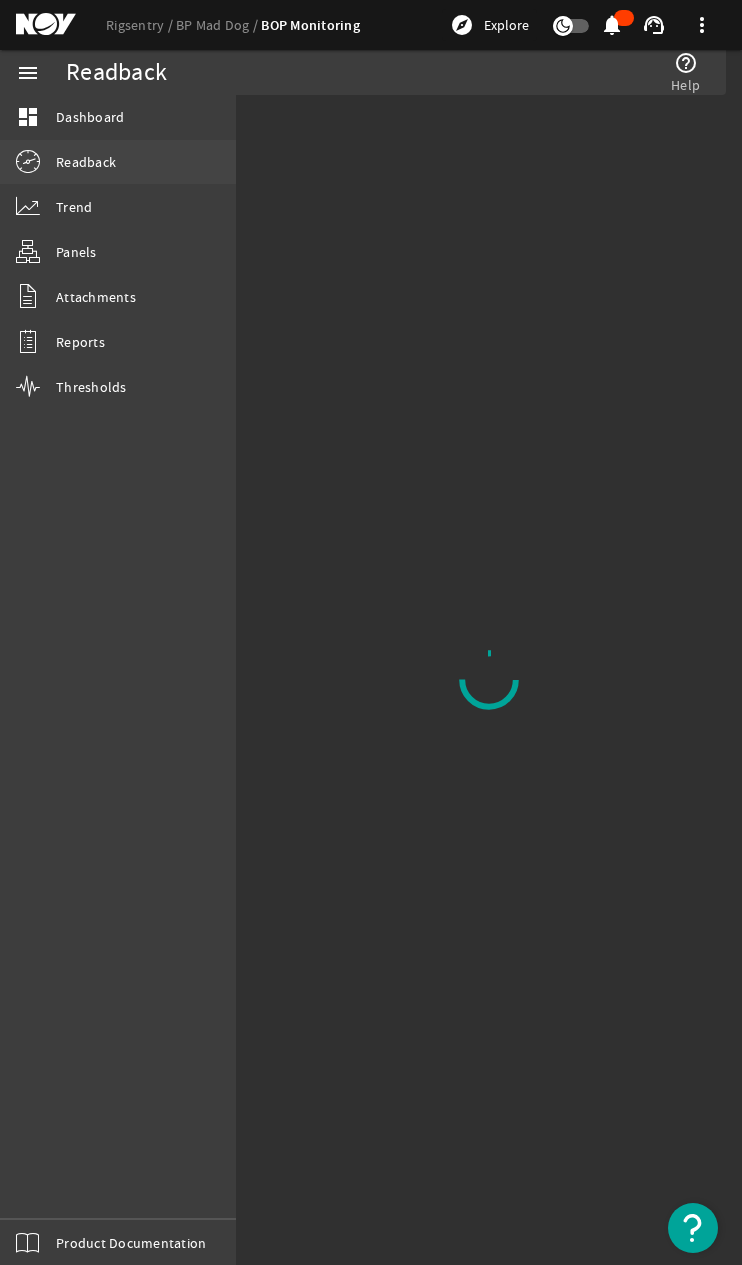 scroll, scrollTop: 0, scrollLeft: 0, axis: both 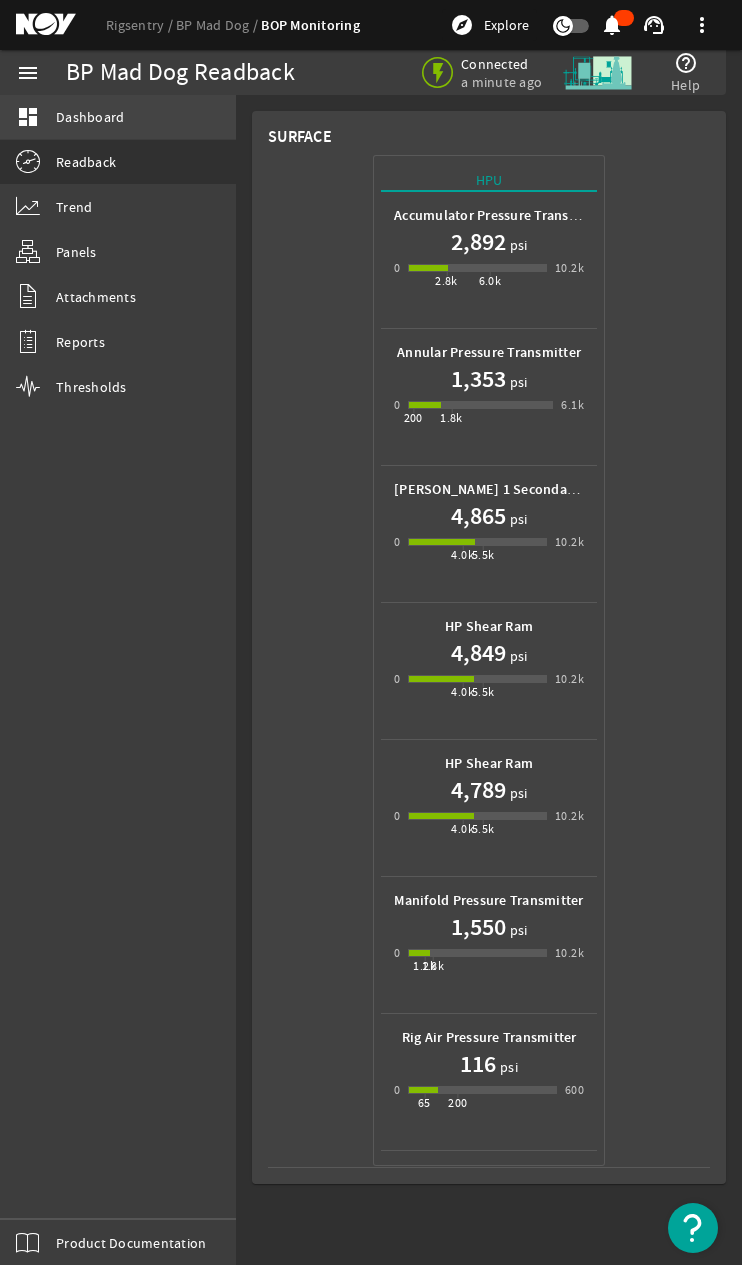 click on "Dashboard" 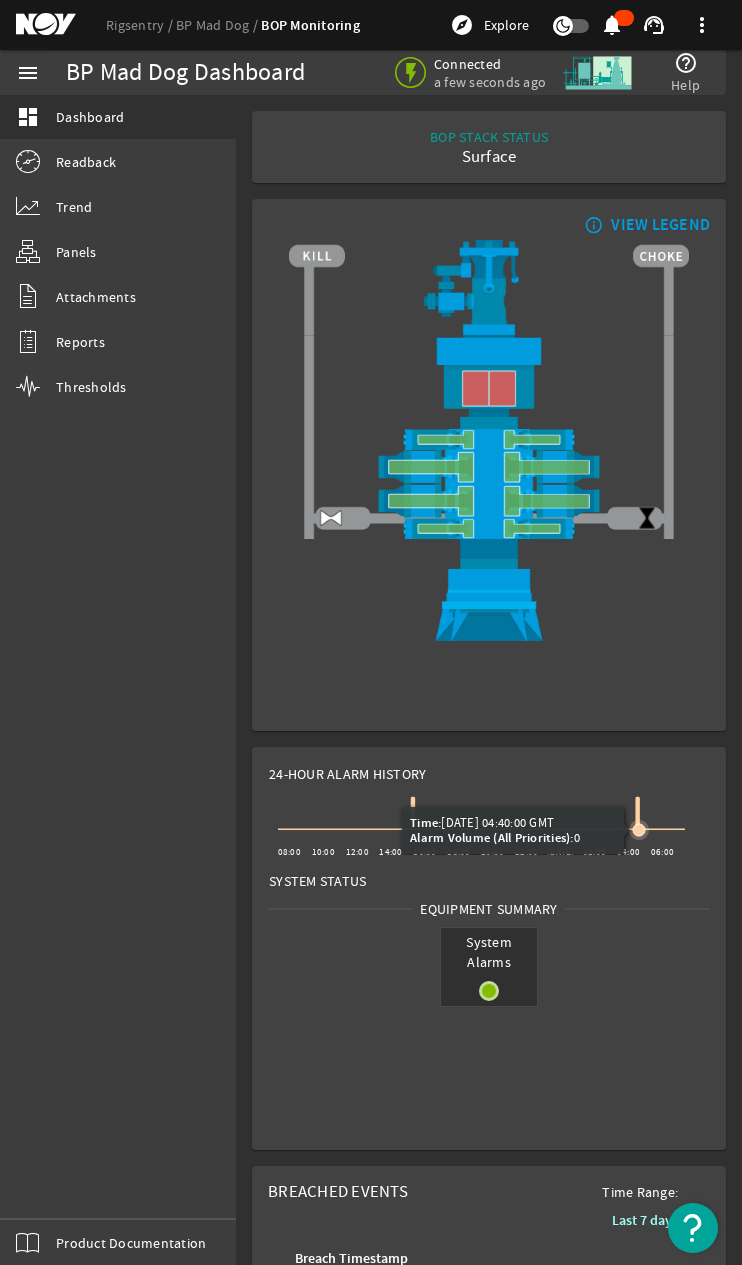click 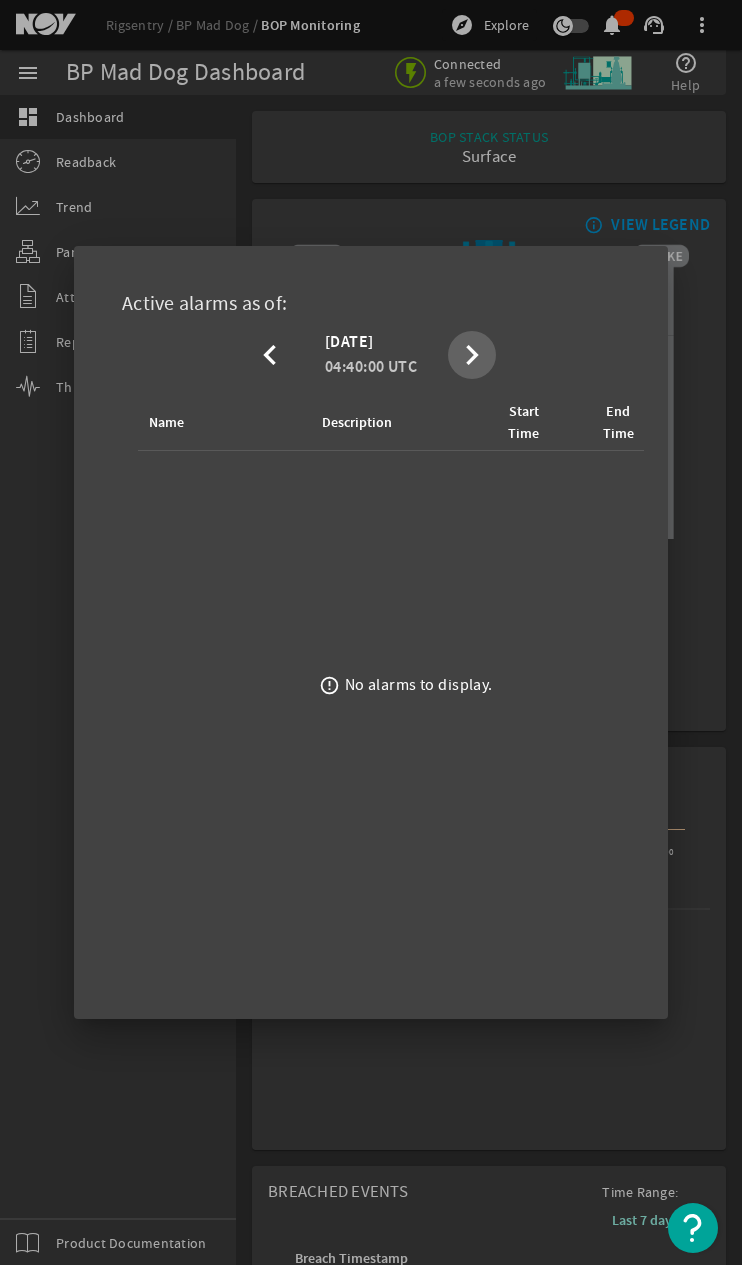 click on "chevron_right" at bounding box center [472, 355] 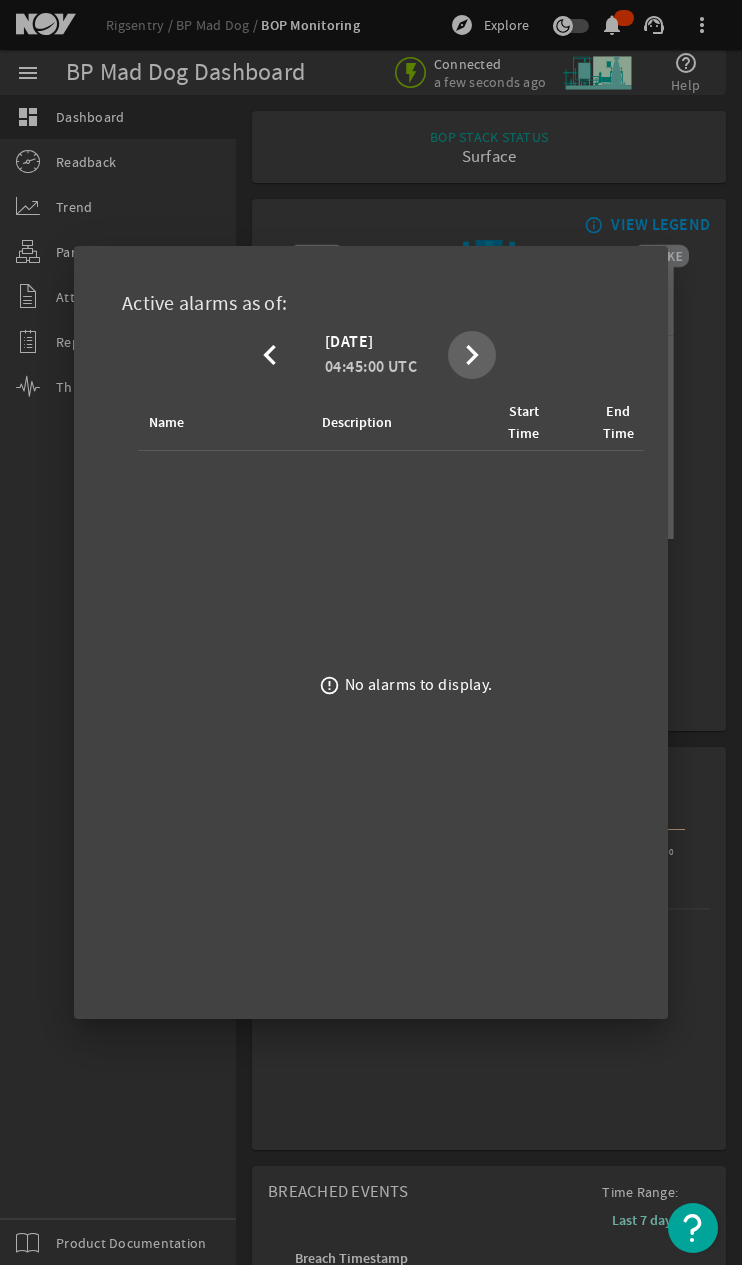 click on "chevron_right" at bounding box center [472, 355] 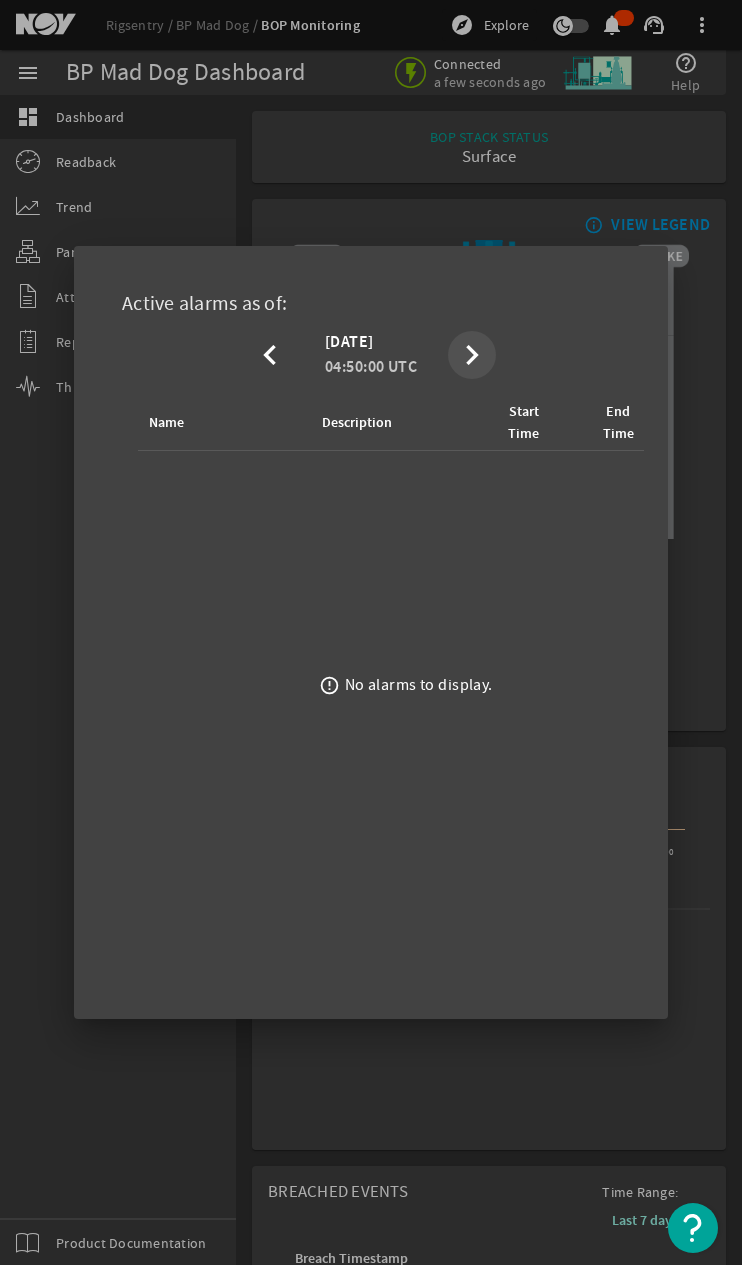 click on "chevron_right" at bounding box center (472, 355) 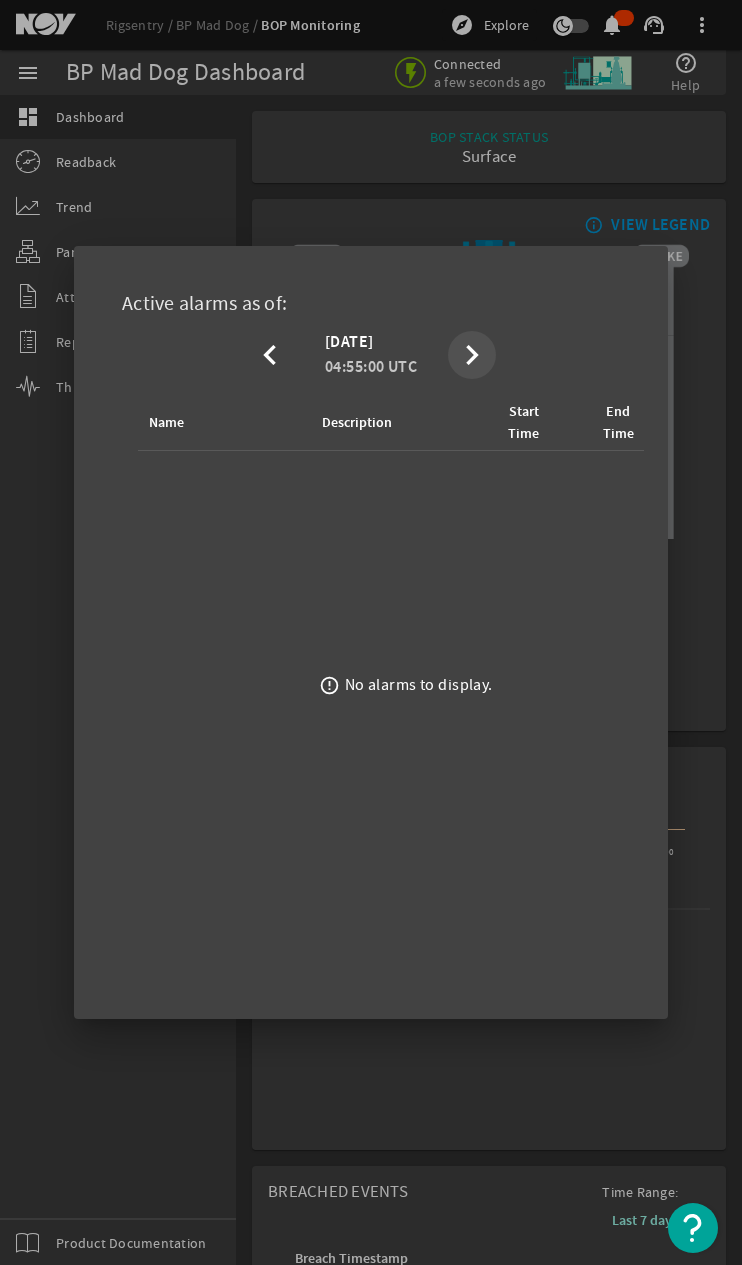 click on "chevron_right" at bounding box center (472, 355) 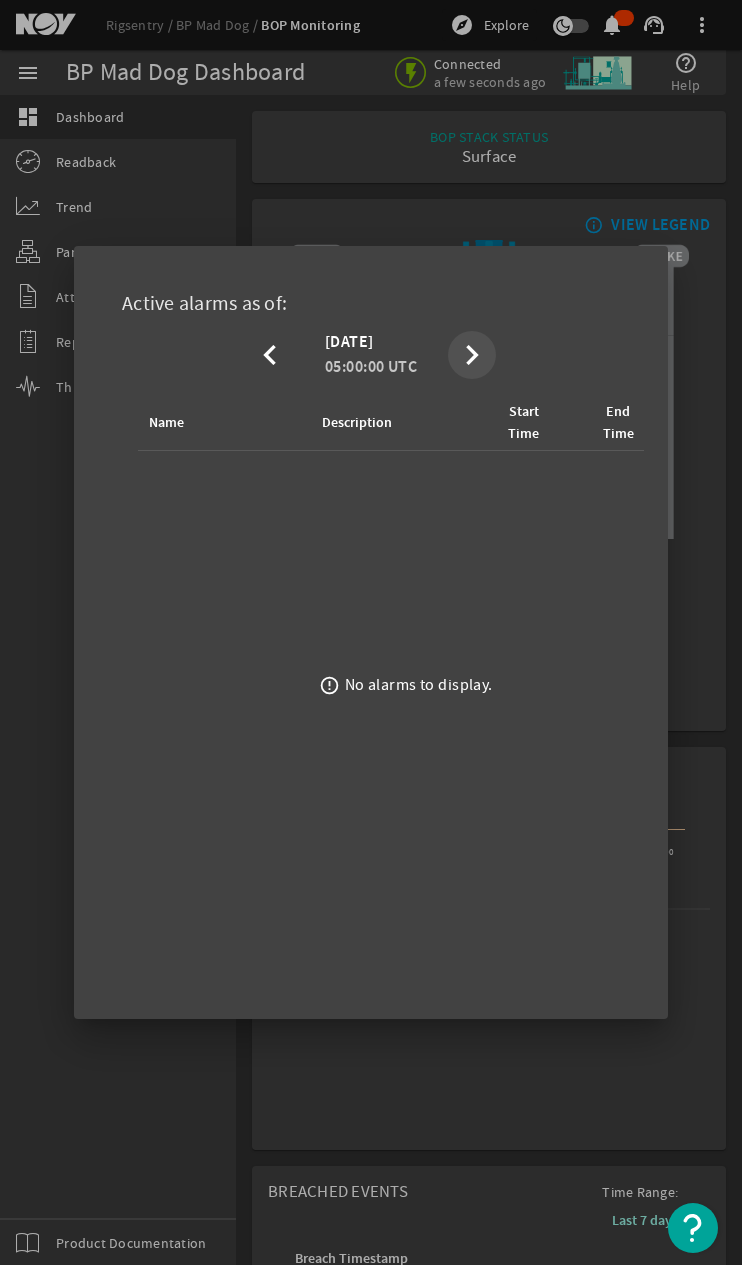 click on "chevron_right" at bounding box center [472, 355] 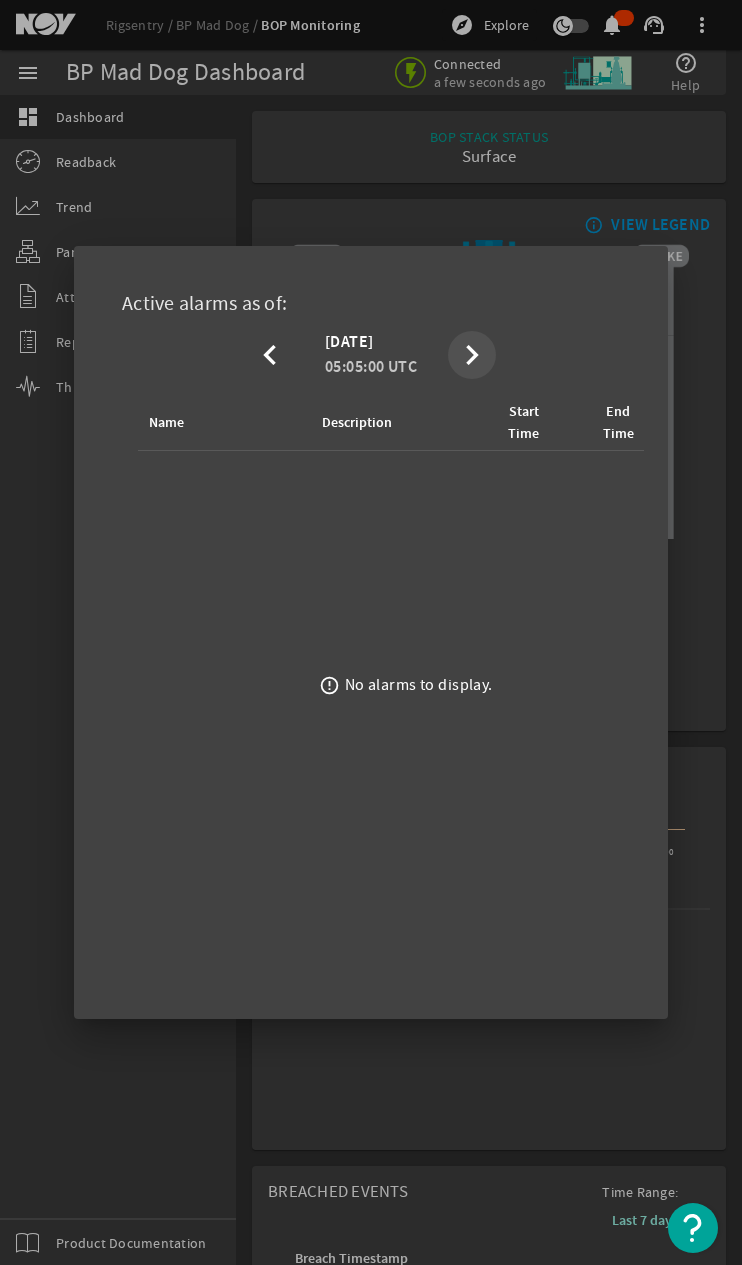 click on "chevron_left [DATE]
05:05:00 UTC
chevron_right" at bounding box center [371, 354] 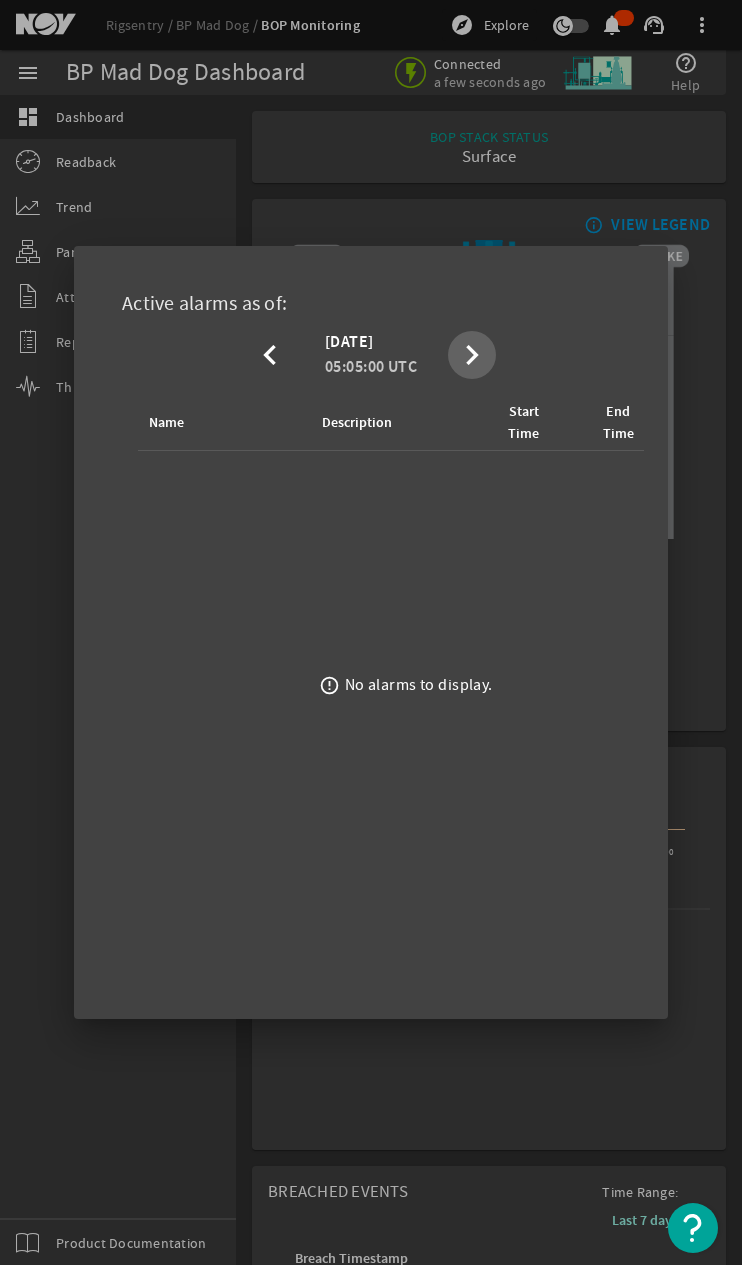 click on "chevron_right" at bounding box center (472, 355) 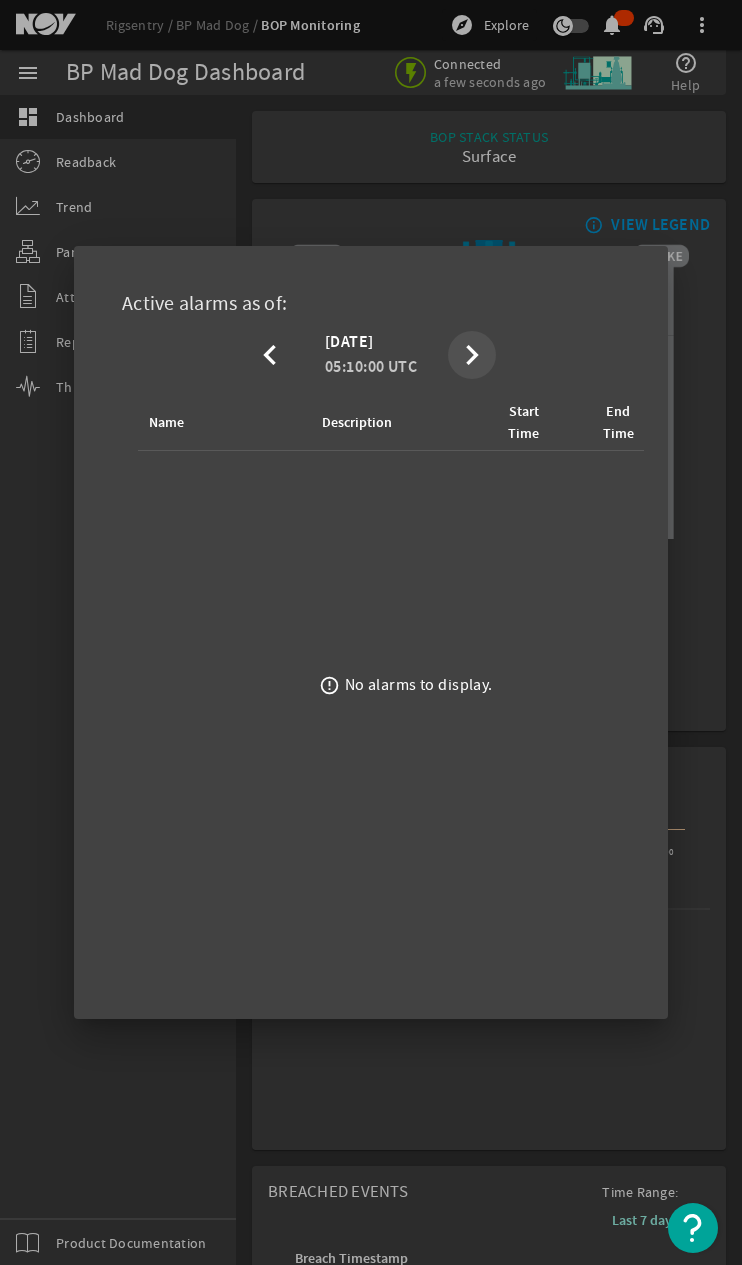 click on "chevron_right" at bounding box center [472, 355] 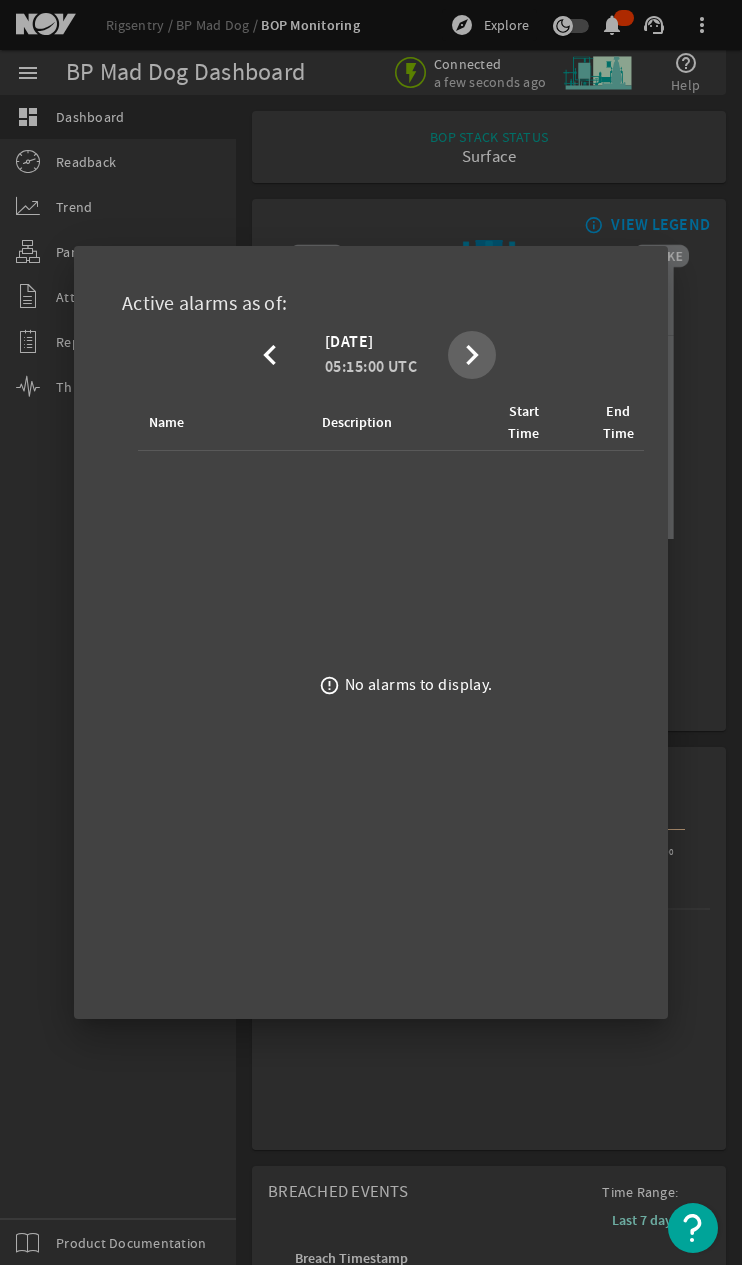 click on "chevron_right" at bounding box center (472, 355) 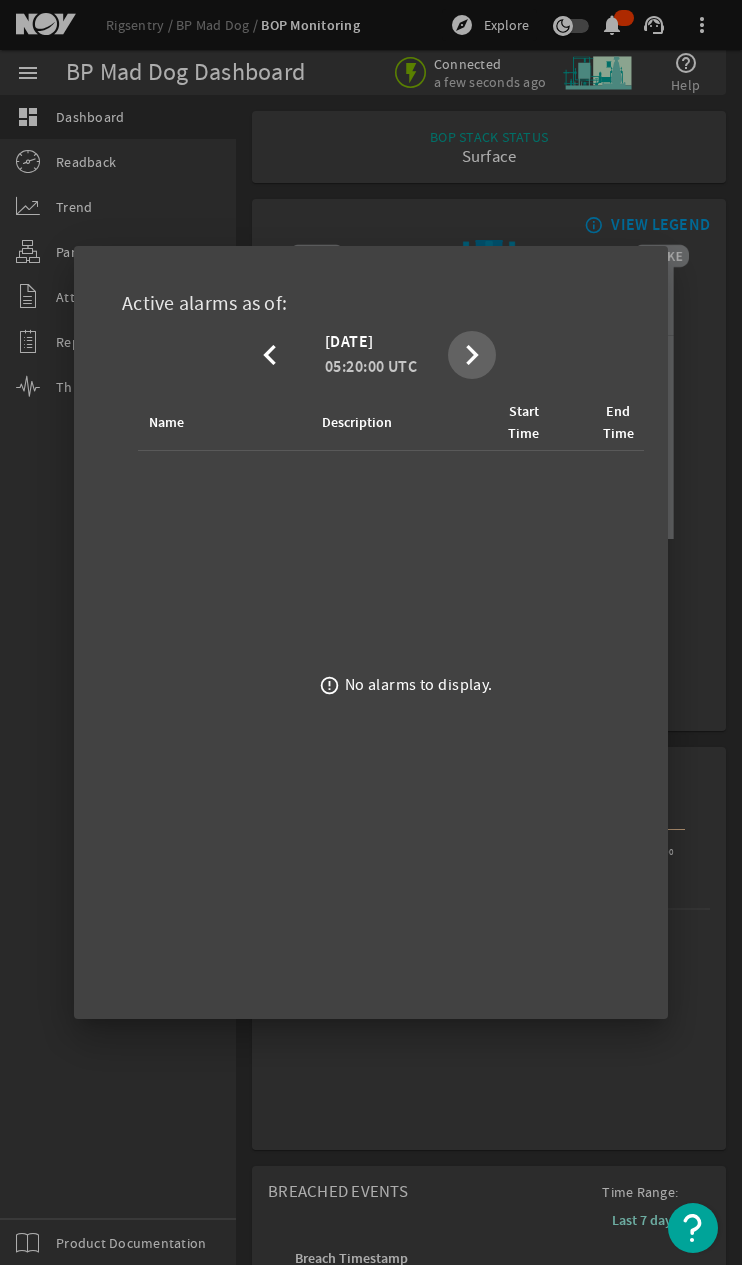 click on "chevron_right" at bounding box center (472, 355) 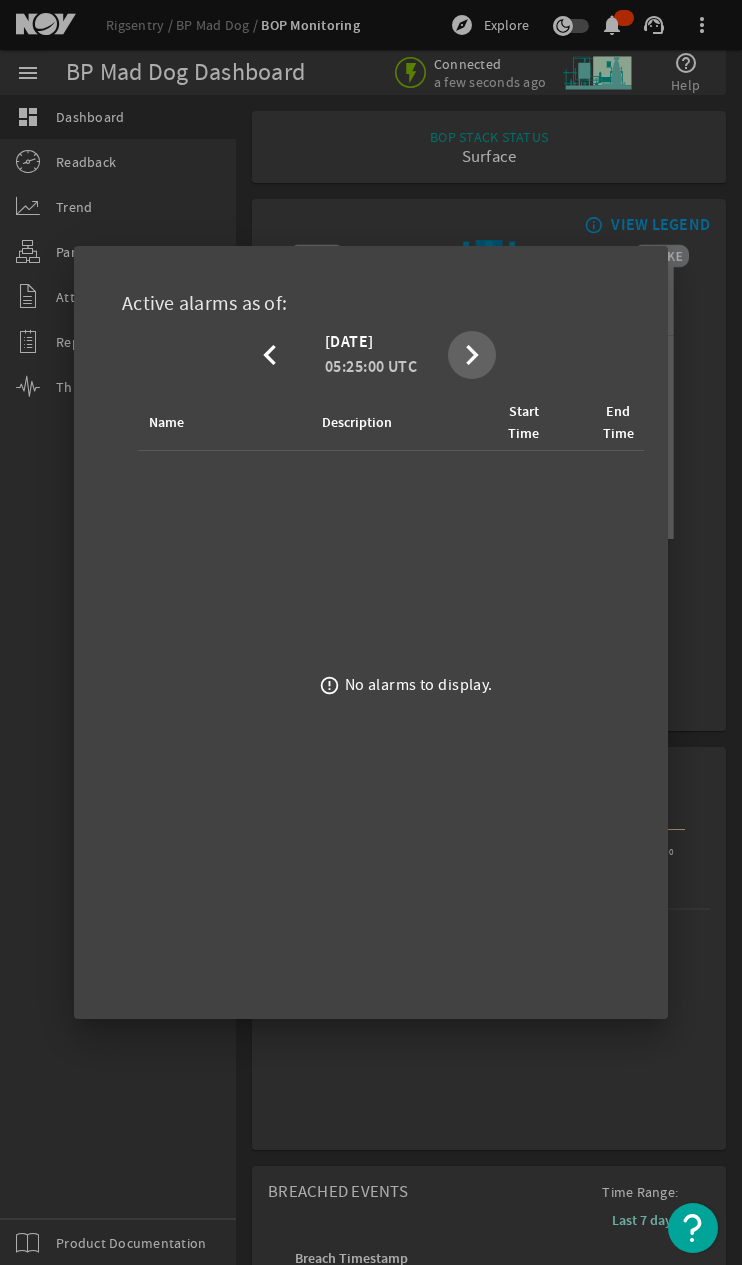 click on "chevron_right" at bounding box center (472, 355) 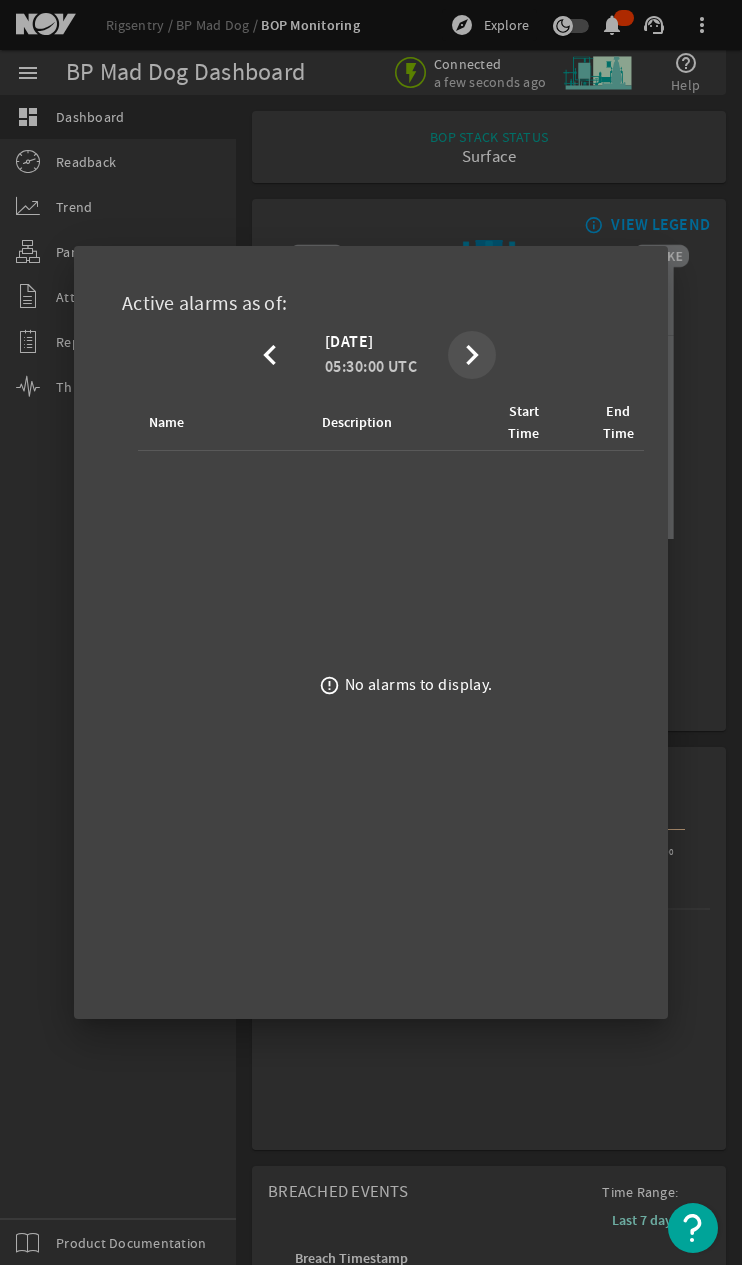 click on "chevron_left [DATE]
05:30:00 UTC
chevron_right" at bounding box center [371, 354] 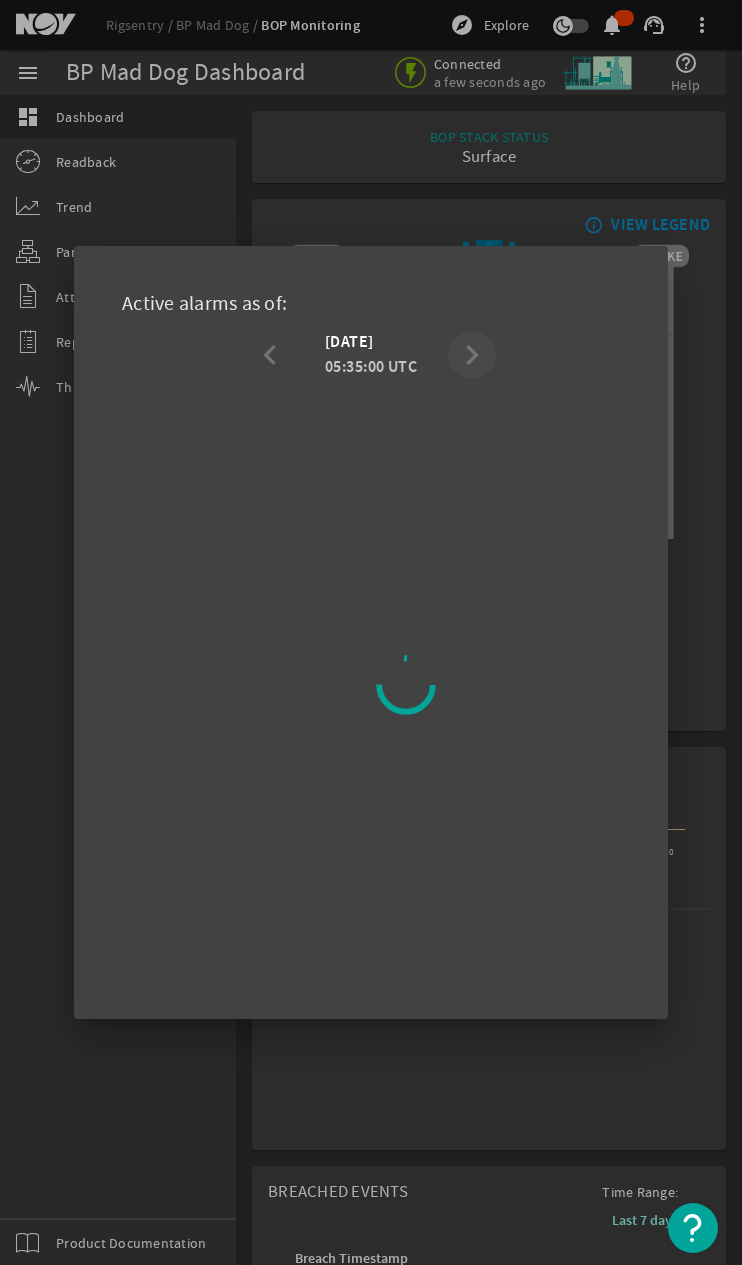 click on "chevron_left [DATE]
05:35:00 UTC
chevron_right" at bounding box center [371, 354] 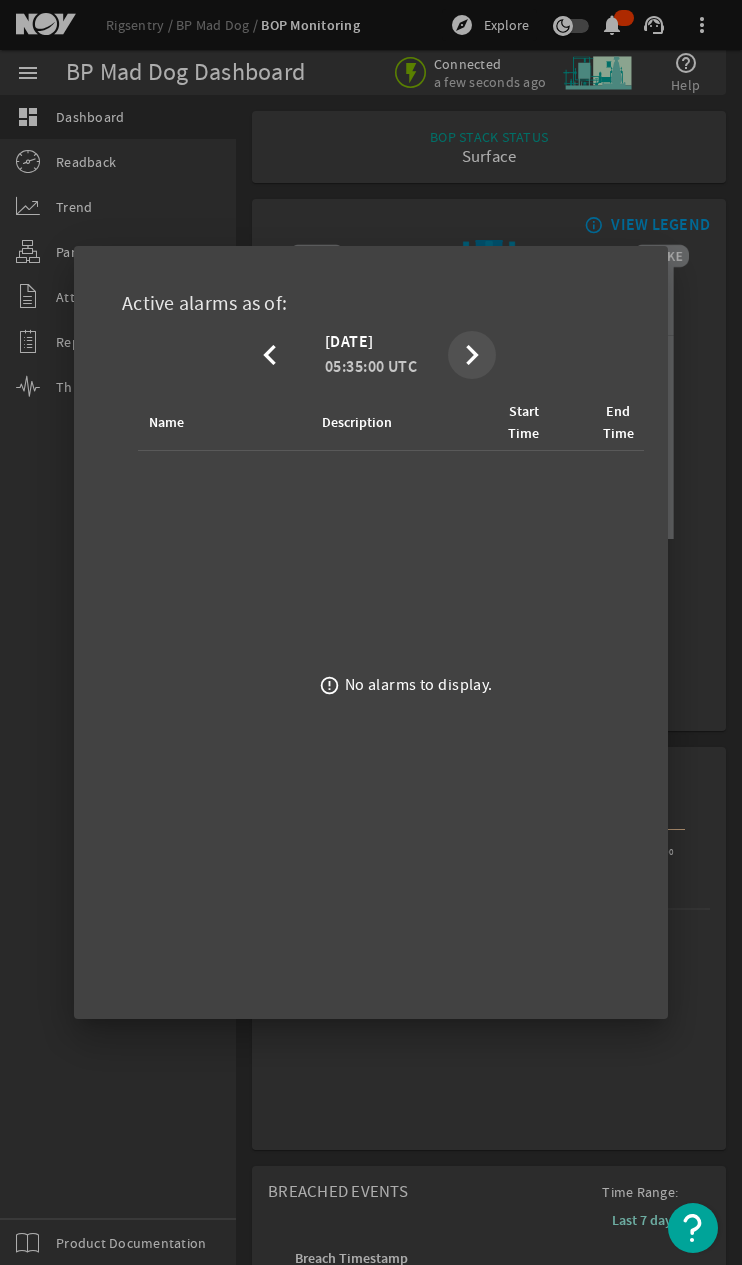 click on "chevron_right" at bounding box center [472, 355] 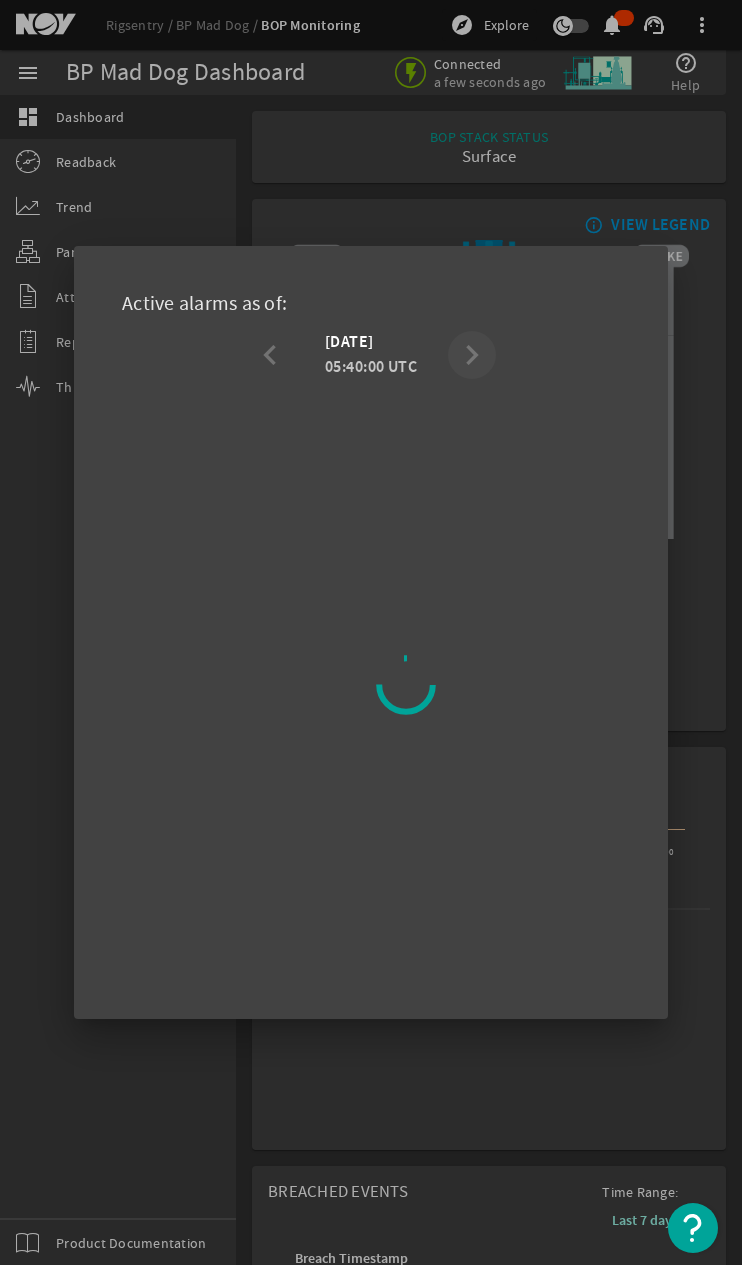 click on "chevron_left [DATE]
05:40:00 UTC
chevron_right" at bounding box center [371, 354] 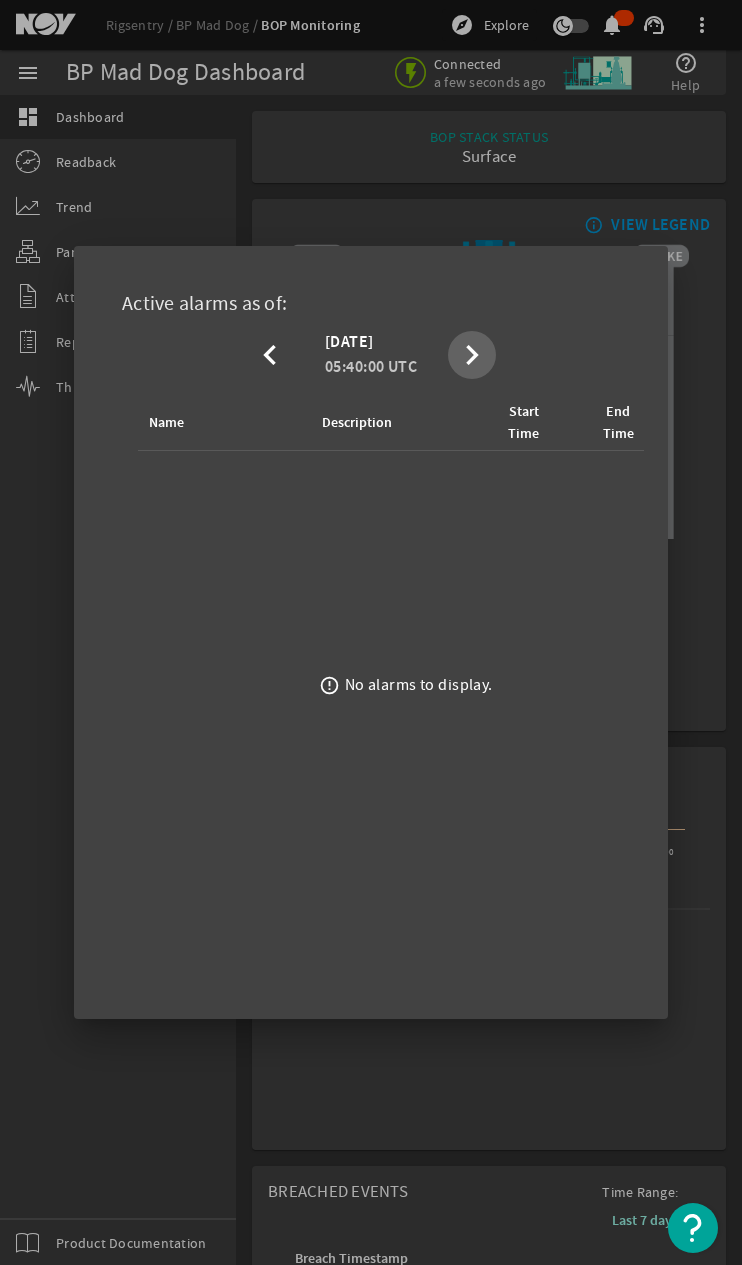 click on "chevron_right" at bounding box center [472, 355] 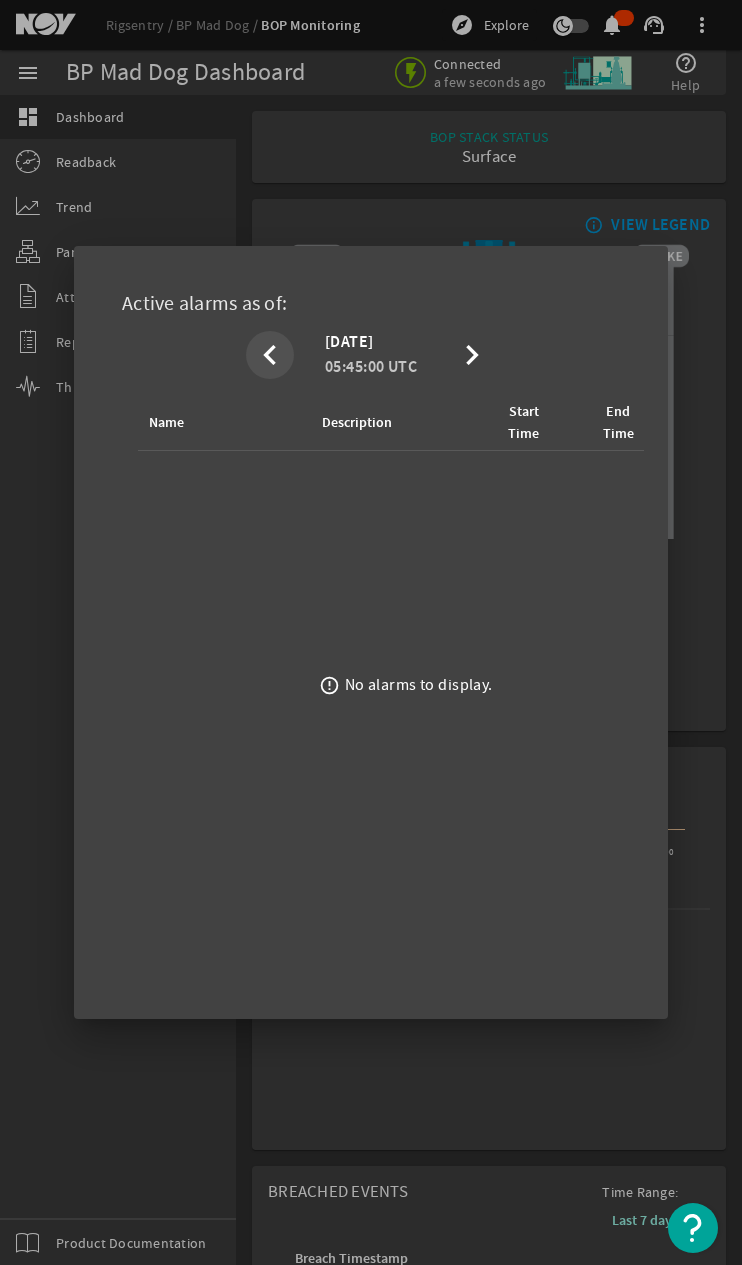 click on "chevron_left" at bounding box center [270, 355] 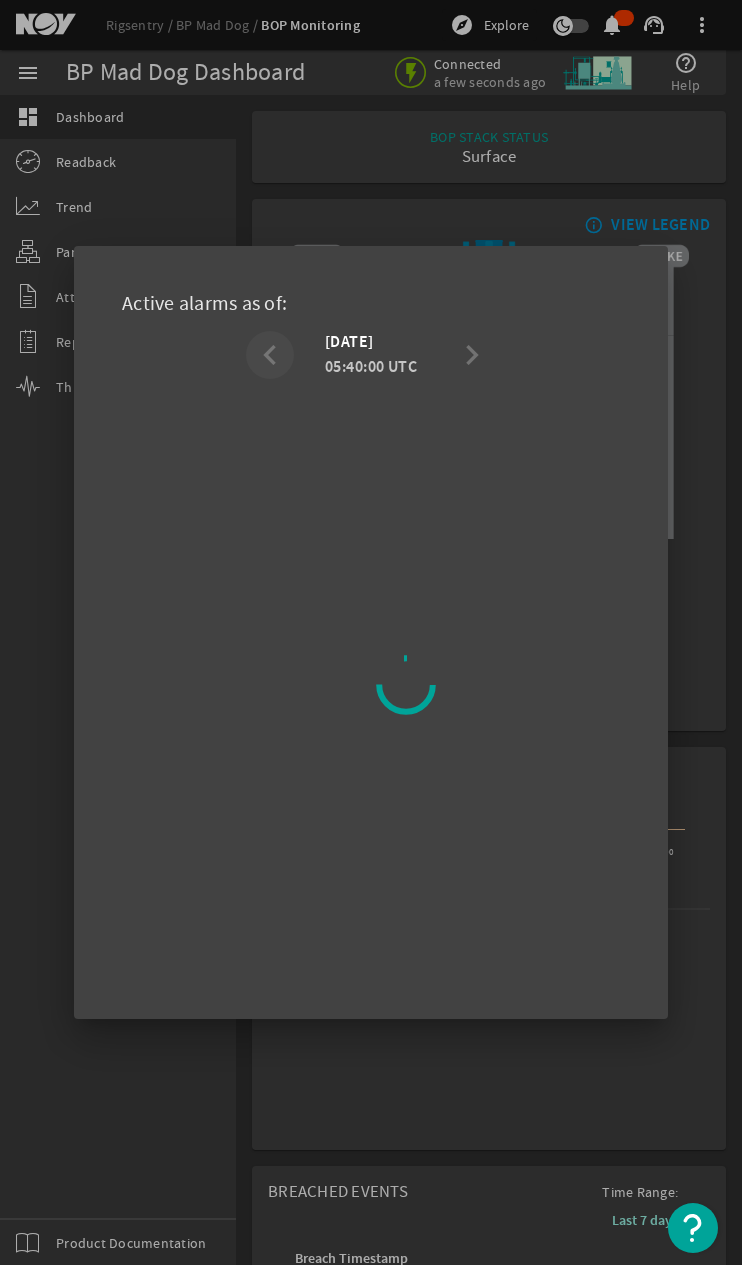click on "chevron_left [DATE]
05:40:00 UTC
chevron_right" at bounding box center (371, 354) 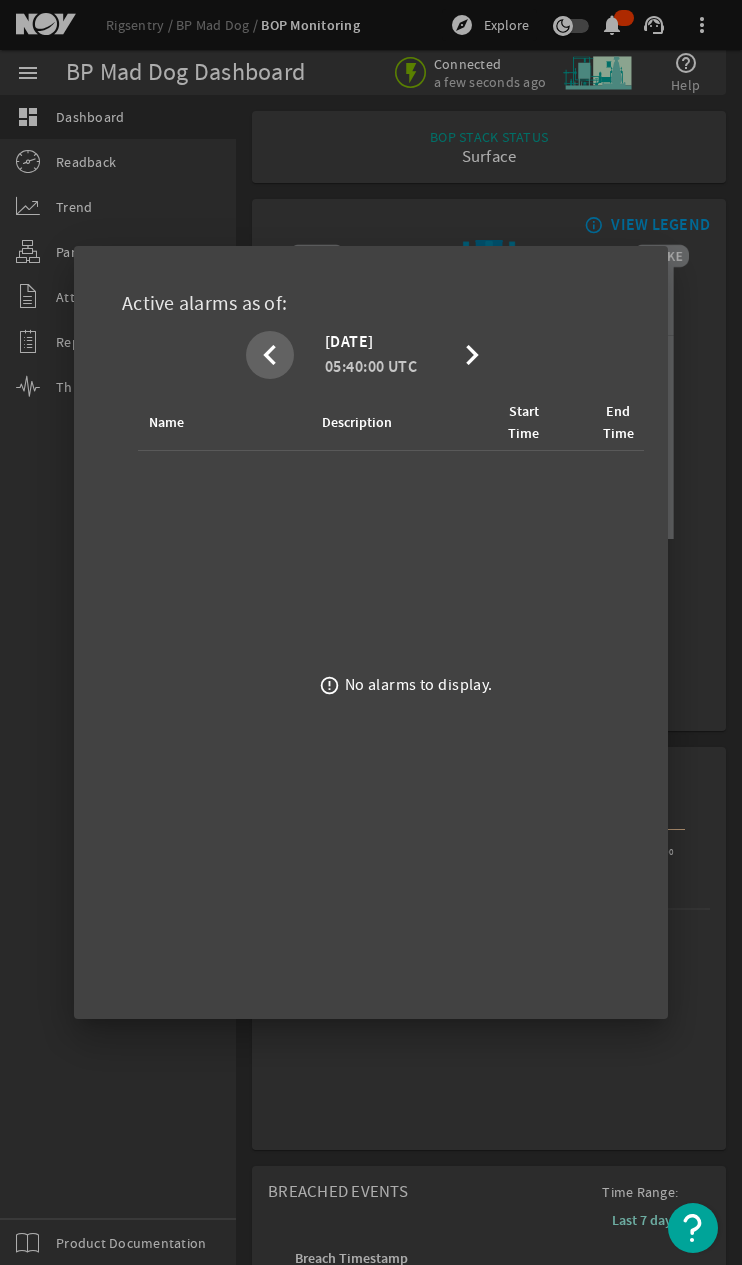 click on "chevron_left" at bounding box center [270, 355] 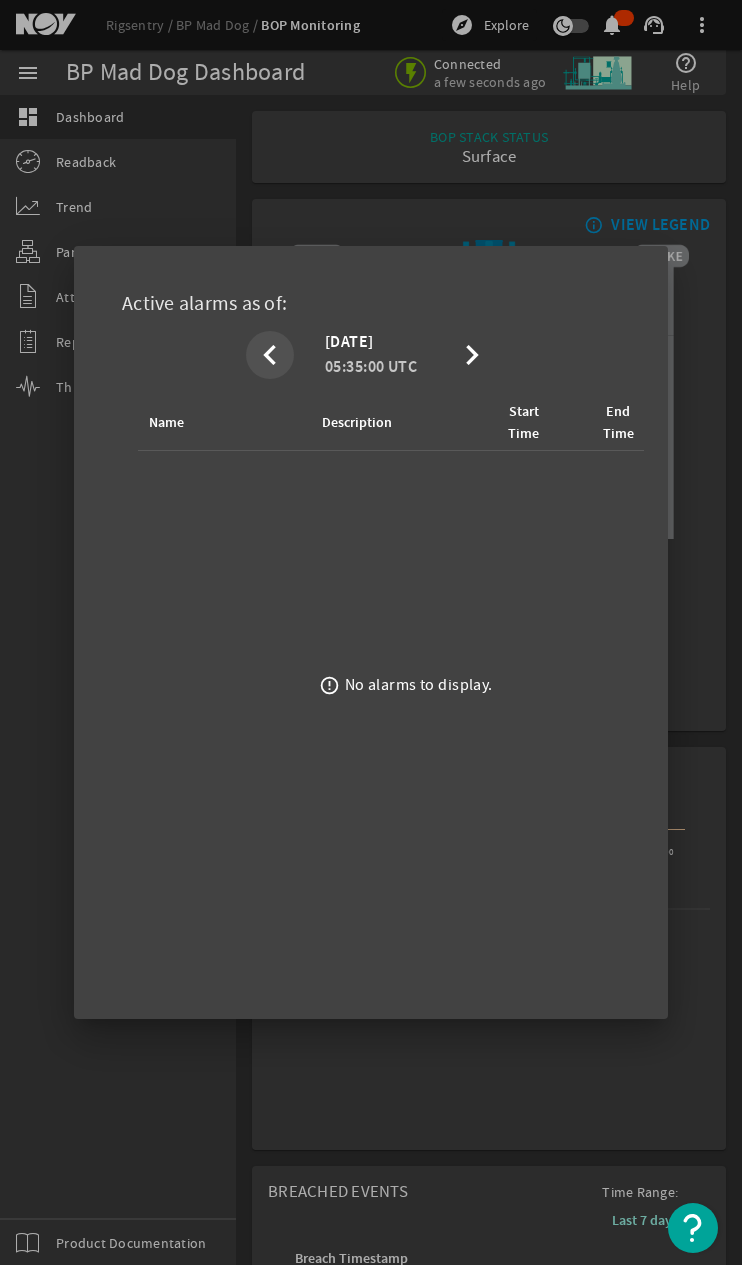 click on "chevron_left [DATE]
05:35:00 UTC
chevron_right" at bounding box center [371, 354] 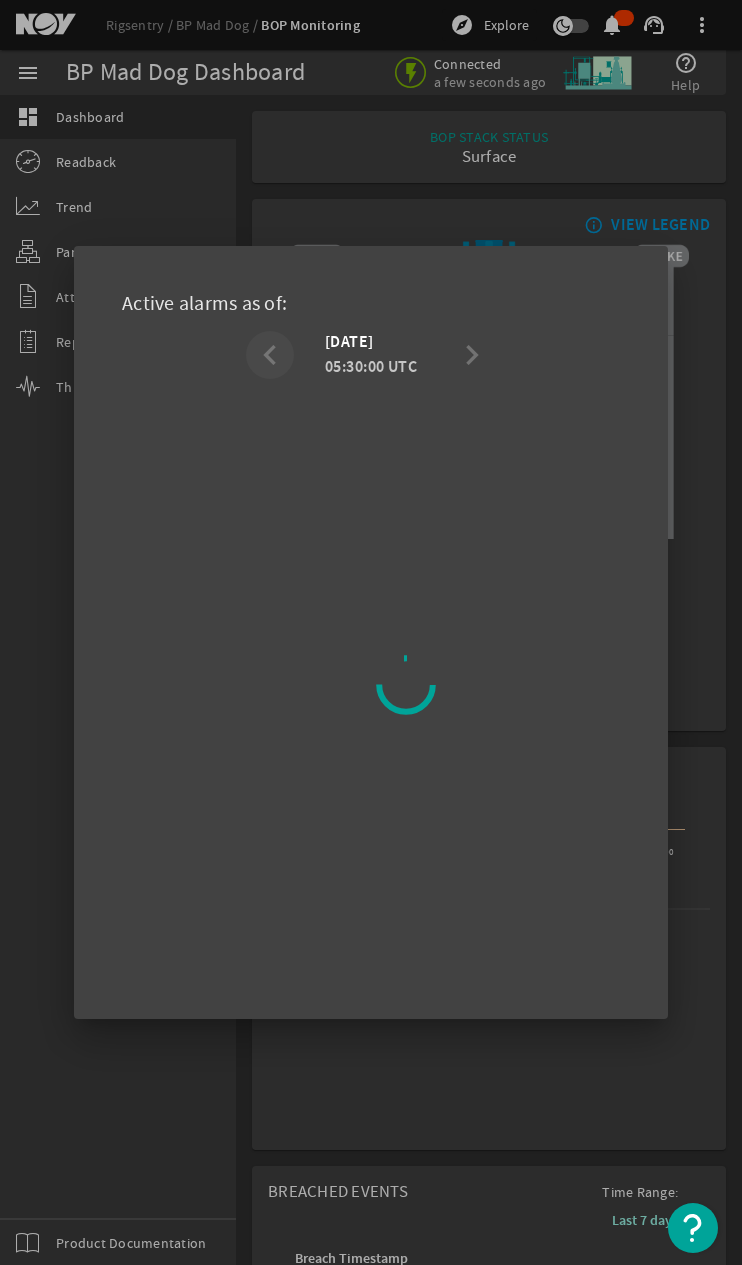 click on "chevron_left [DATE]
05:30:00 UTC
chevron_right" at bounding box center (371, 354) 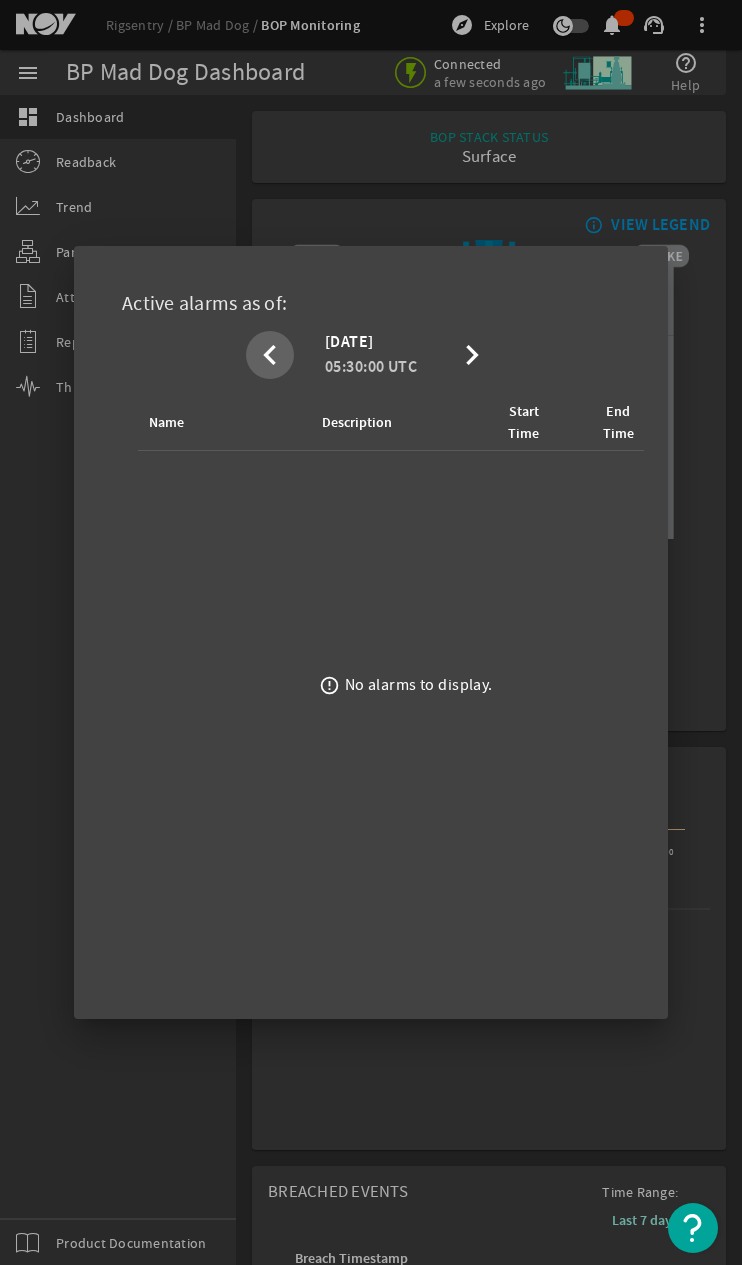 click on "chevron_left" at bounding box center (270, 355) 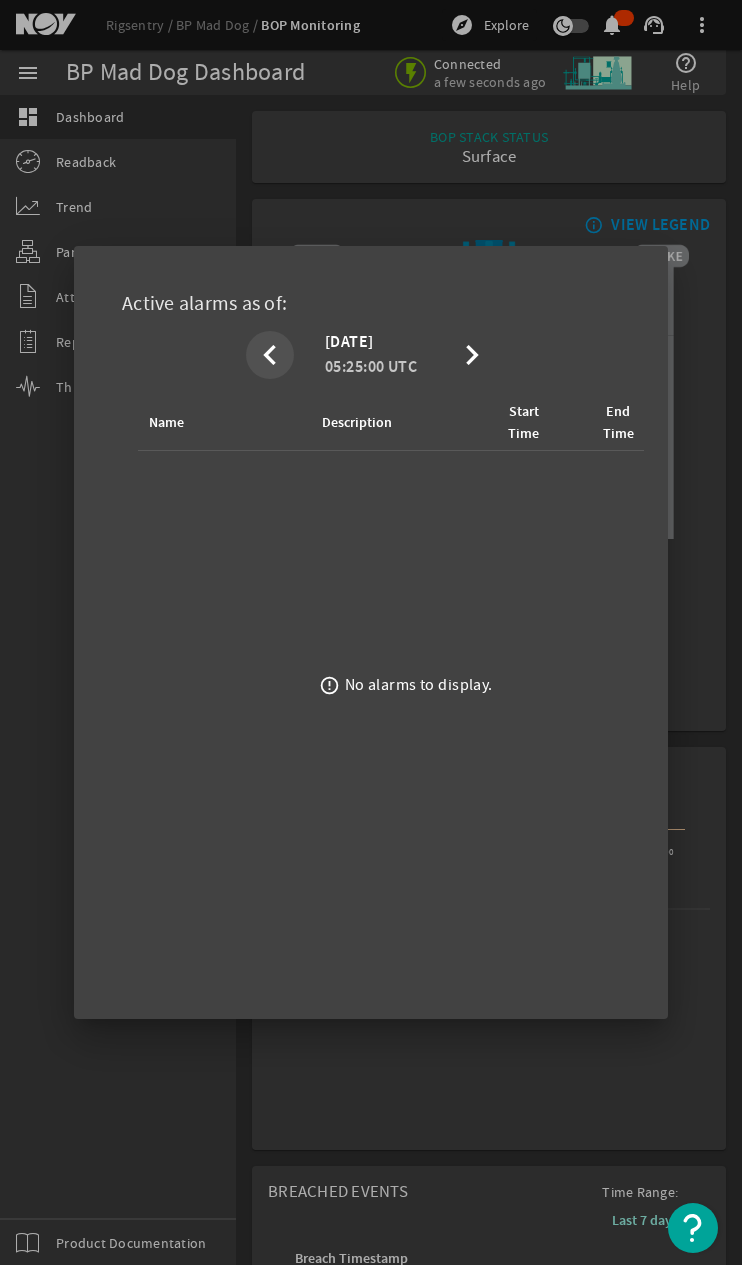 click on "chevron_left [DATE]
05:25:00 UTC
chevron_right" at bounding box center (371, 354) 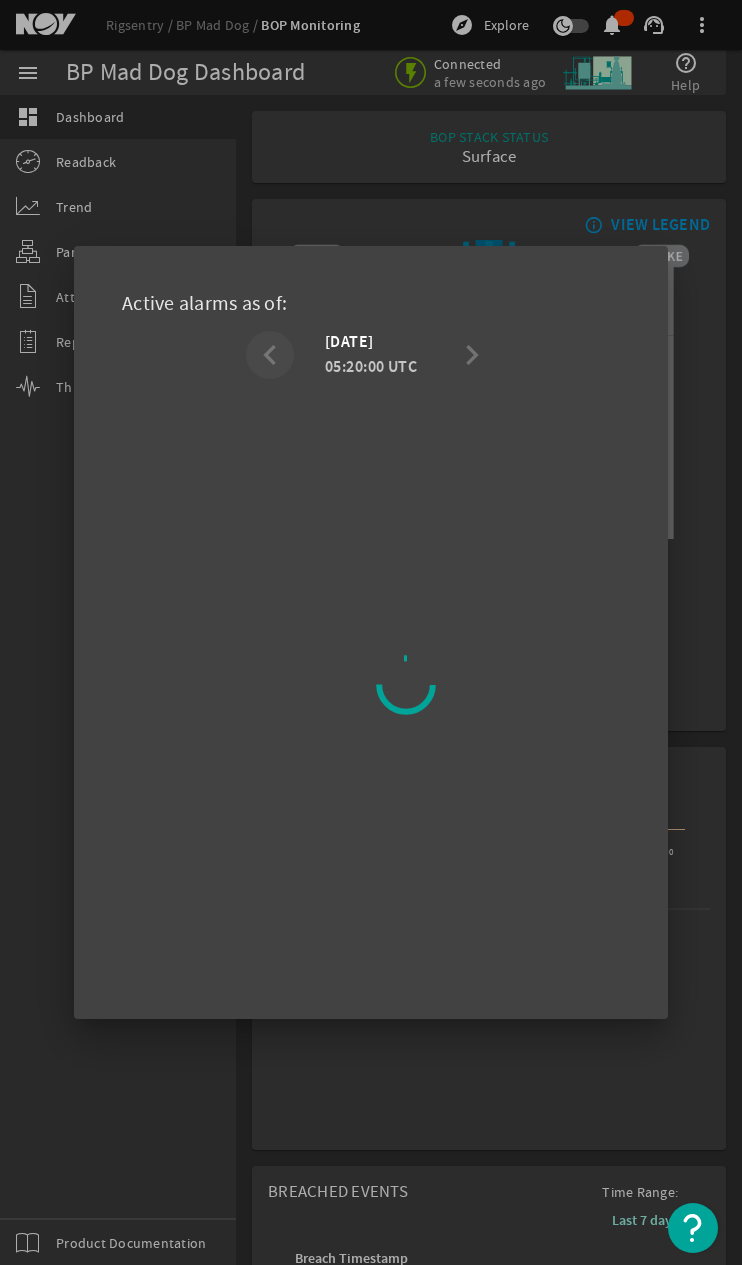 click on "chevron_left [DATE]
05:20:00 UTC
chevron_right" at bounding box center [371, 354] 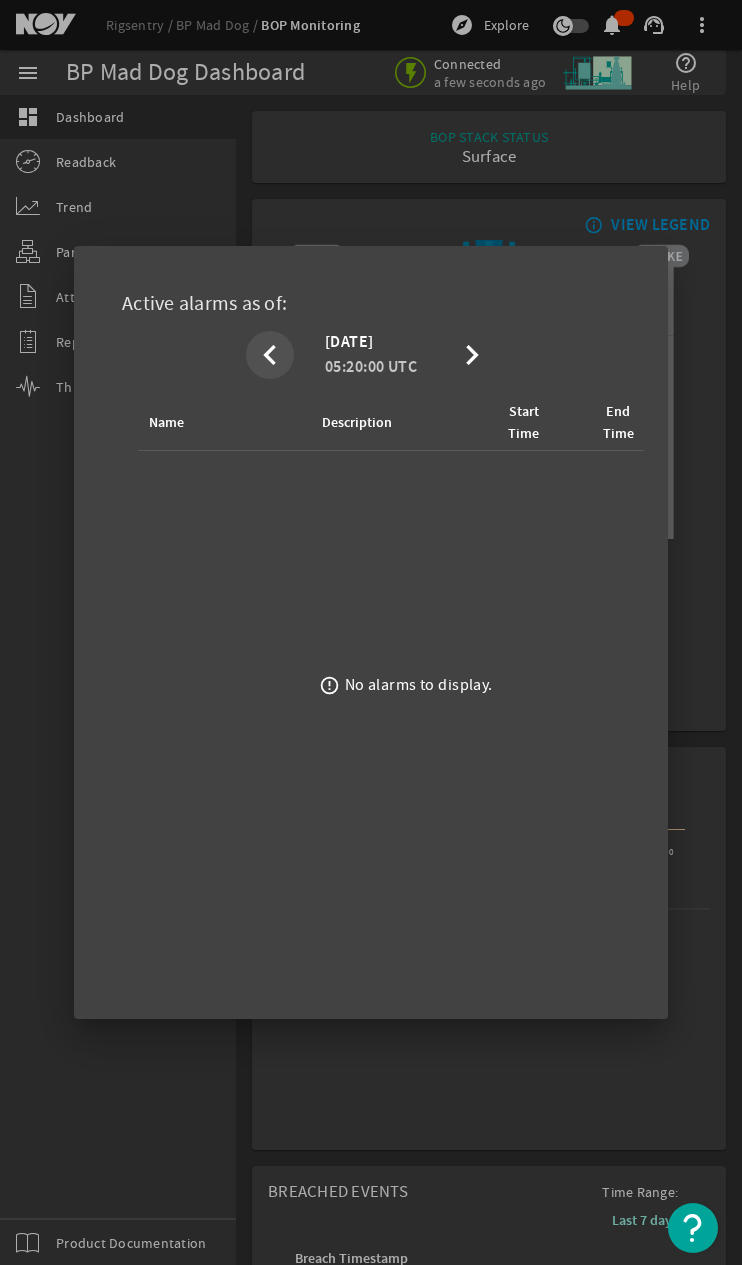 click on "chevron_left" at bounding box center (270, 355) 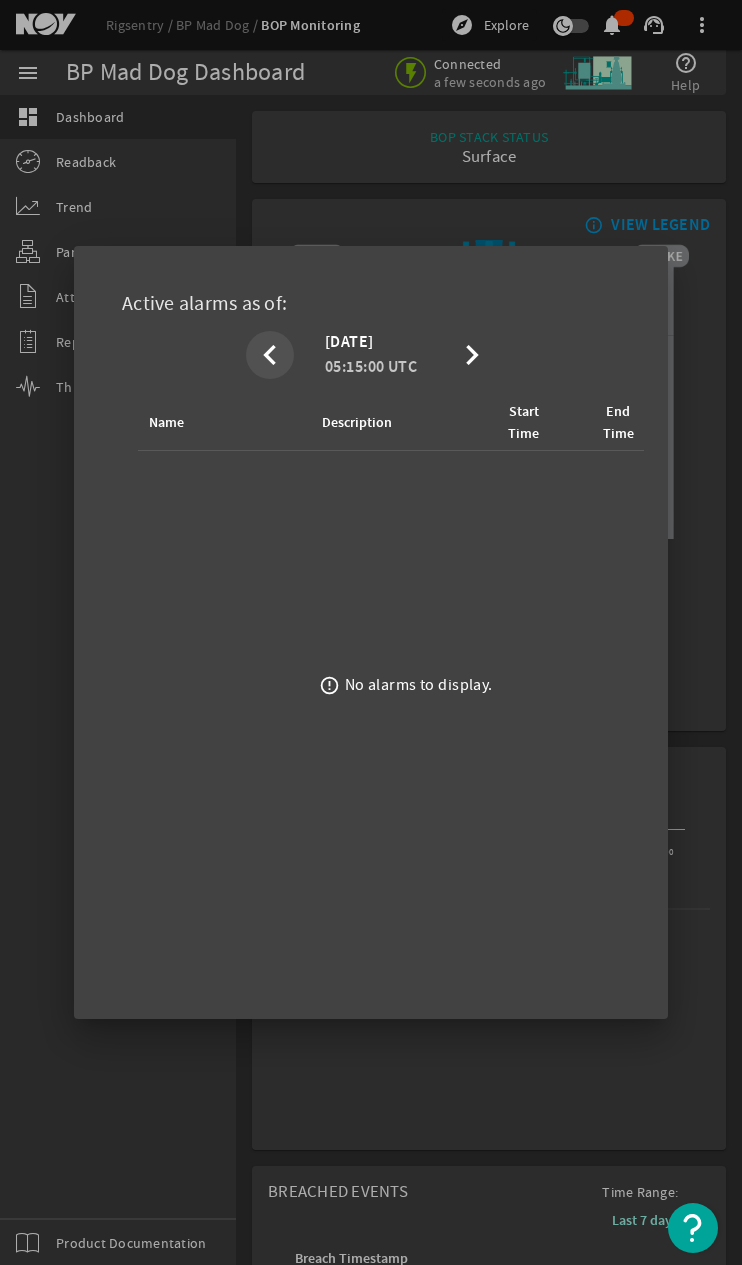 click on "chevron_left [DATE]
05:15:00 UTC
chevron_right" at bounding box center [371, 354] 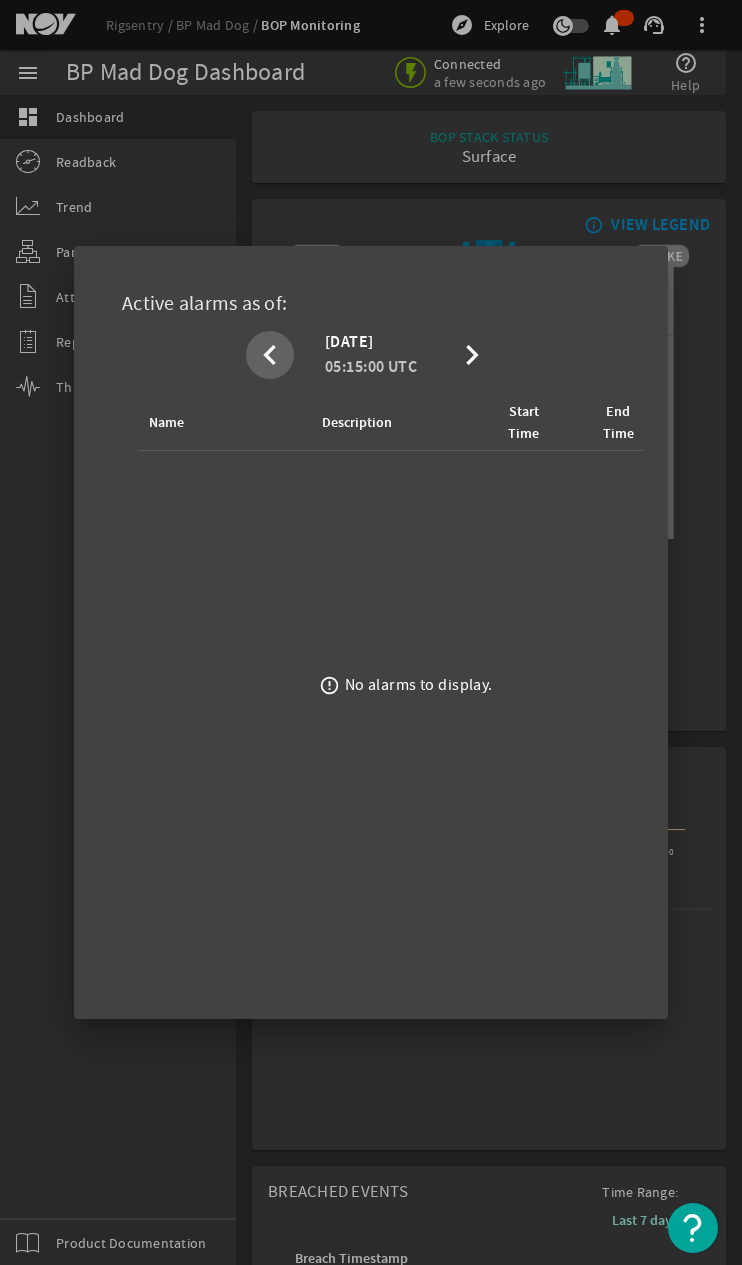 click on "chevron_left" at bounding box center (270, 355) 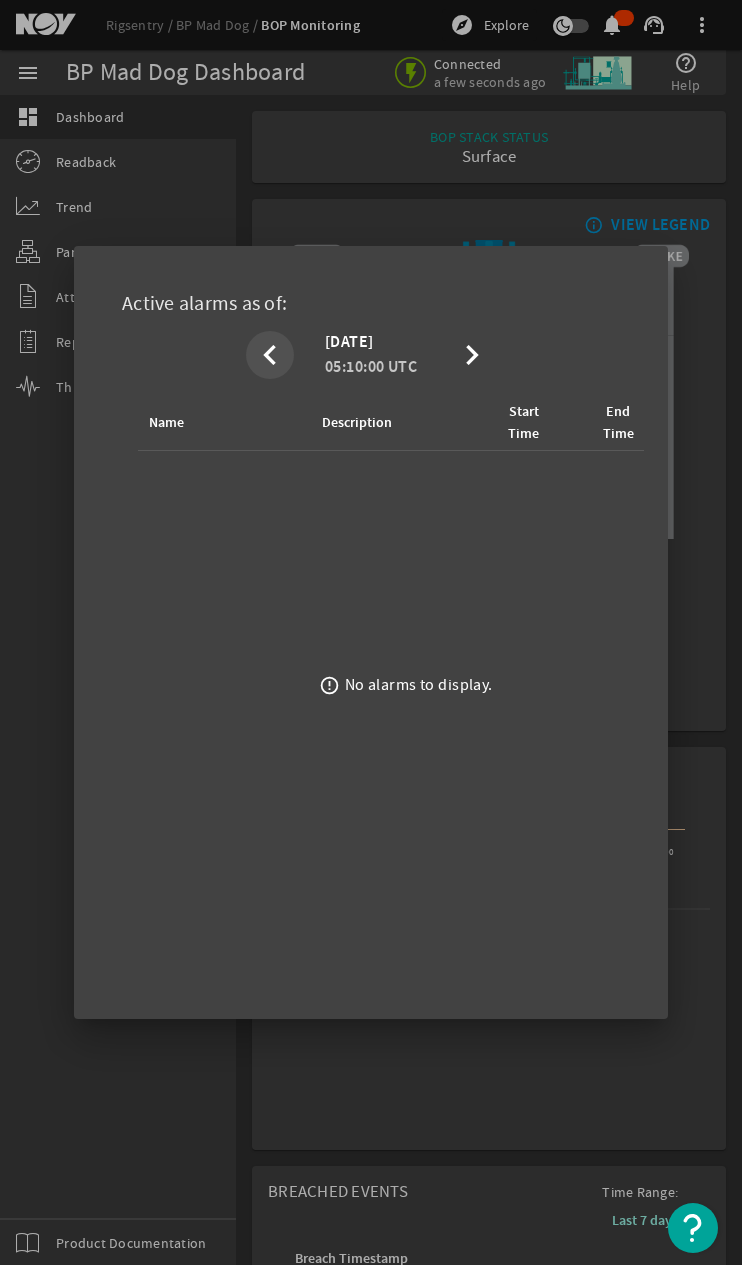 click on "chevron_left" at bounding box center (270, 355) 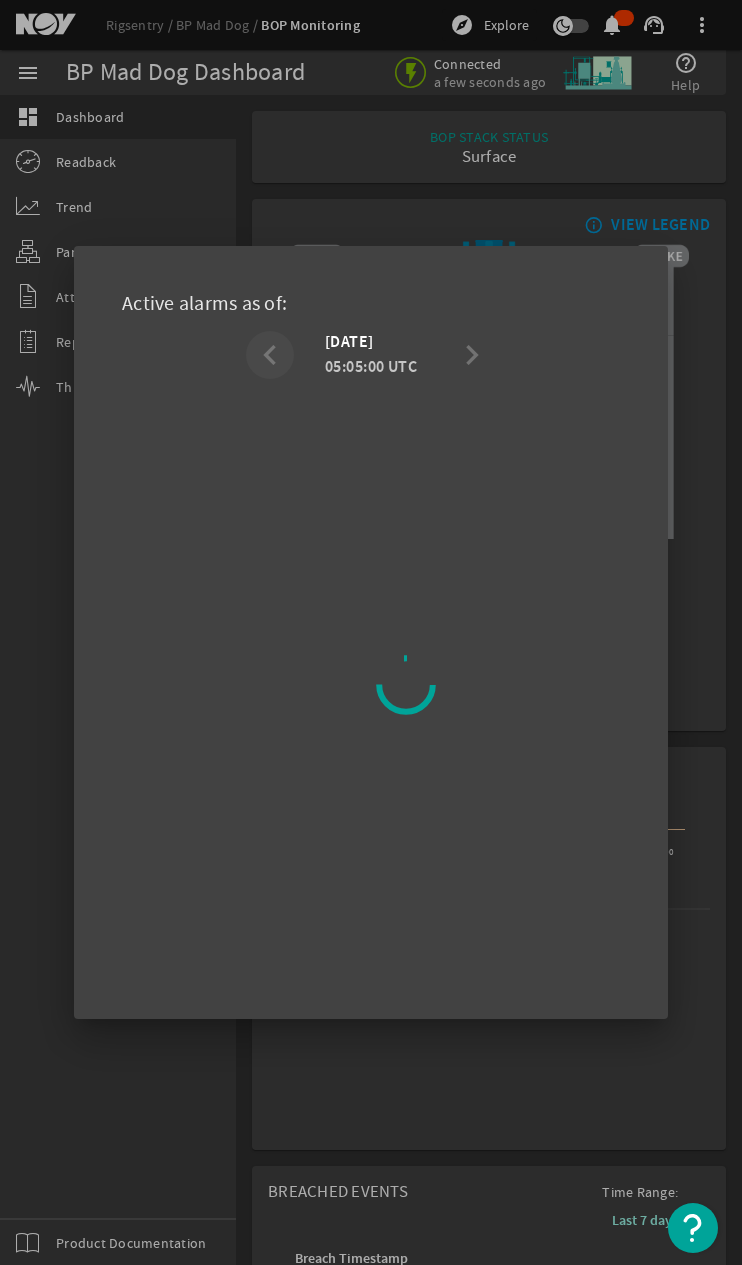click on "chevron_left [DATE]
05:05:00 UTC
chevron_right" at bounding box center (371, 354) 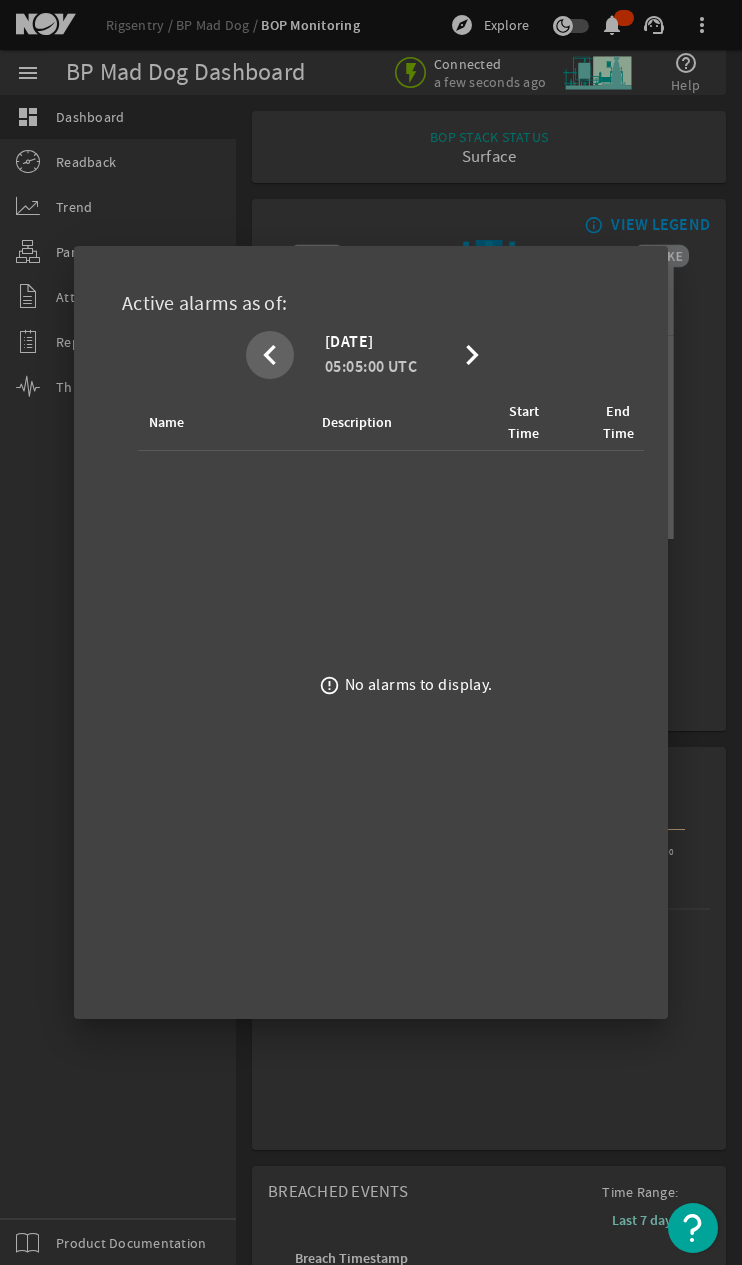 click on "chevron_left" at bounding box center [270, 355] 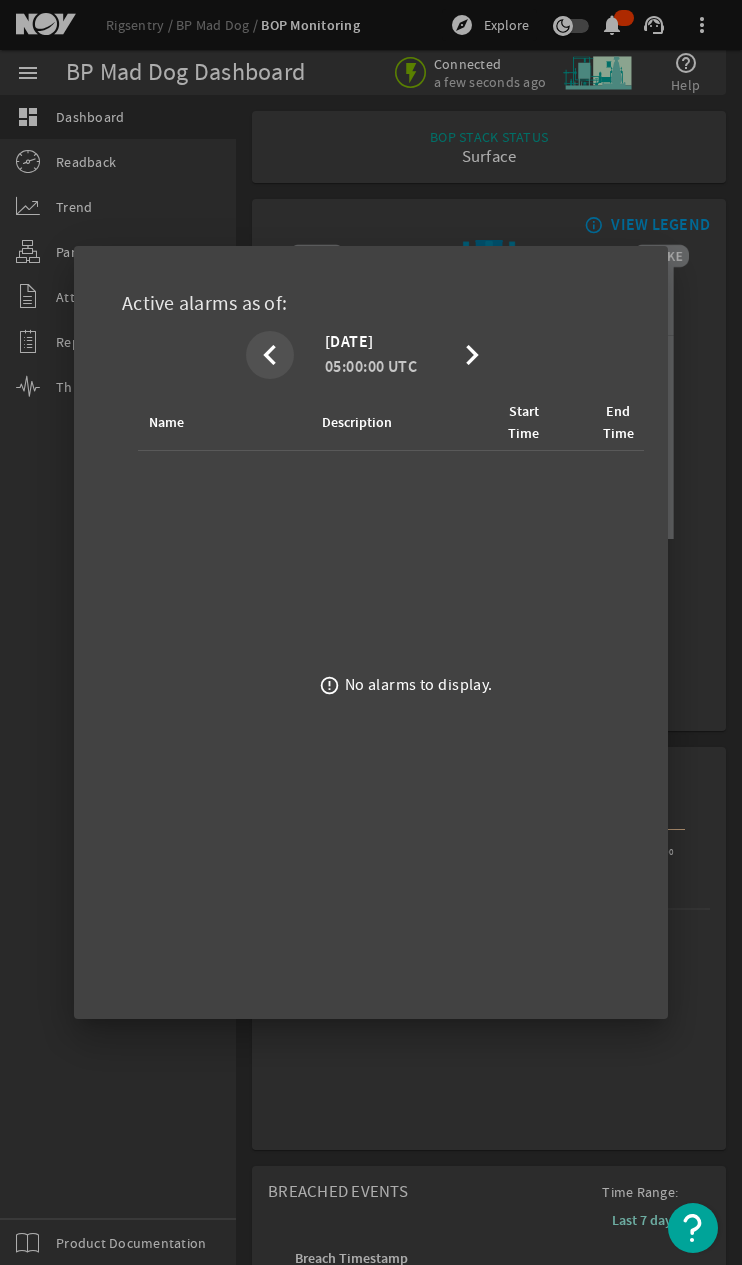 click on "chevron_left [DATE]
05:00:00 UTC
chevron_right" at bounding box center (371, 354) 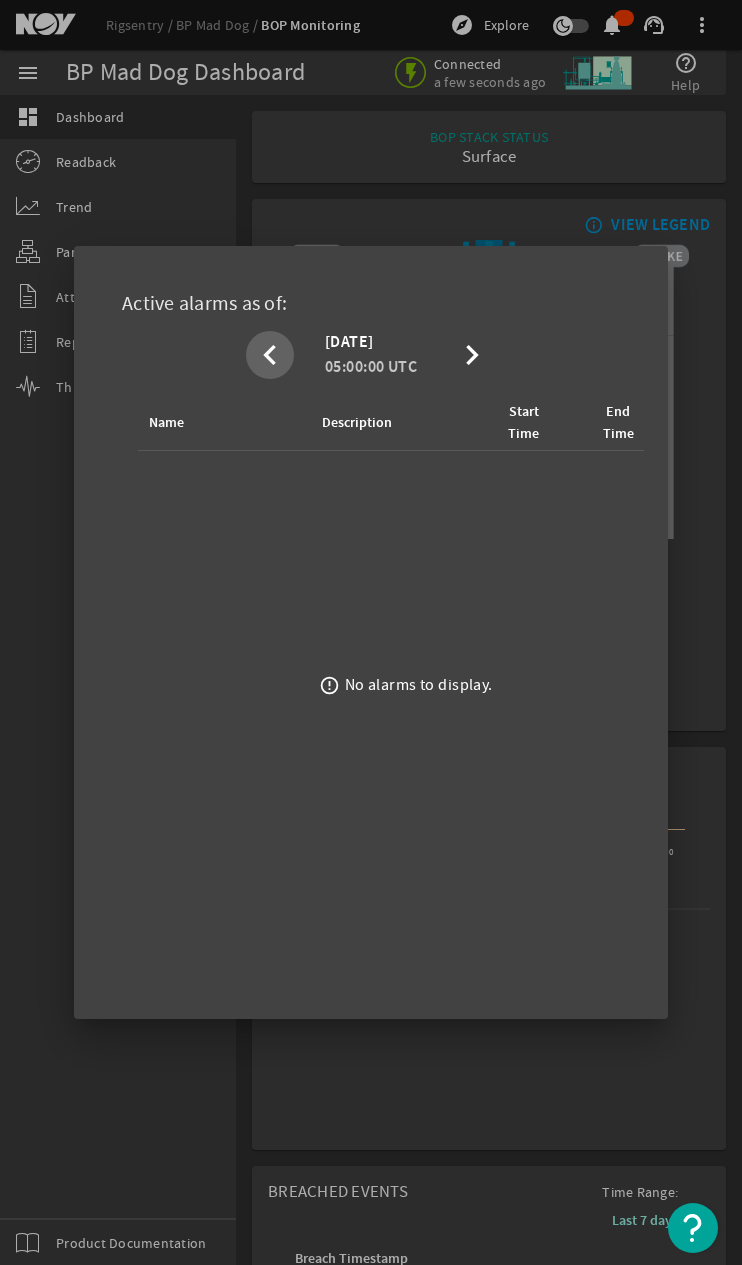 click on "chevron_left" at bounding box center [270, 355] 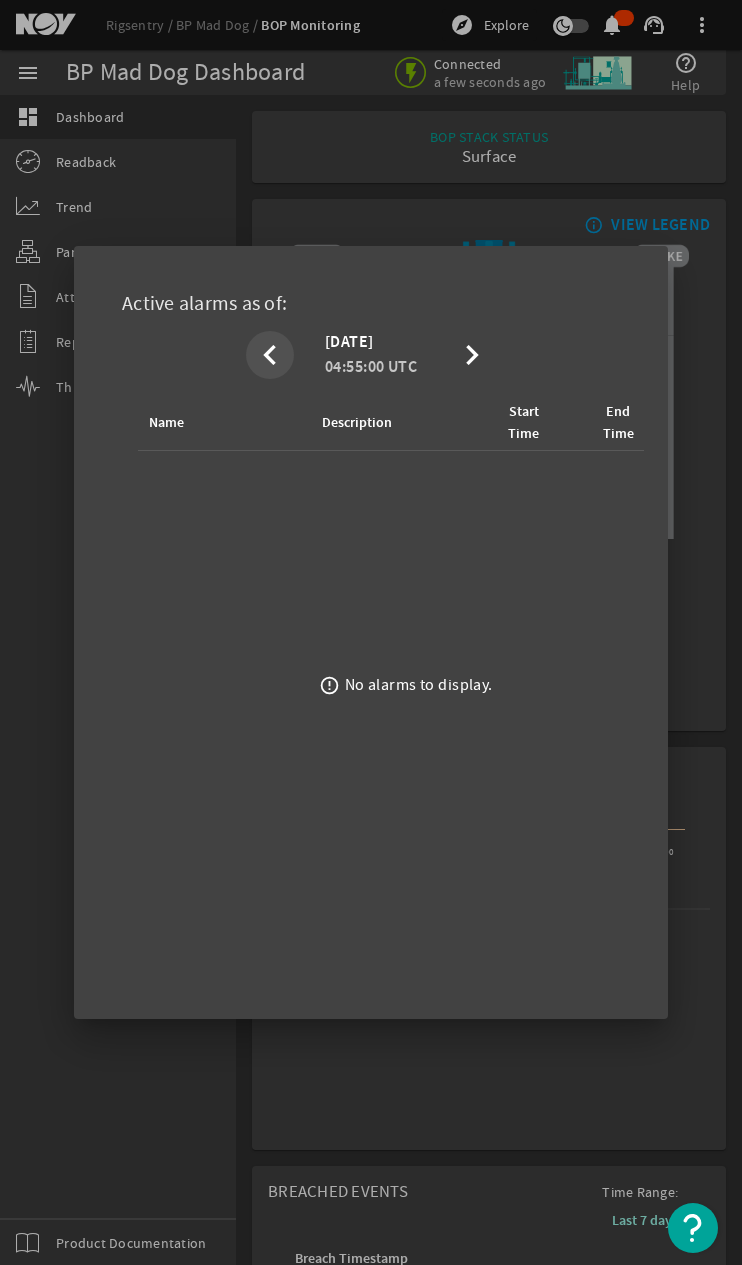 click on "chevron_left [DATE]
04:55:00 UTC
chevron_right" at bounding box center [371, 354] 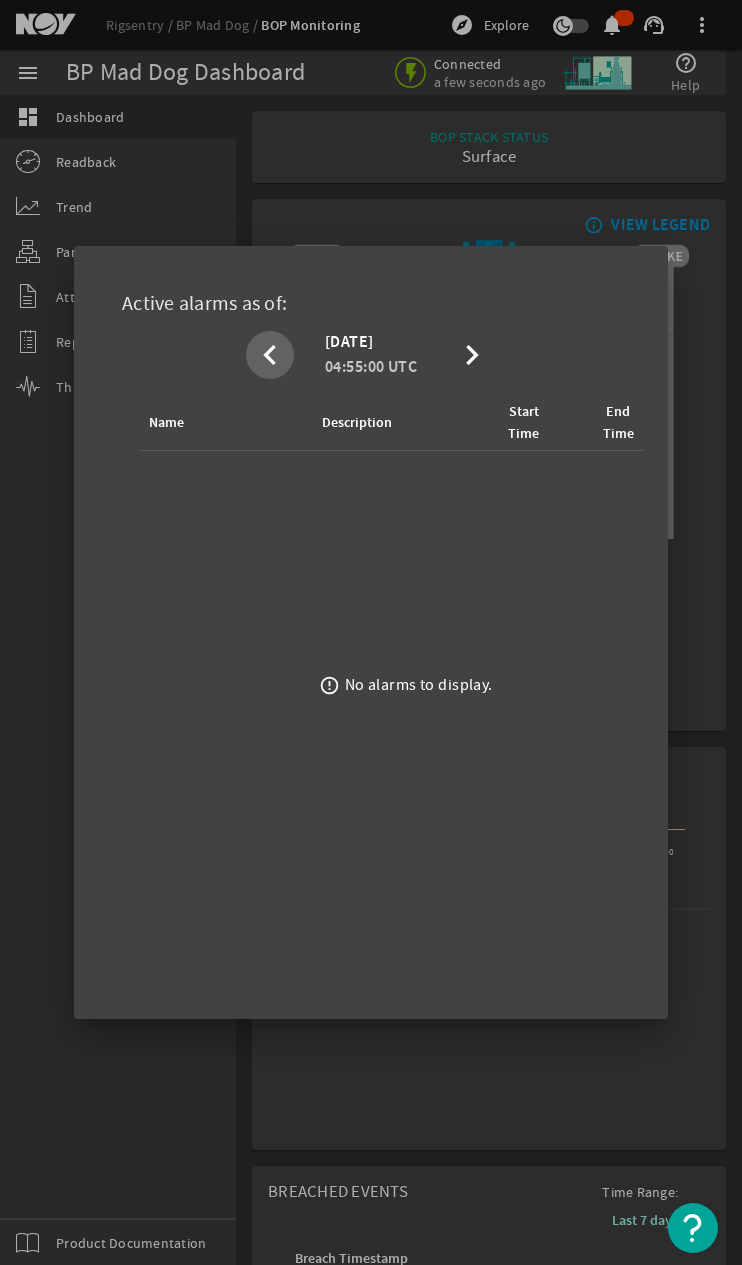 click on "chevron_left" at bounding box center (270, 355) 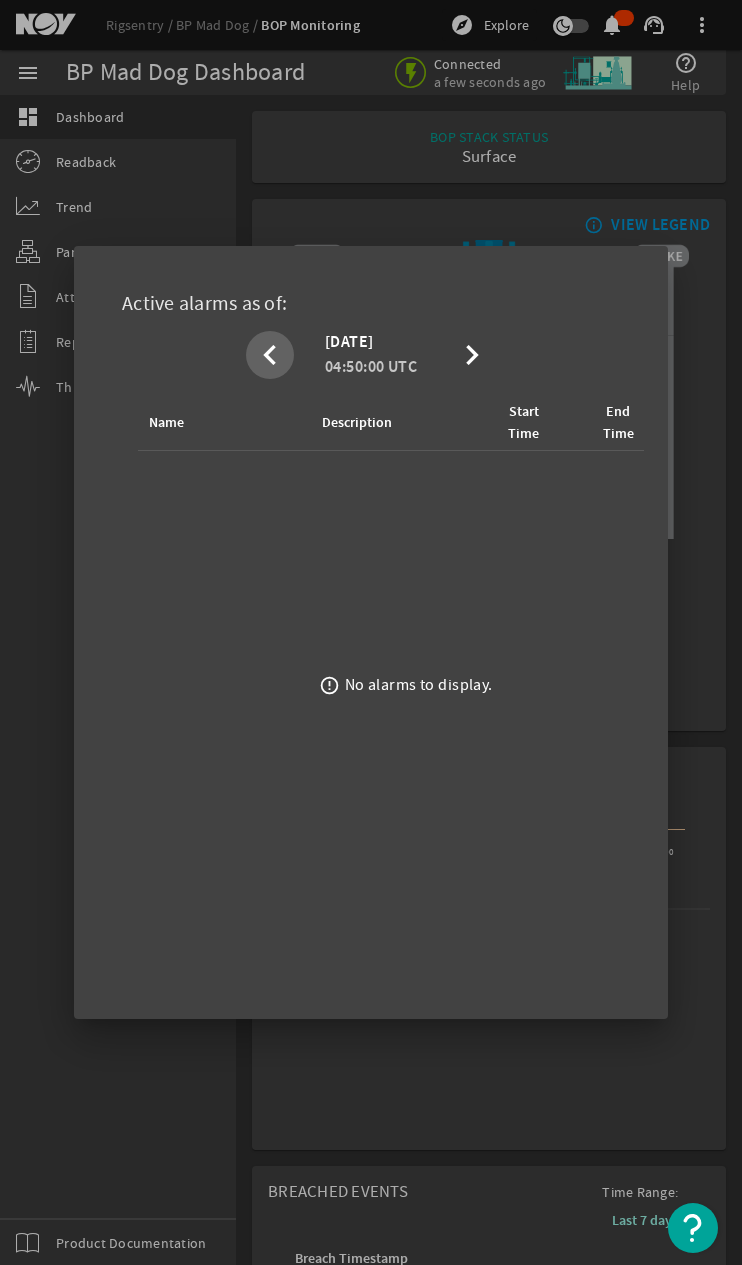 click on "chevron_left" at bounding box center [270, 355] 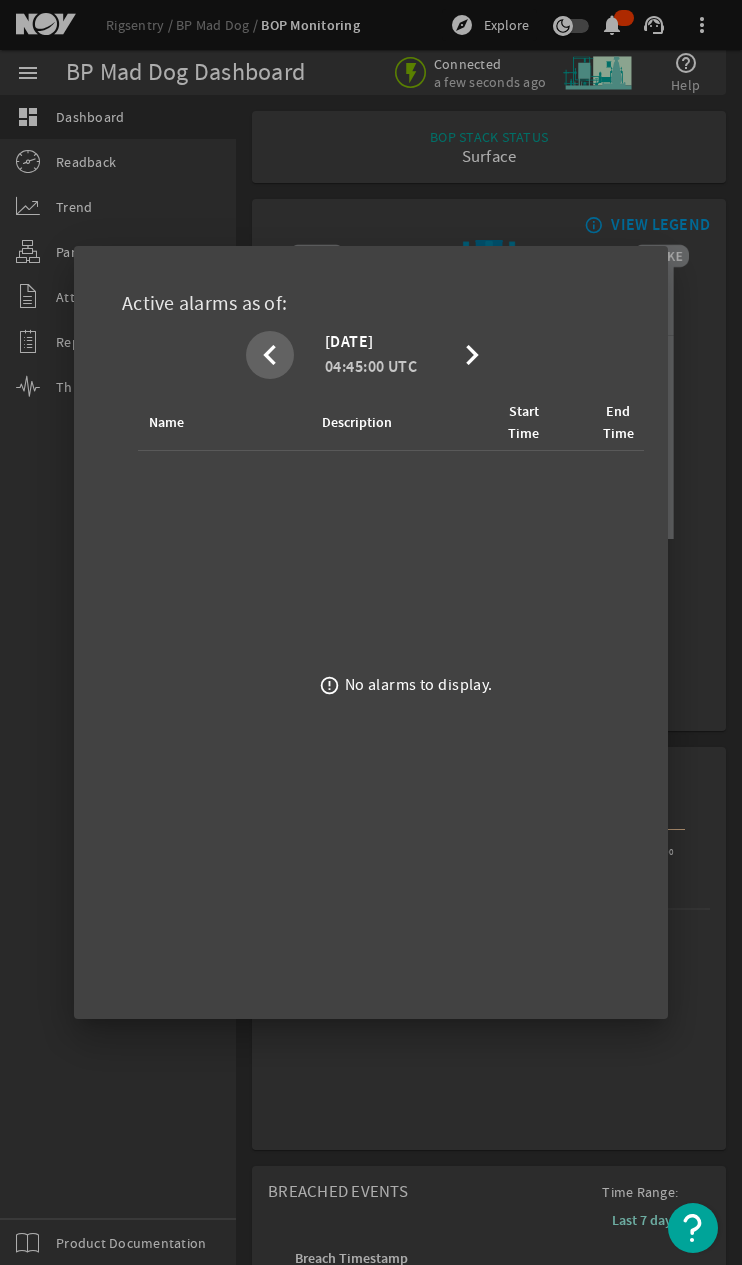 click on "chevron_left" at bounding box center (270, 355) 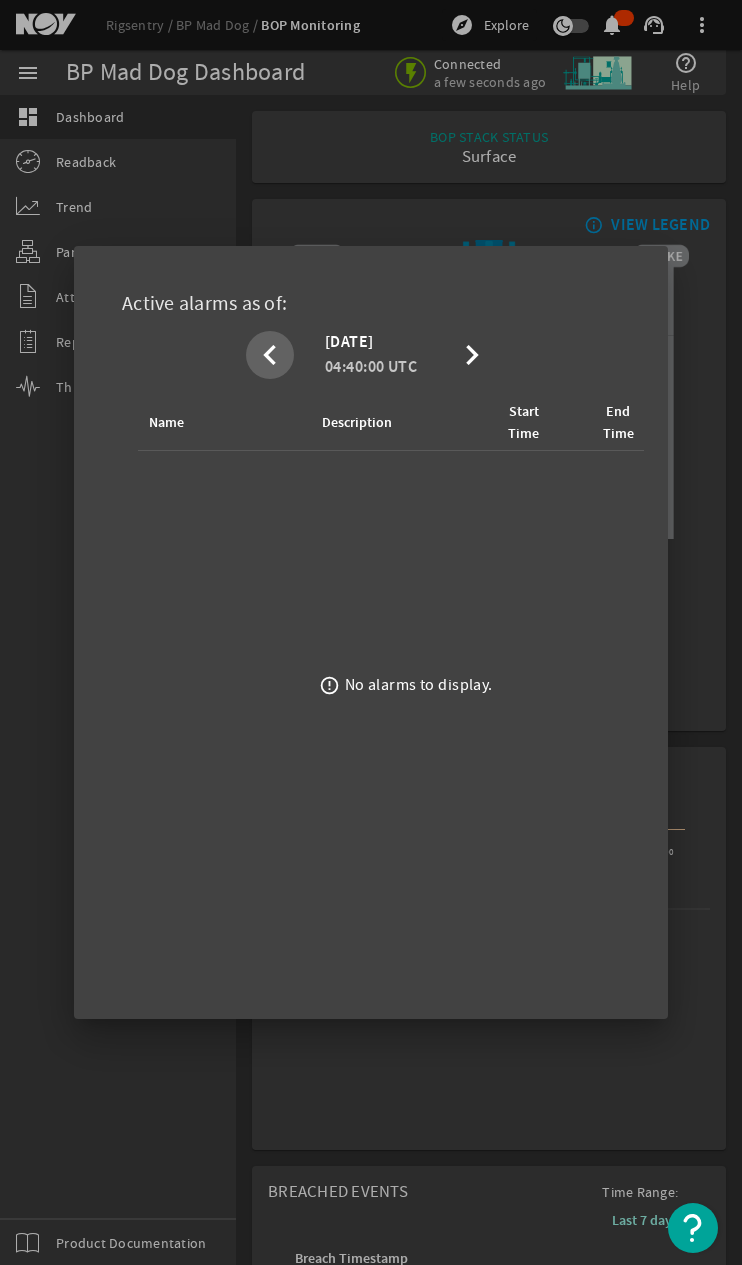 click on "chevron_left" at bounding box center [270, 355] 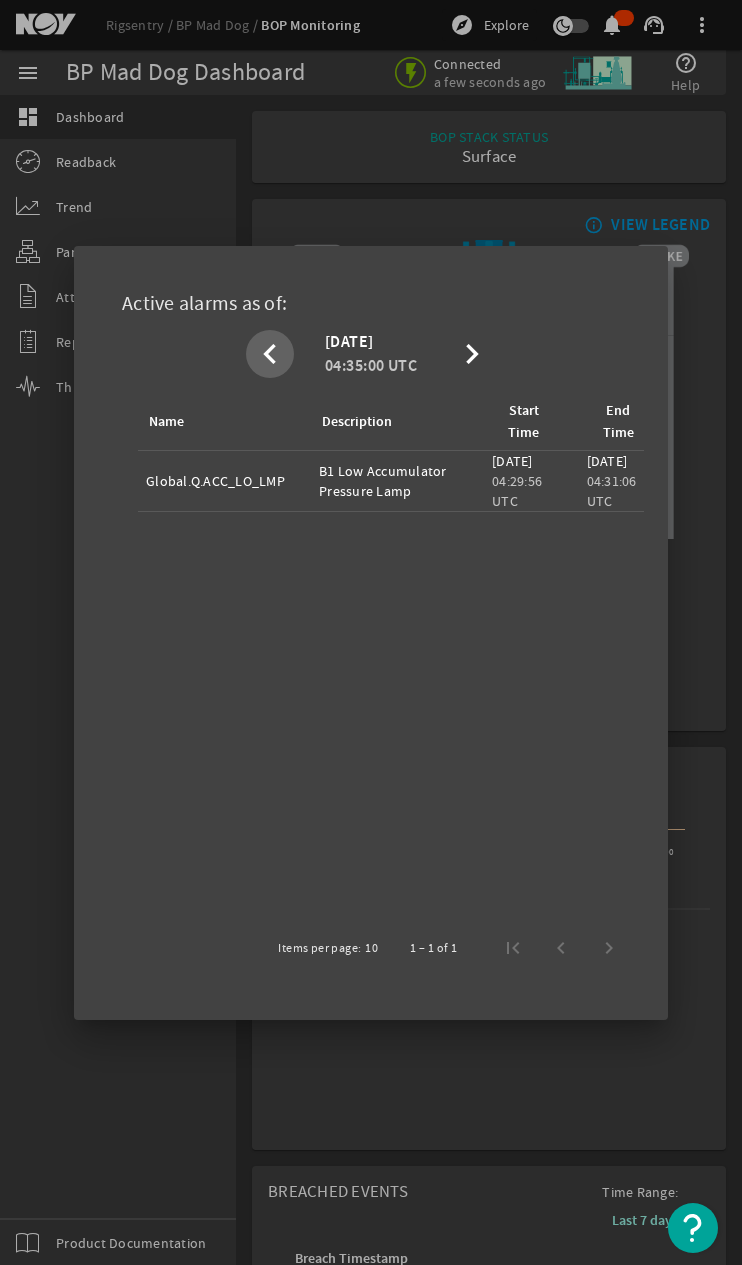 click on "chevron_left" at bounding box center (270, 354) 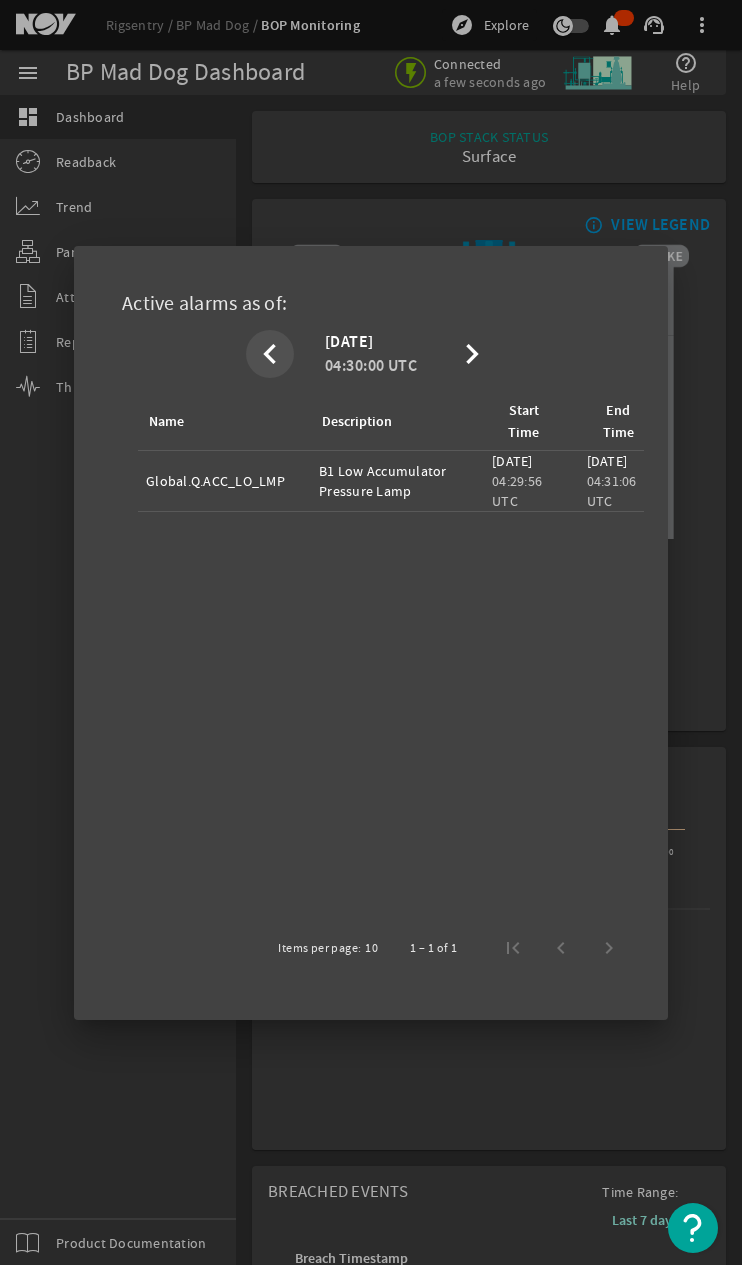 click on "chevron_left" at bounding box center (270, 354) 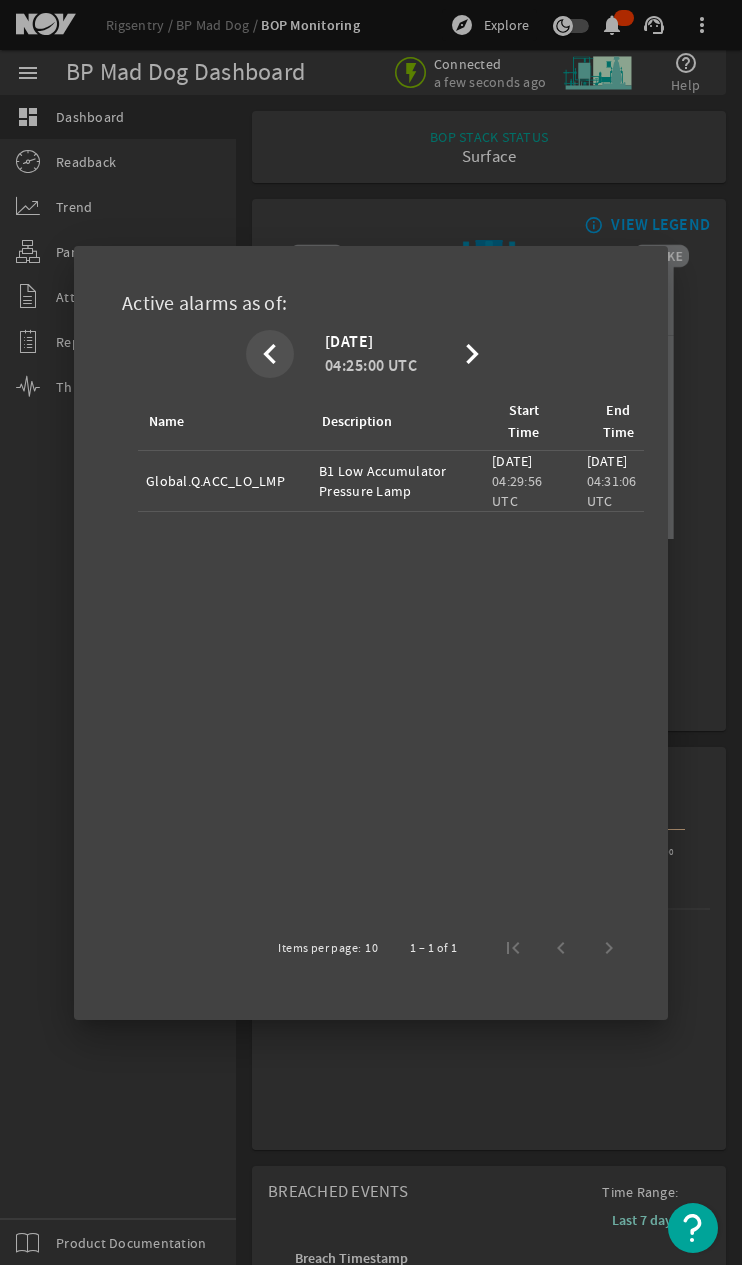 click on "chevron_left" at bounding box center (270, 354) 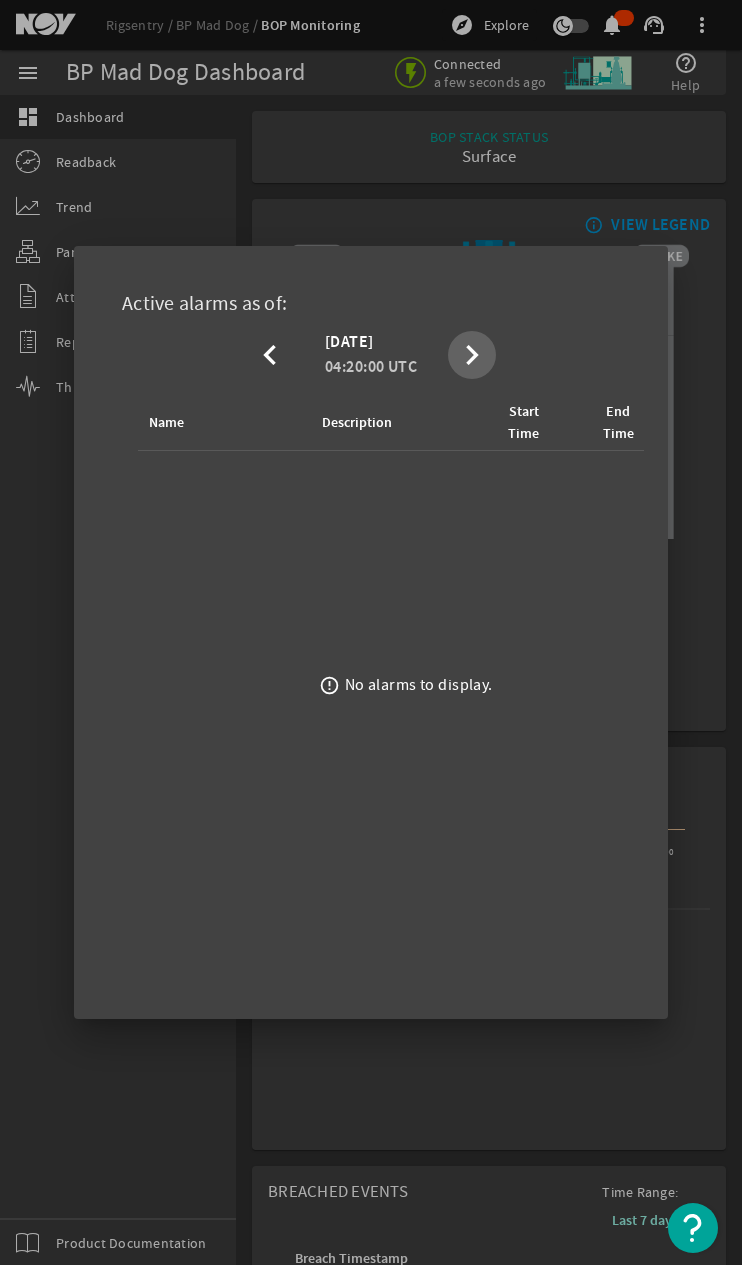 click on "chevron_right" at bounding box center (472, 355) 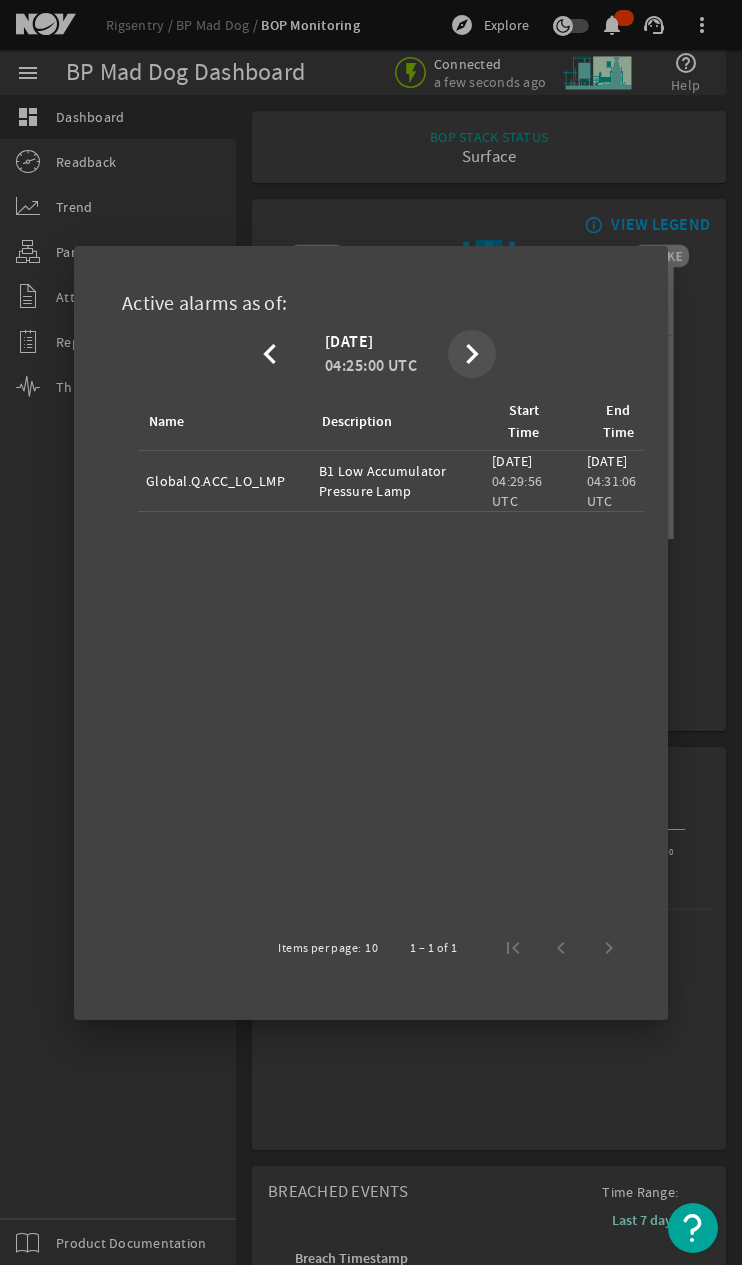 click on "chevron_right" at bounding box center [472, 354] 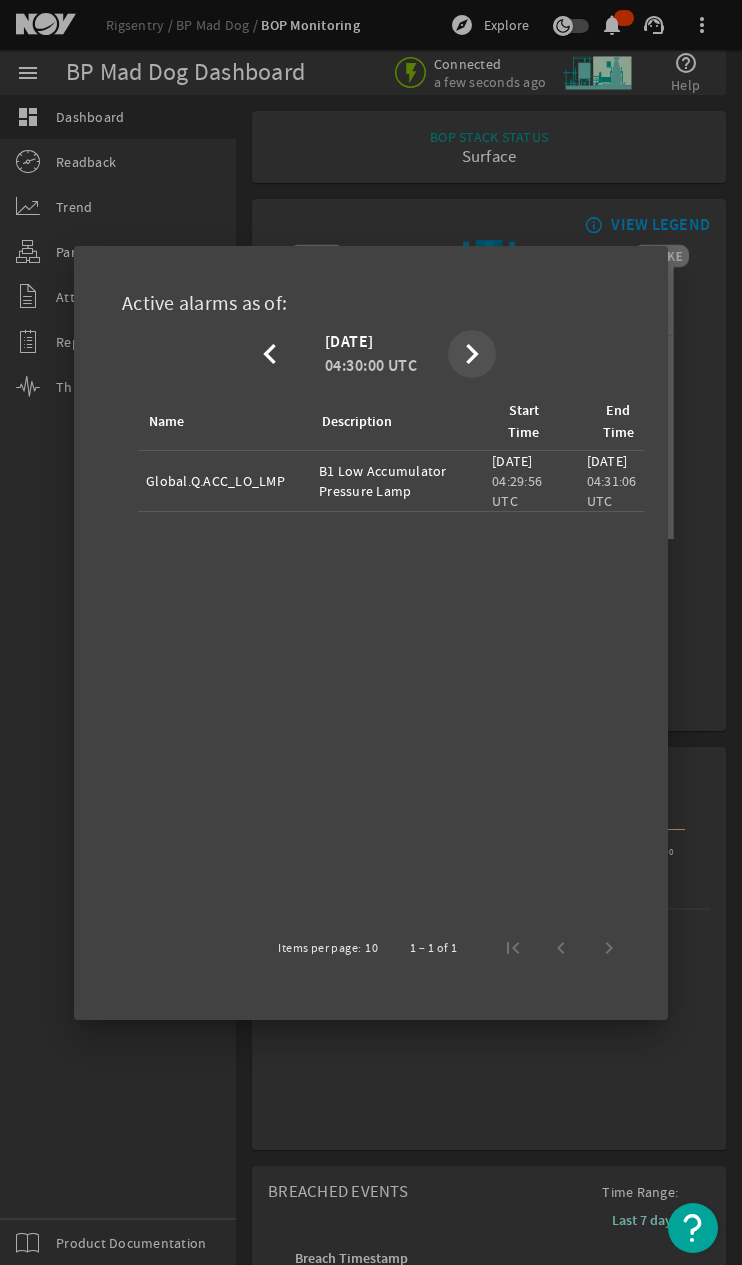 click on "chevron_right" at bounding box center (472, 354) 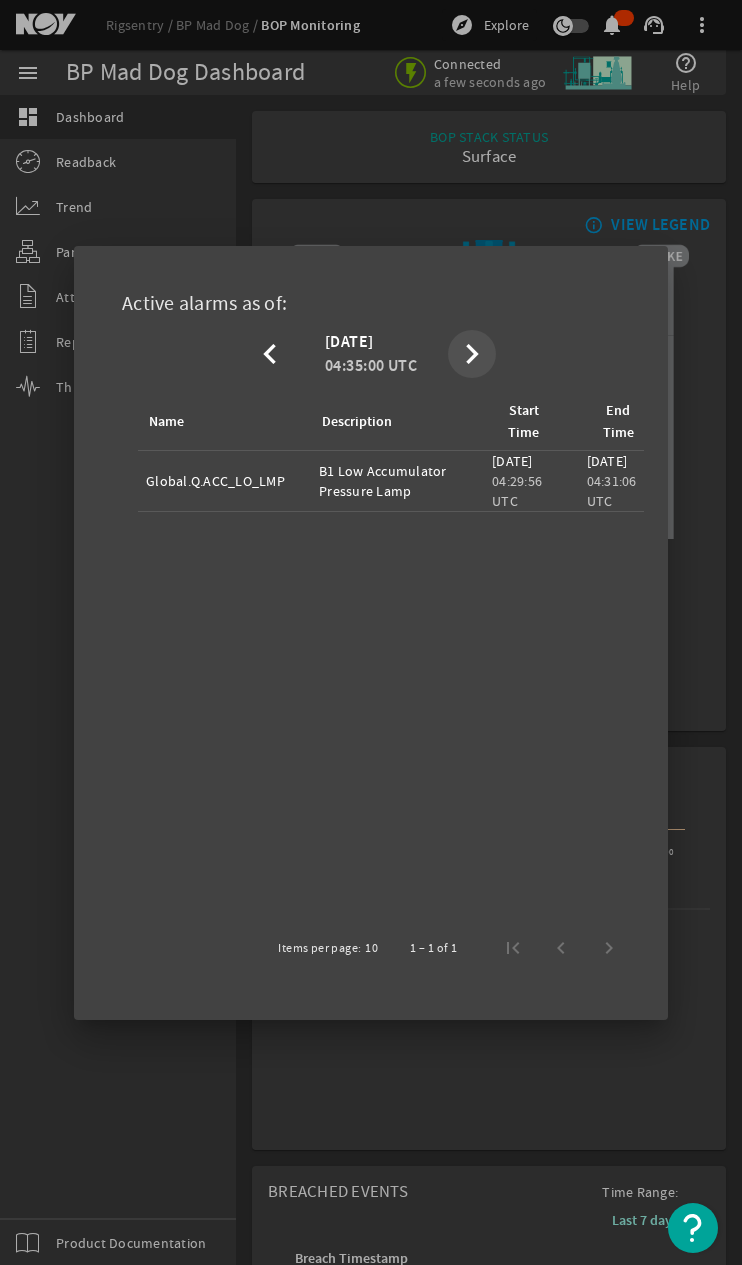 click on "chevron_right" at bounding box center (472, 354) 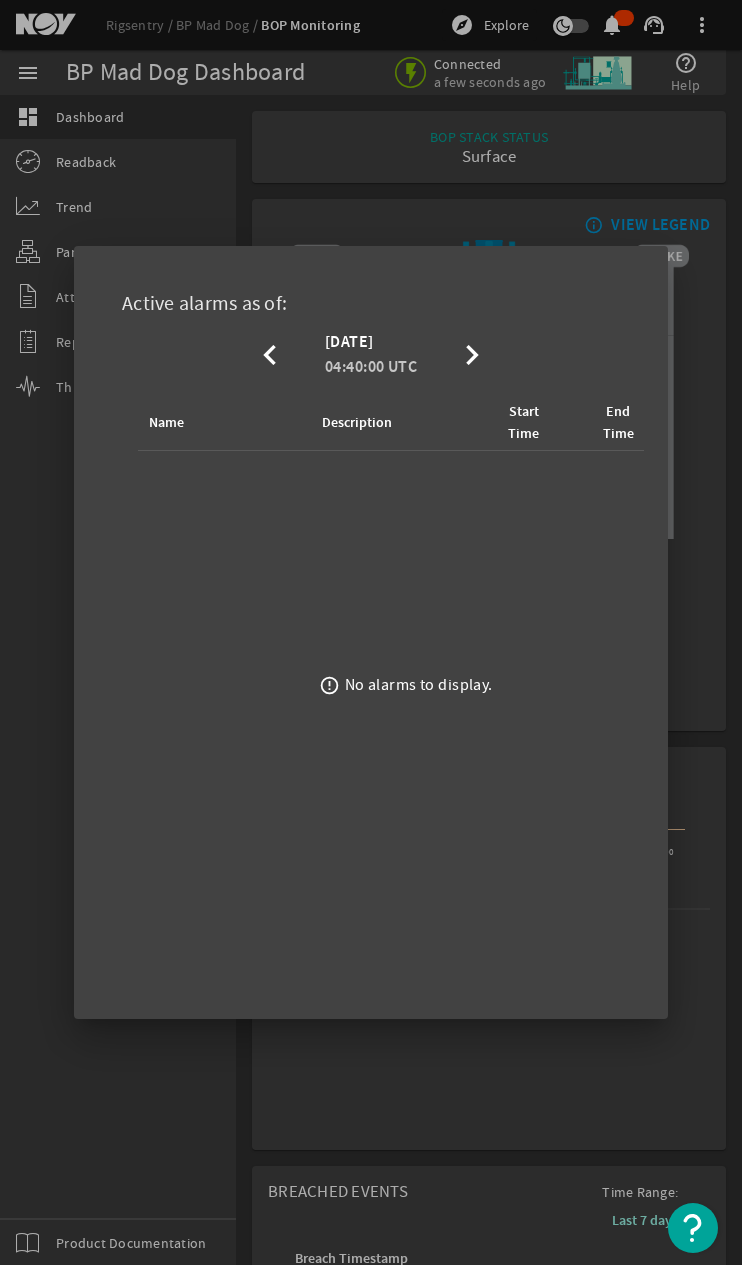 click at bounding box center [371, 632] 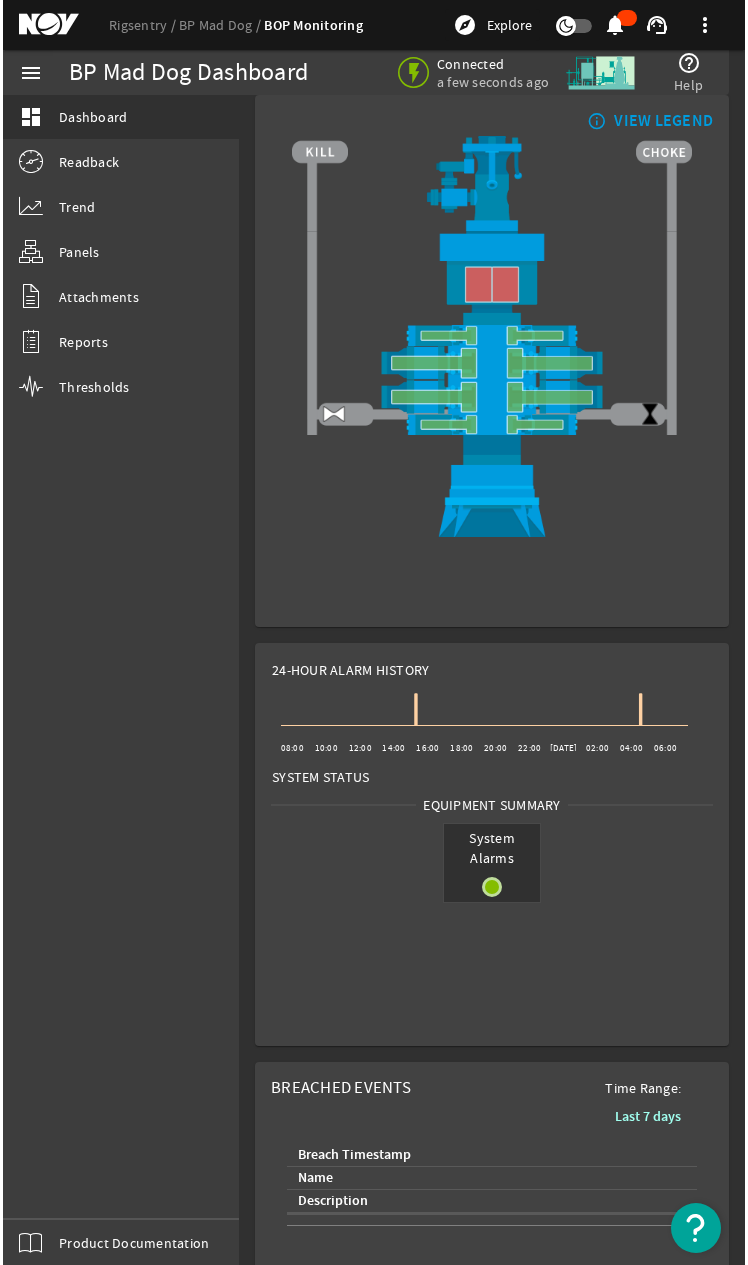 scroll, scrollTop: 0, scrollLeft: 0, axis: both 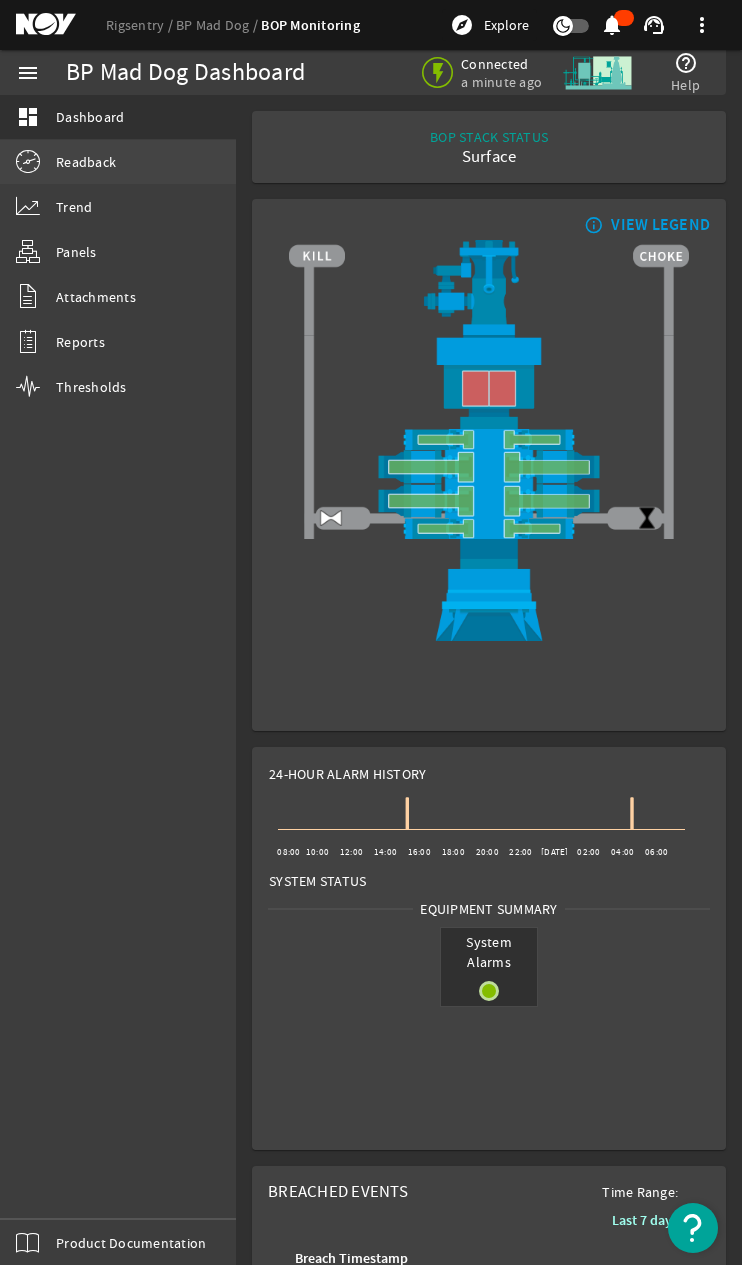 drag, startPoint x: 25, startPoint y: 117, endPoint x: 29, endPoint y: 149, distance: 32.24903 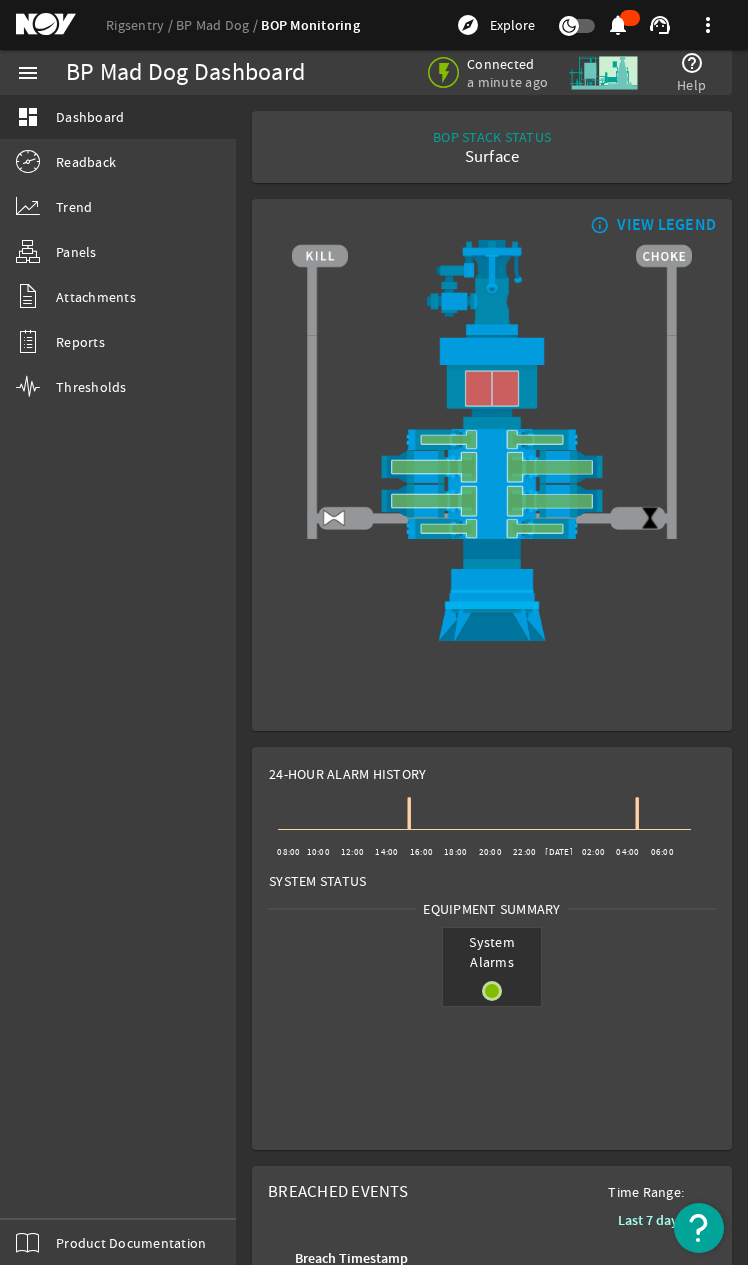 click on "menu dashboard  Dashboard  Readback  Trend  Panels  Attachments  Reports  Thresholds  Product Documentation" 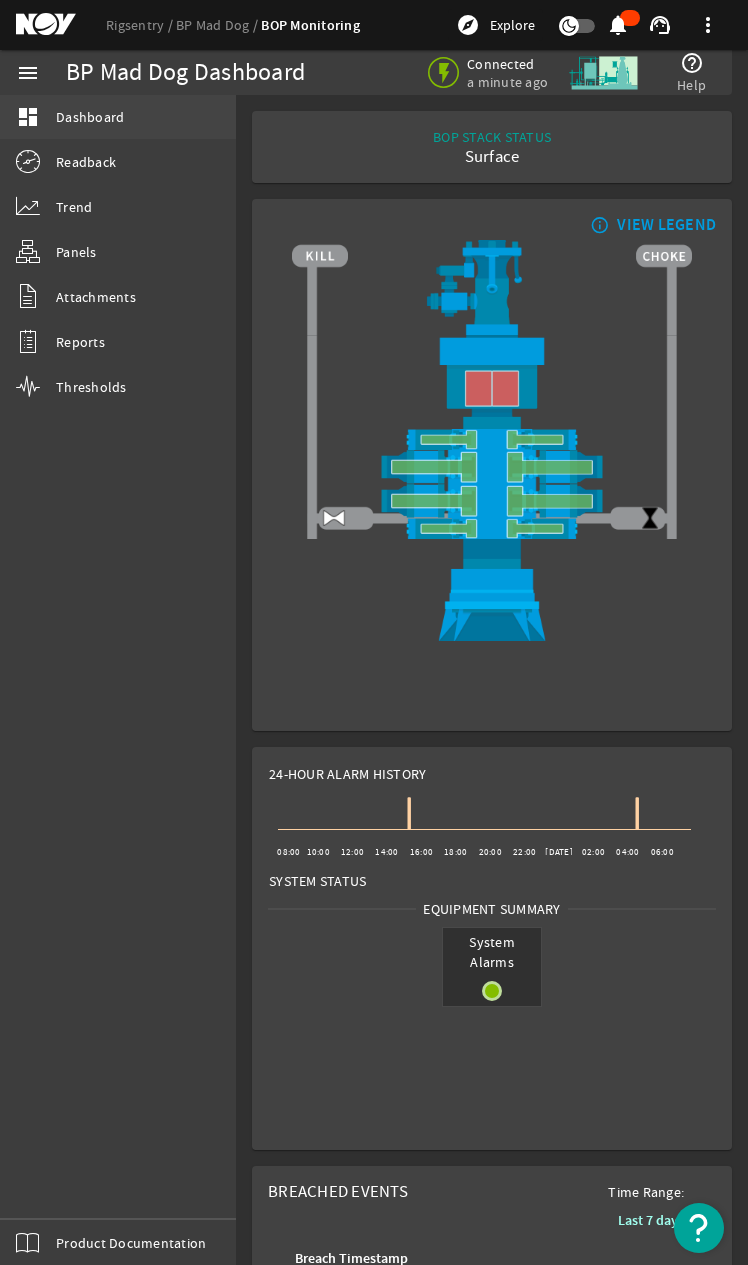 click on "dashboard" 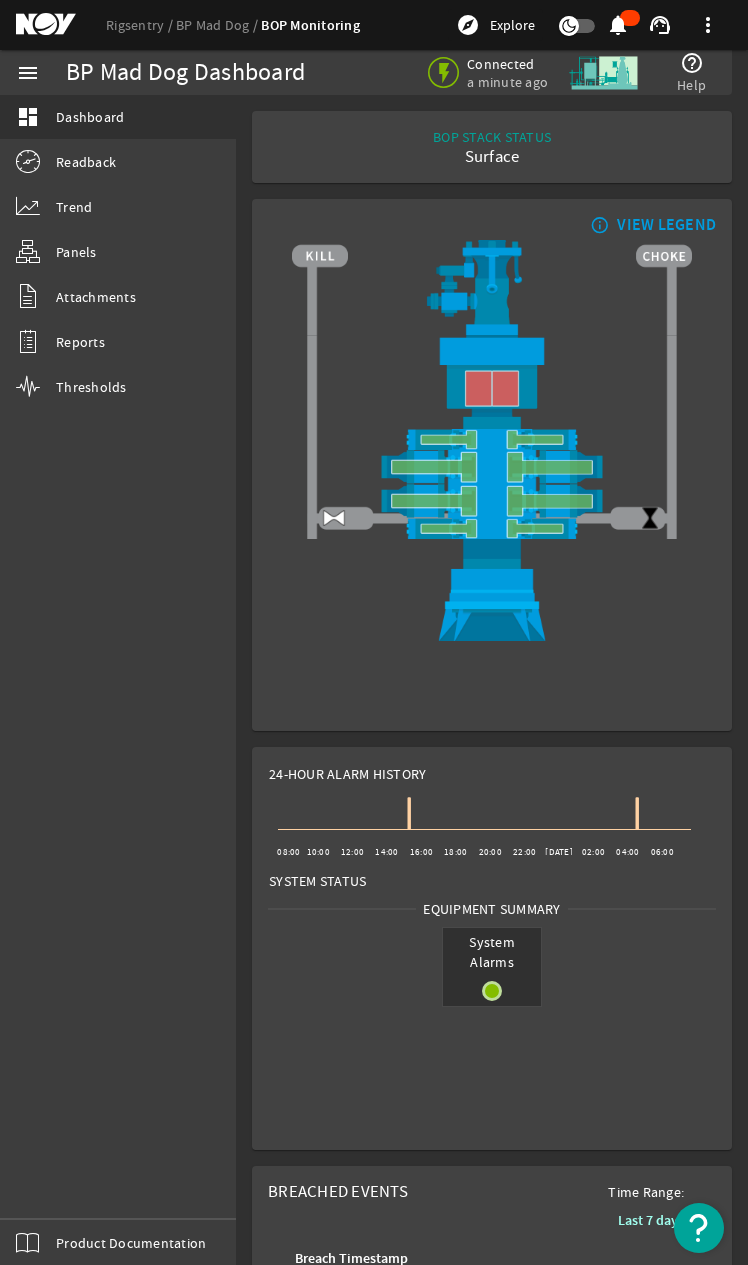 click on "menu" 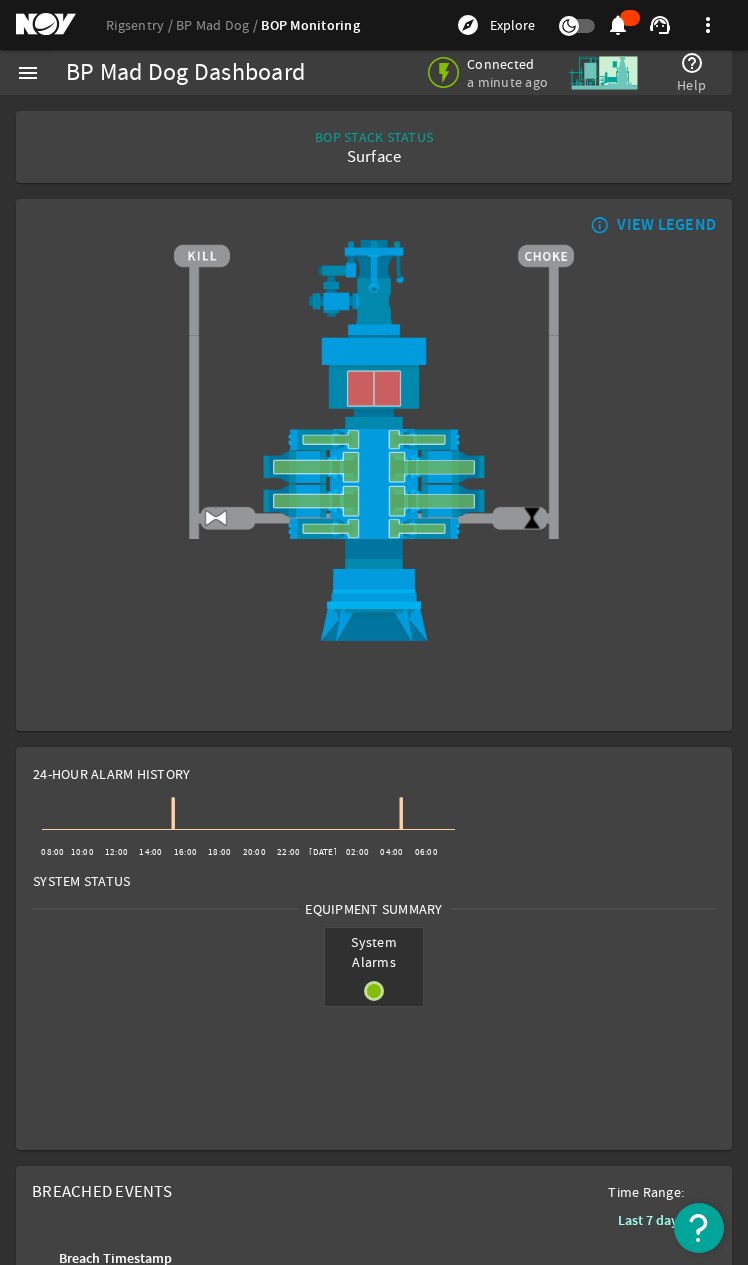 click on "VIEW LEGEND" 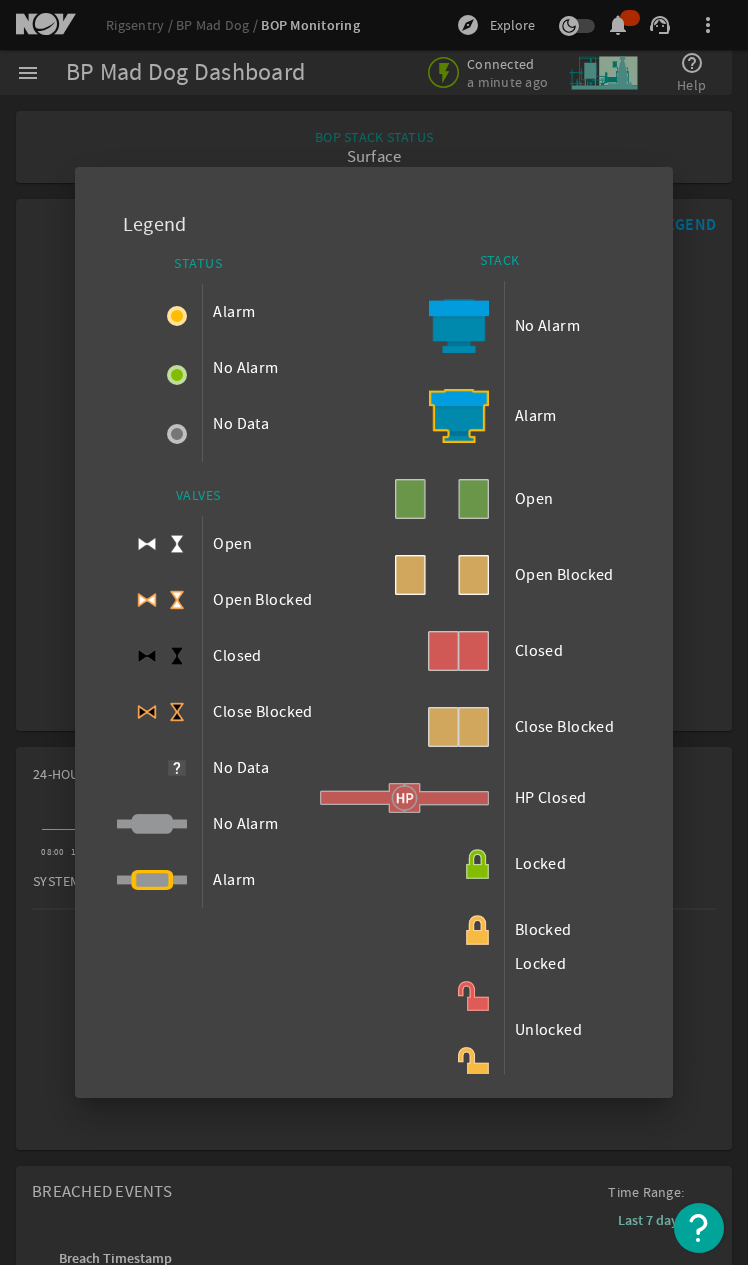 click at bounding box center (374, 632) 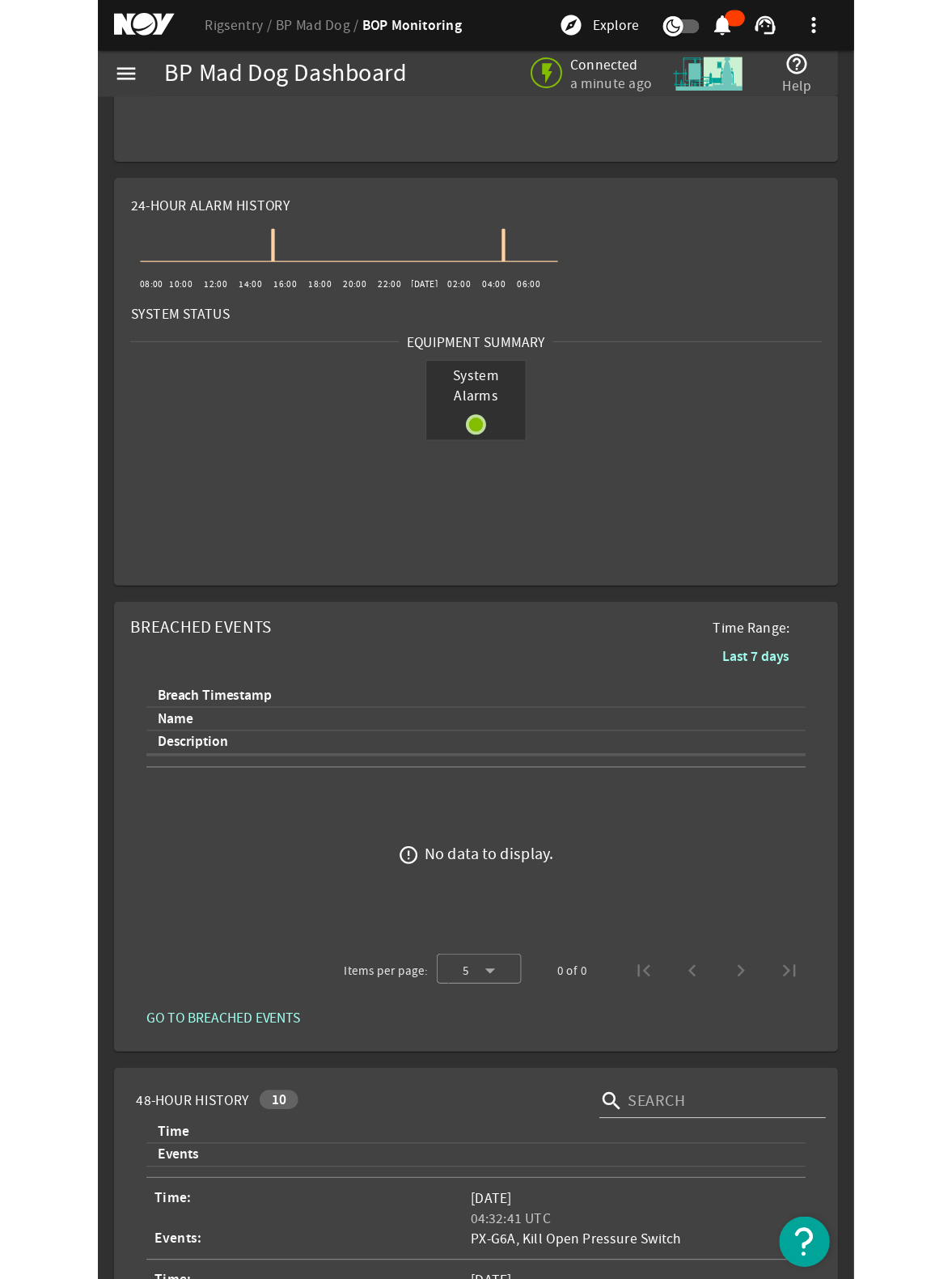 scroll, scrollTop: 0, scrollLeft: 0, axis: both 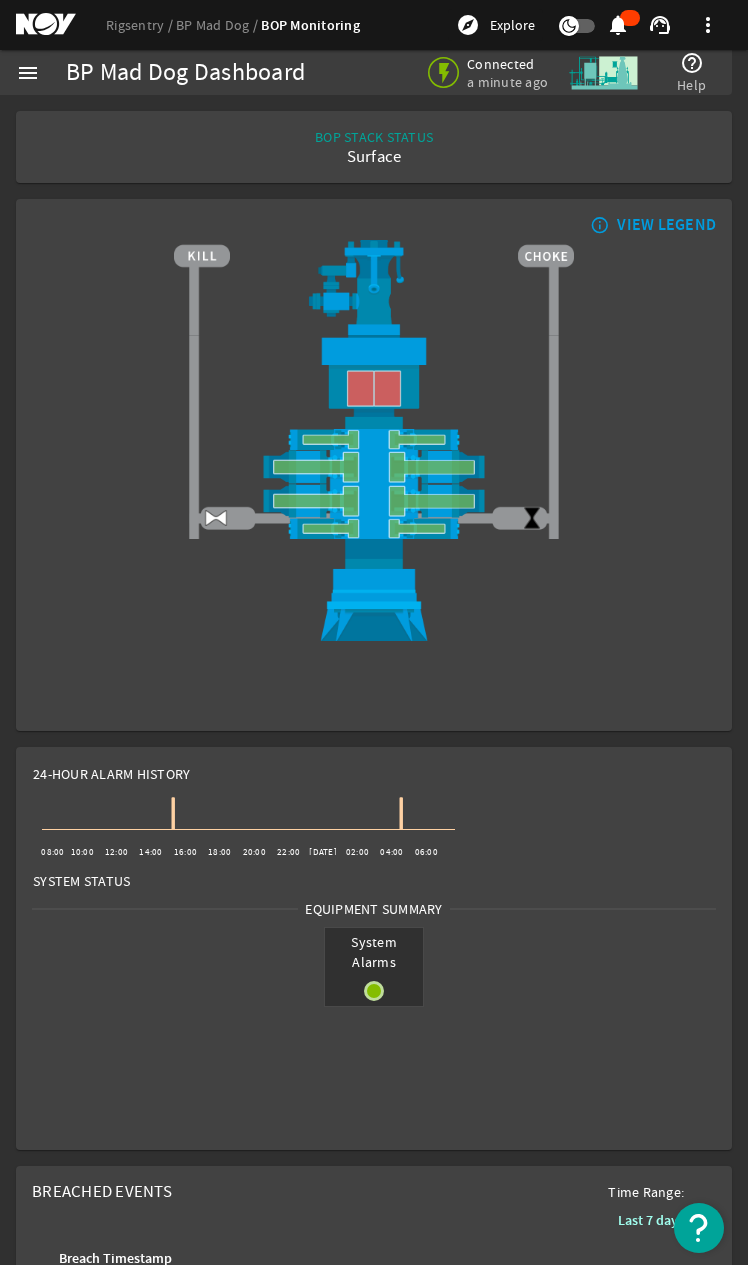 click 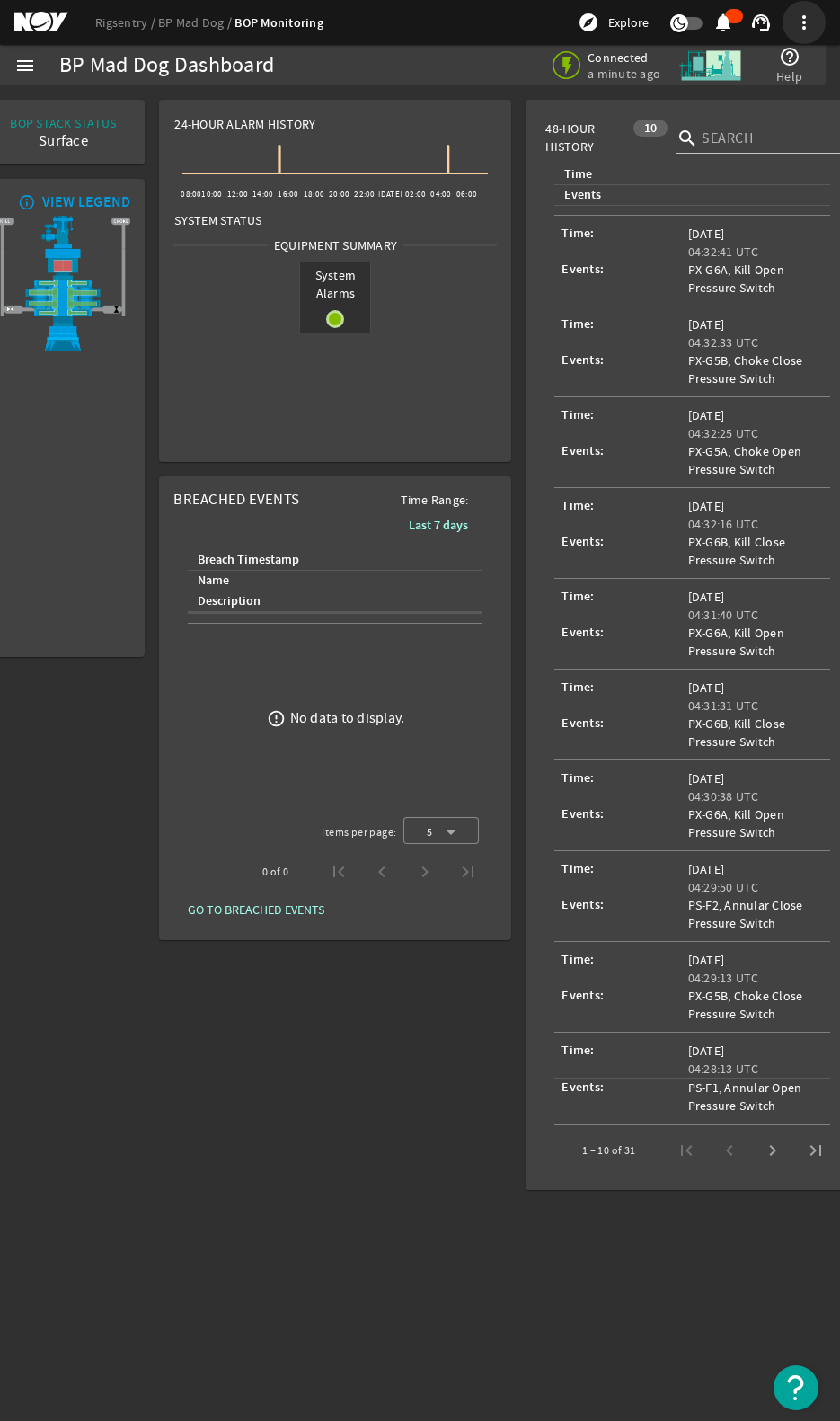 click 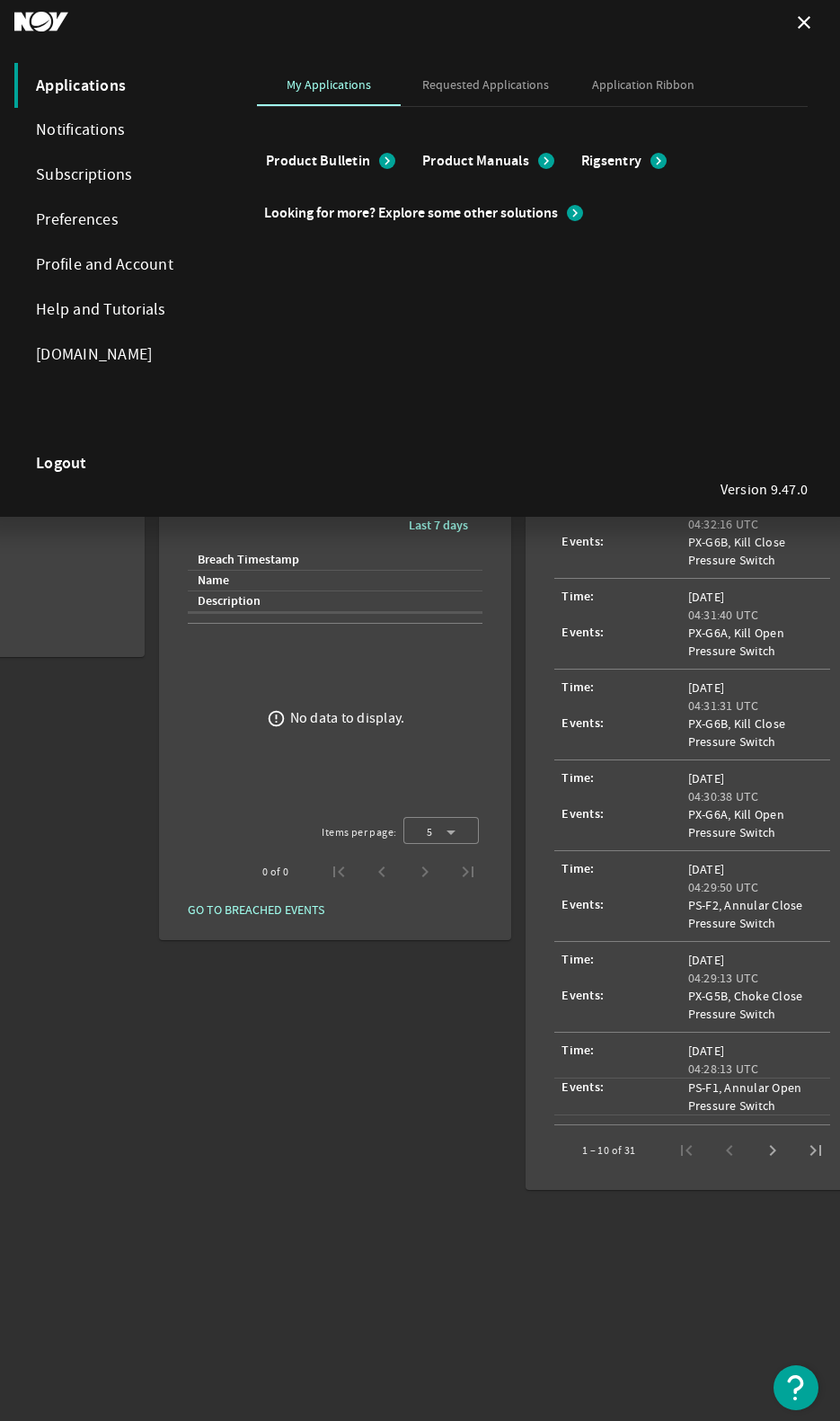 drag, startPoint x: 305, startPoint y: 1162, endPoint x: 321, endPoint y: 1134, distance: 32.24903 